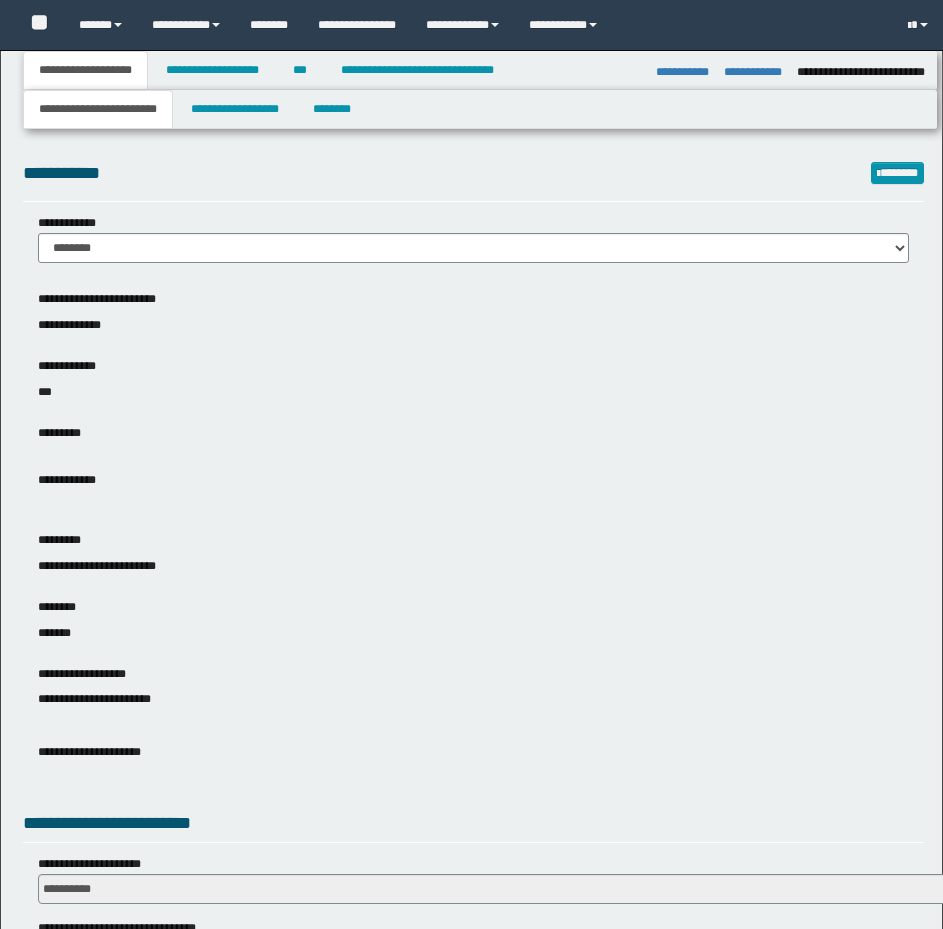 select on "*" 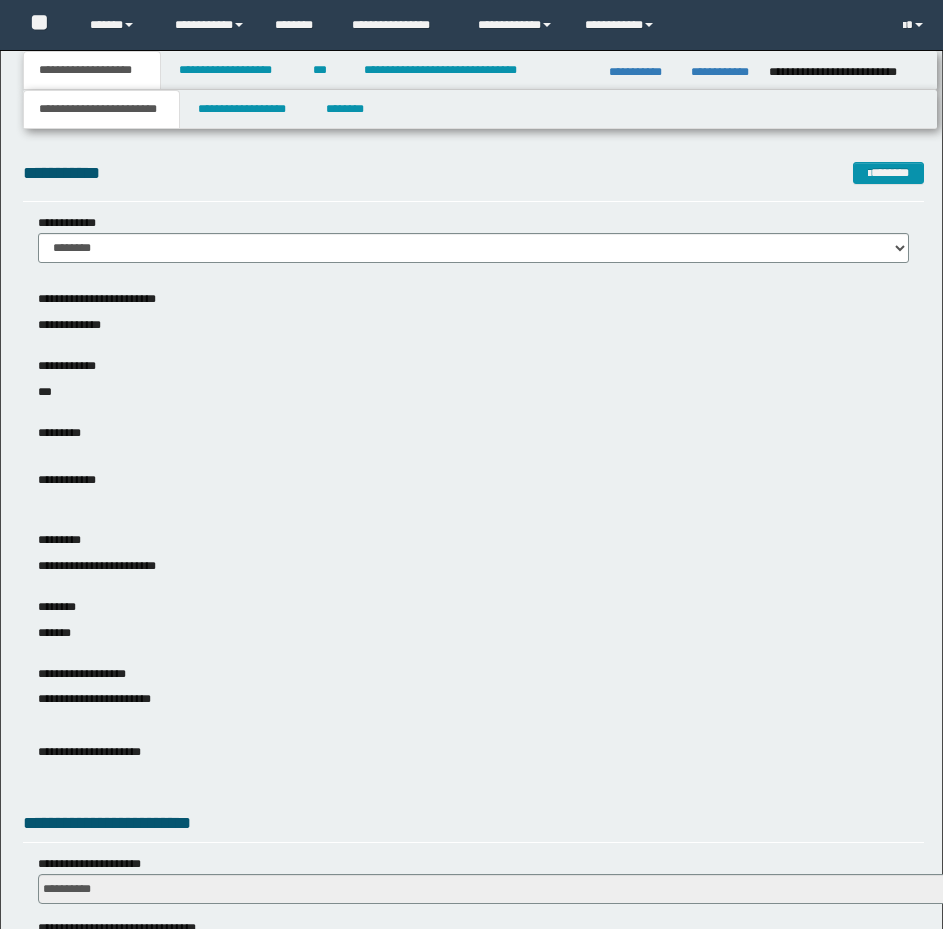 scroll, scrollTop: 874, scrollLeft: 0, axis: vertical 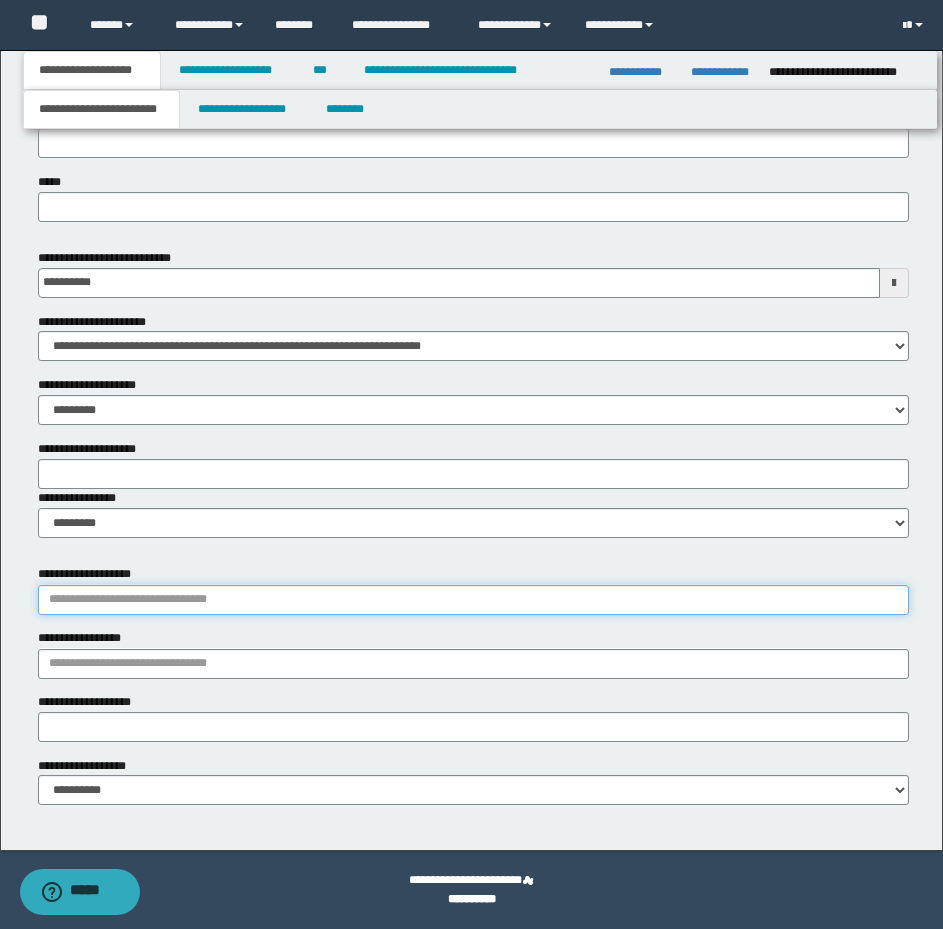 click on "**********" at bounding box center [473, 600] 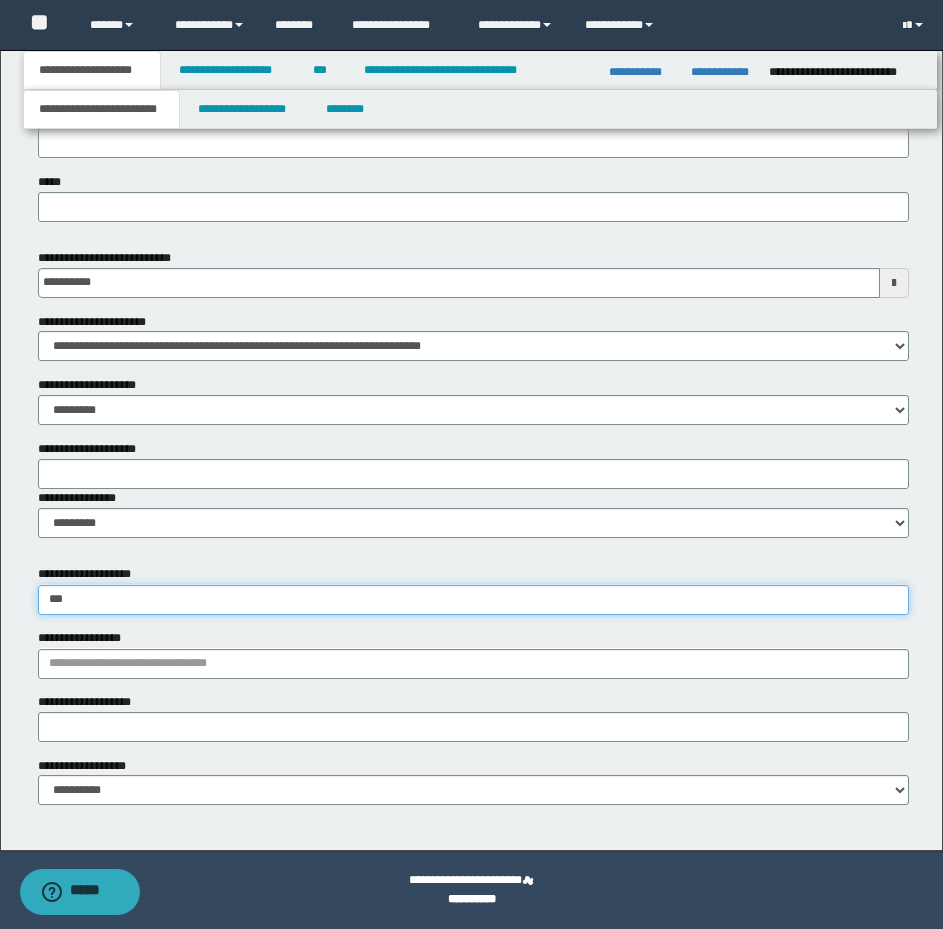 type on "****" 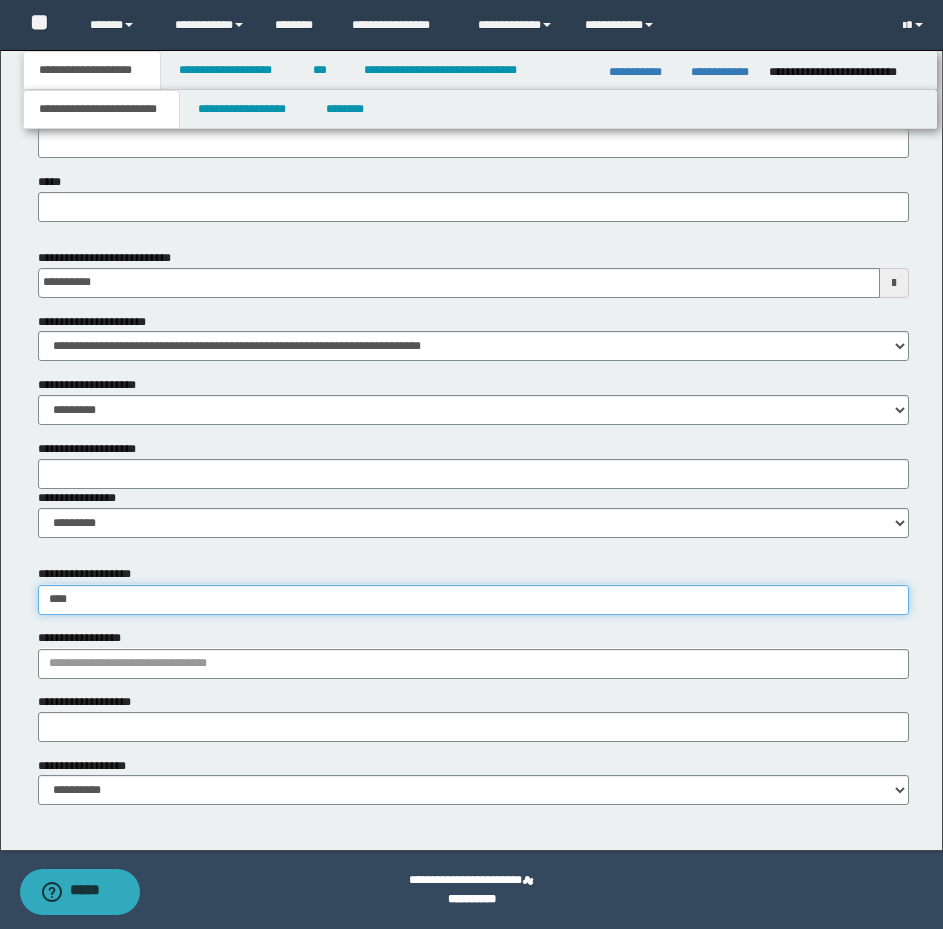 type on "**********" 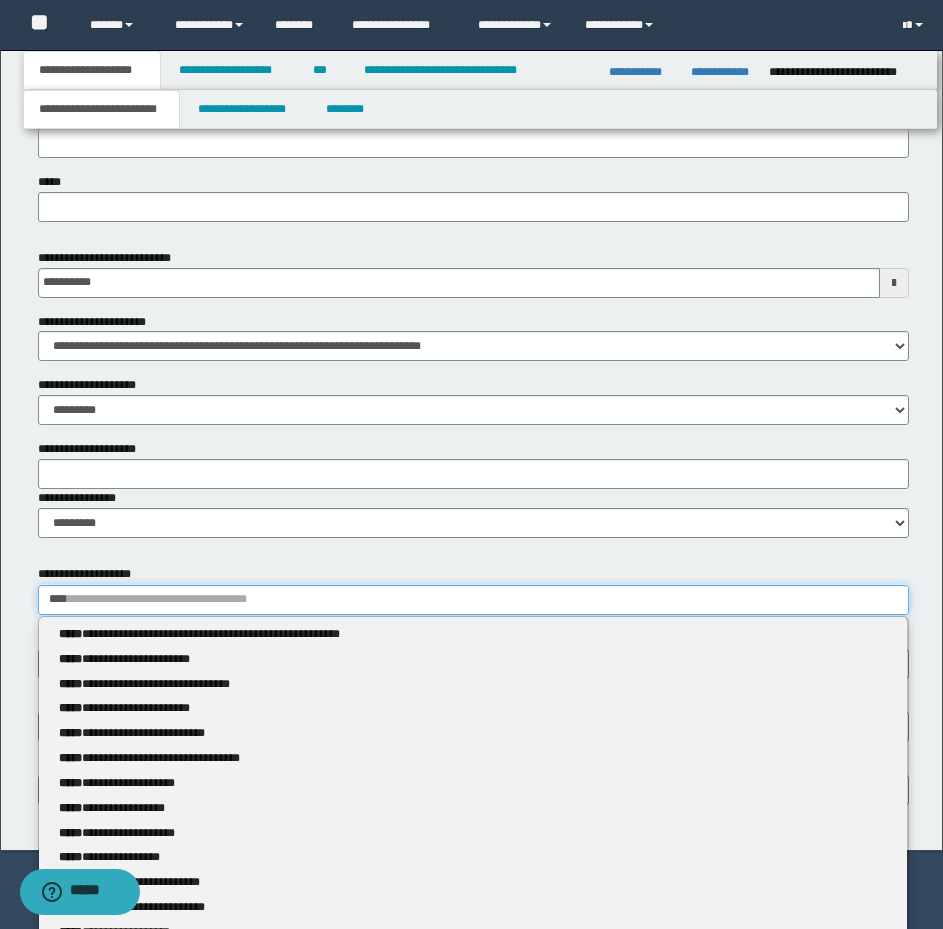 type 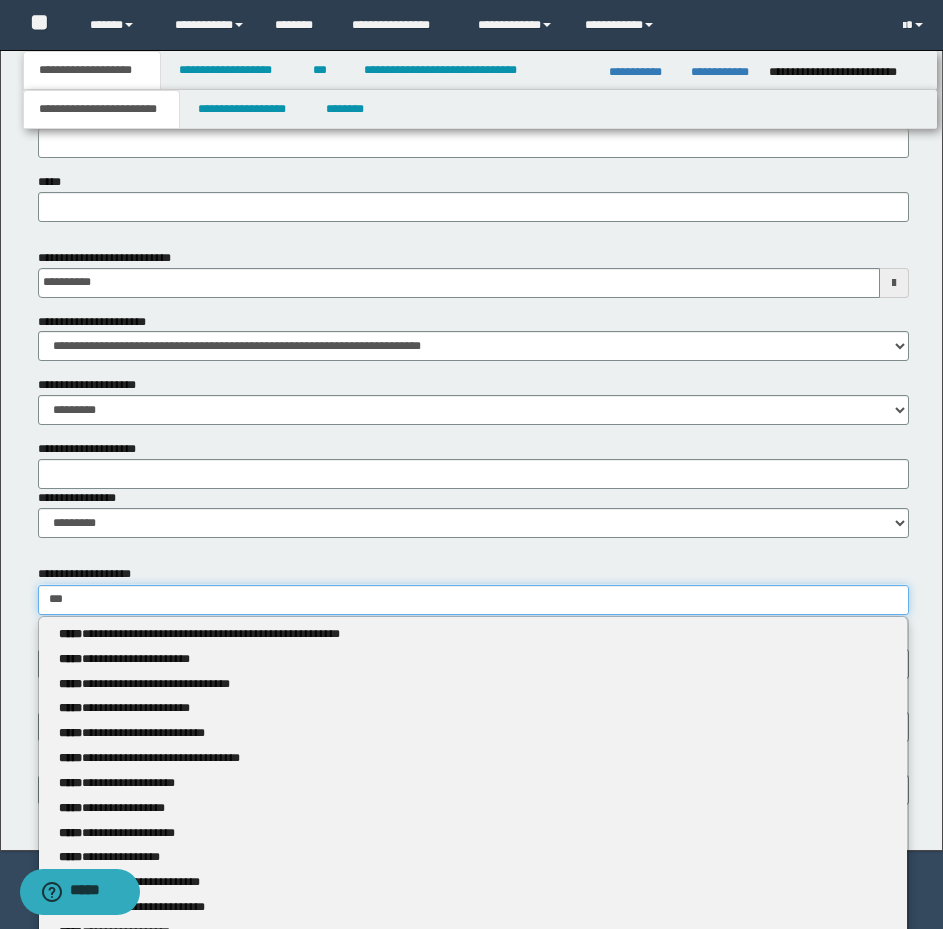 type on "**********" 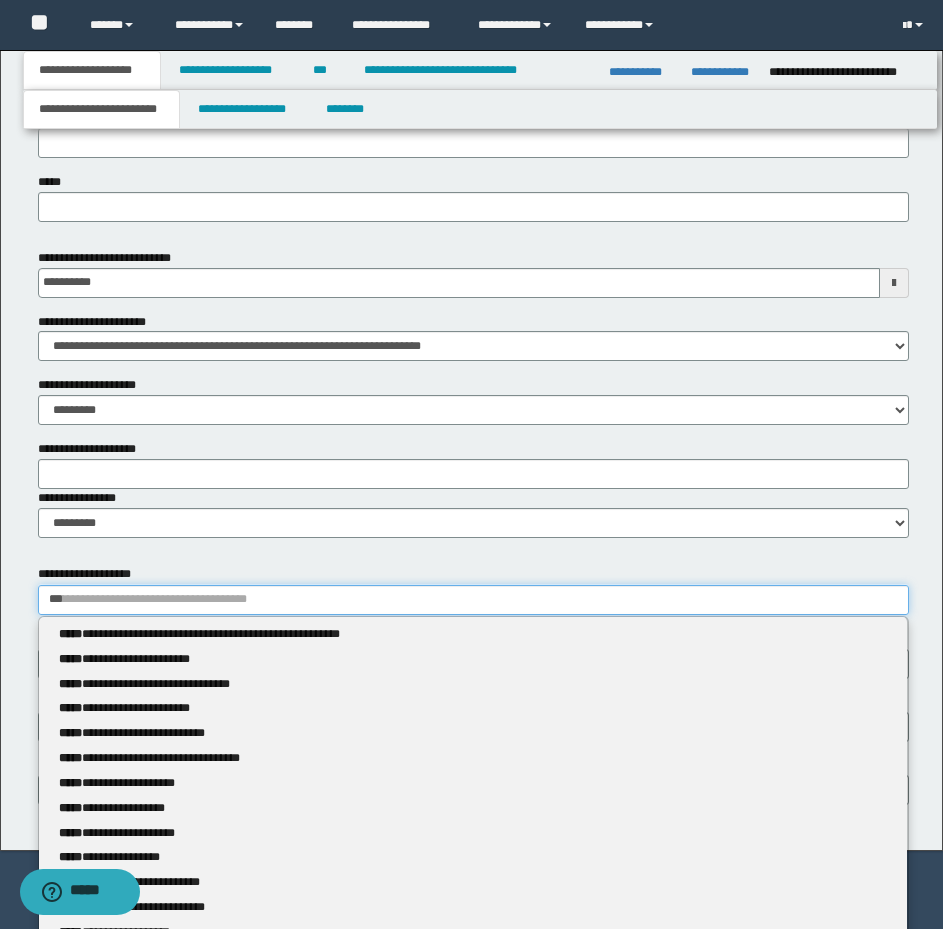 type 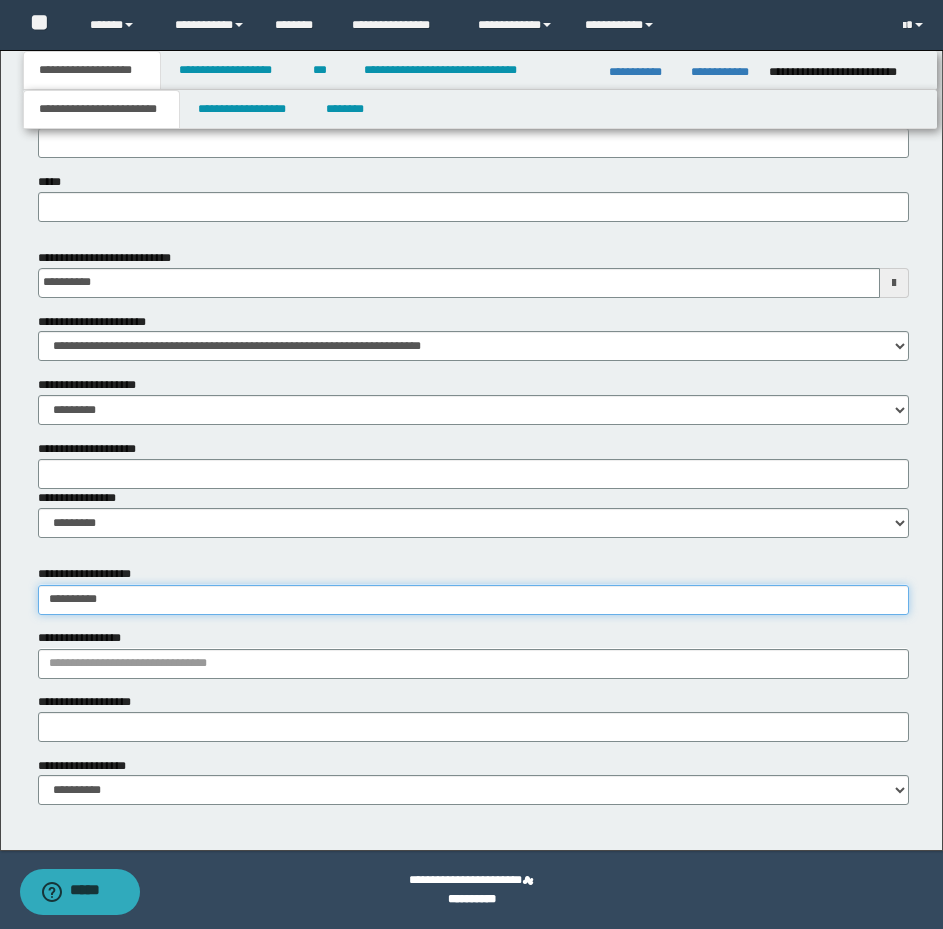 type on "**********" 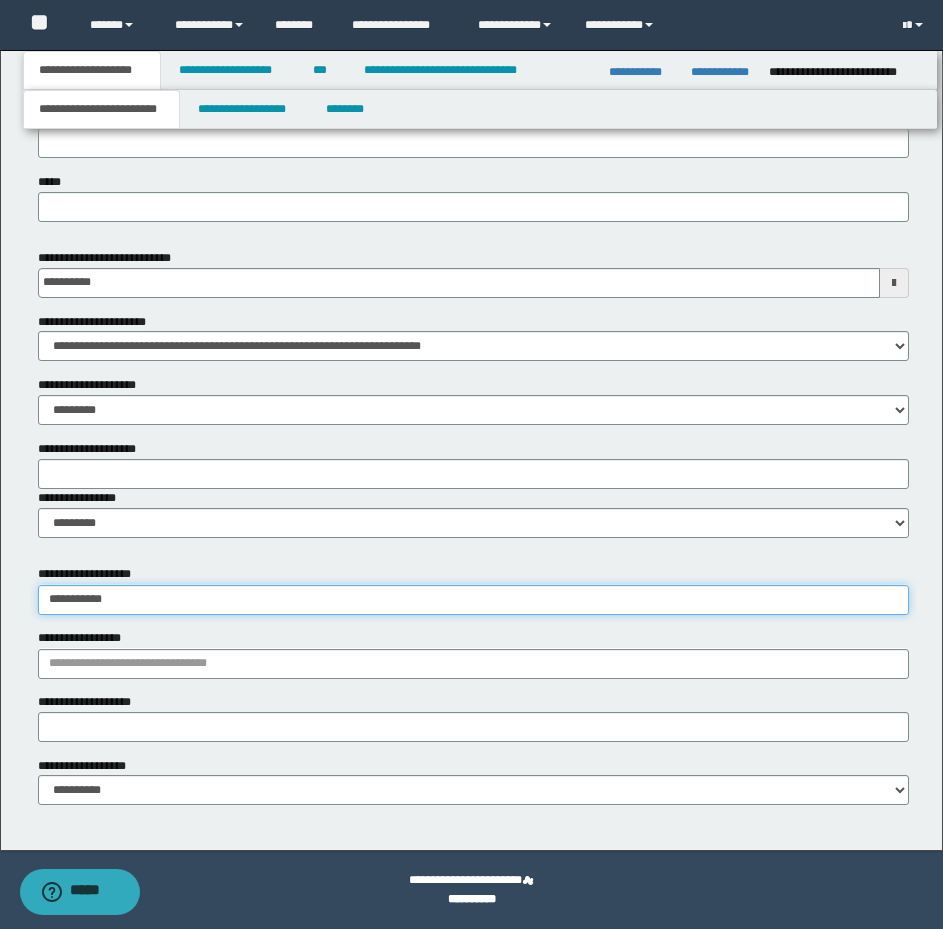 type on "**********" 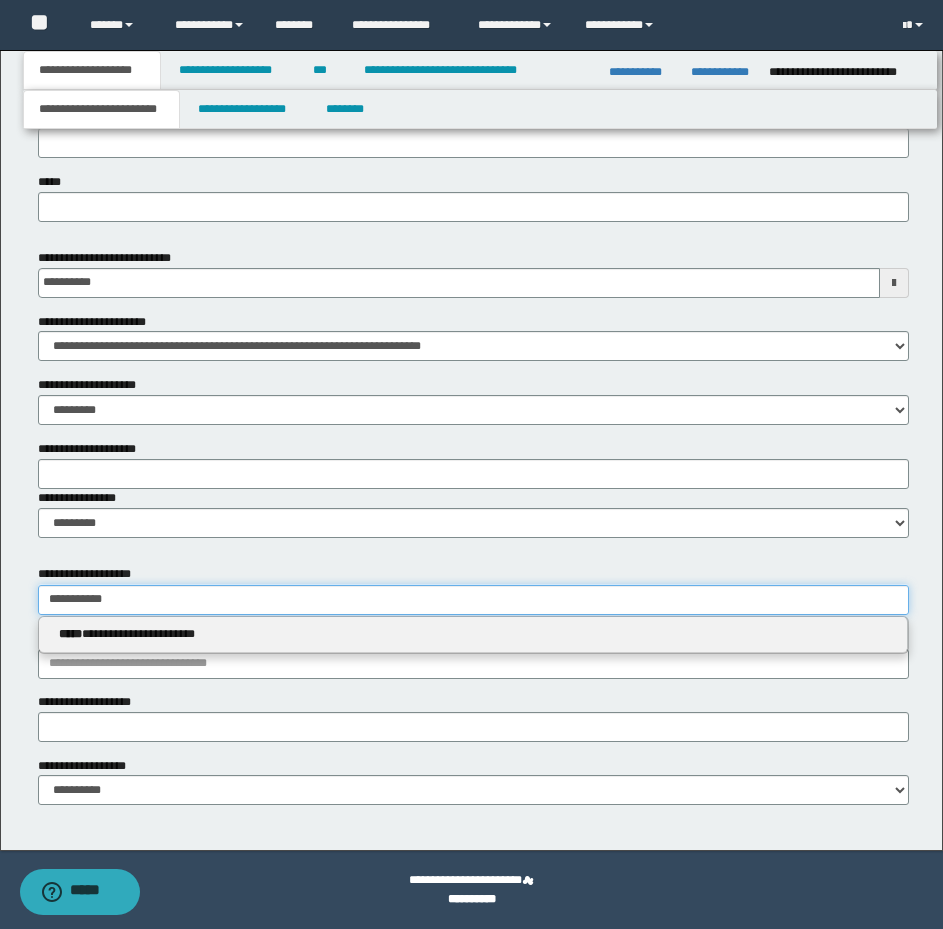 type 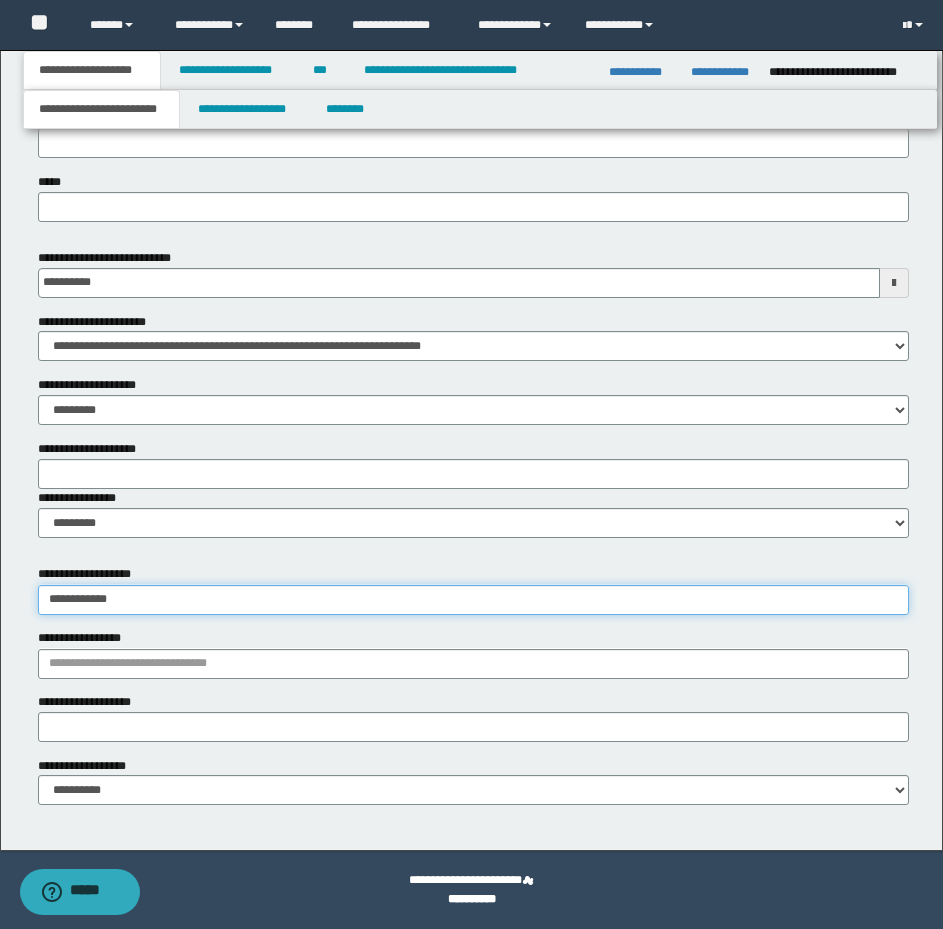 type on "**********" 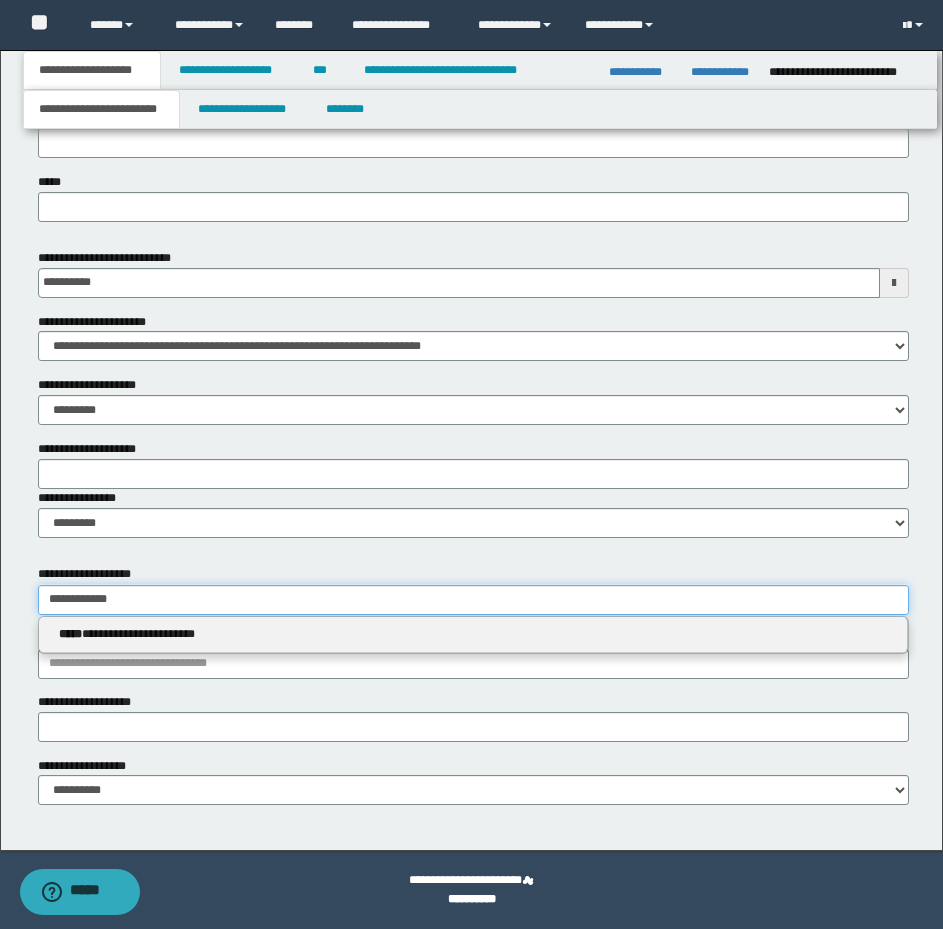 click on "**********" at bounding box center [473, 600] 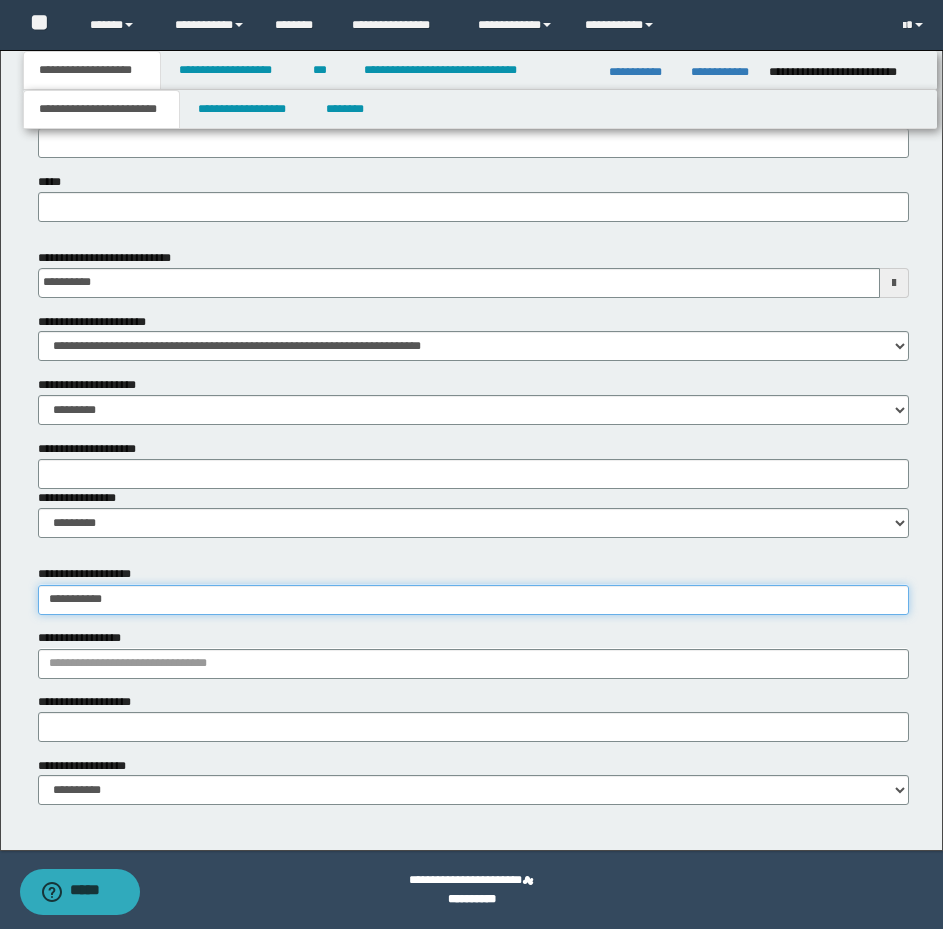 type on "**********" 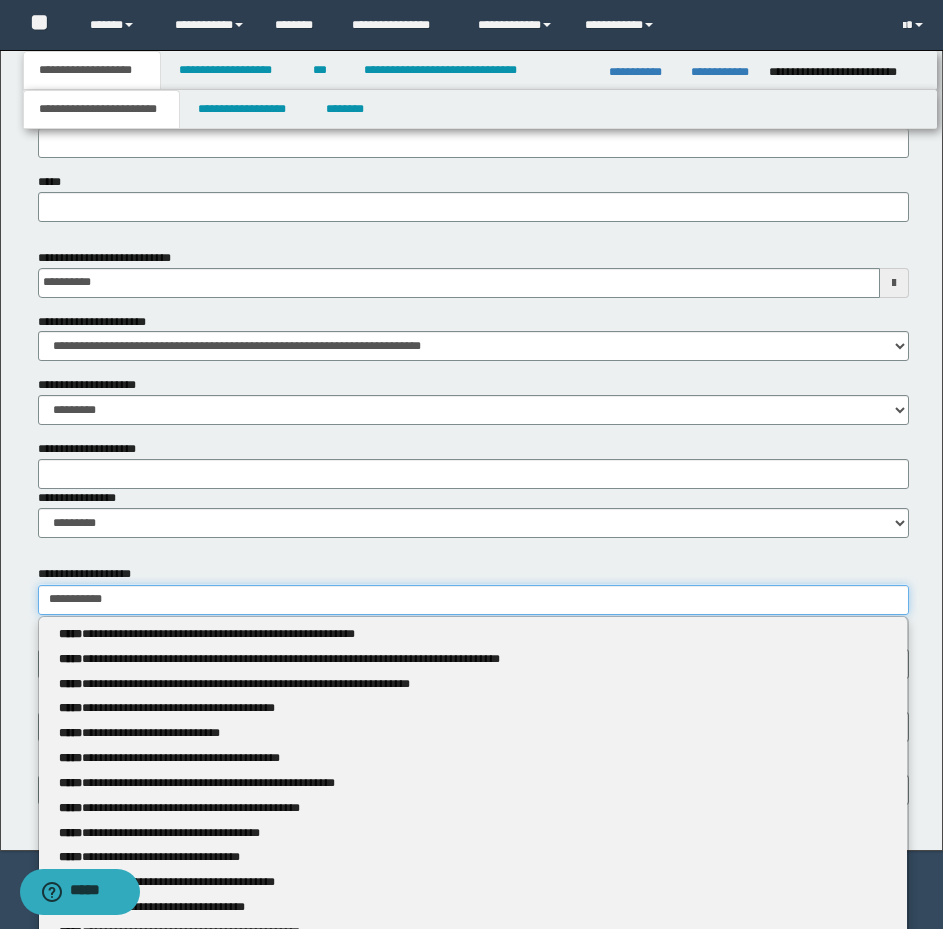 click on "**********" at bounding box center (473, 600) 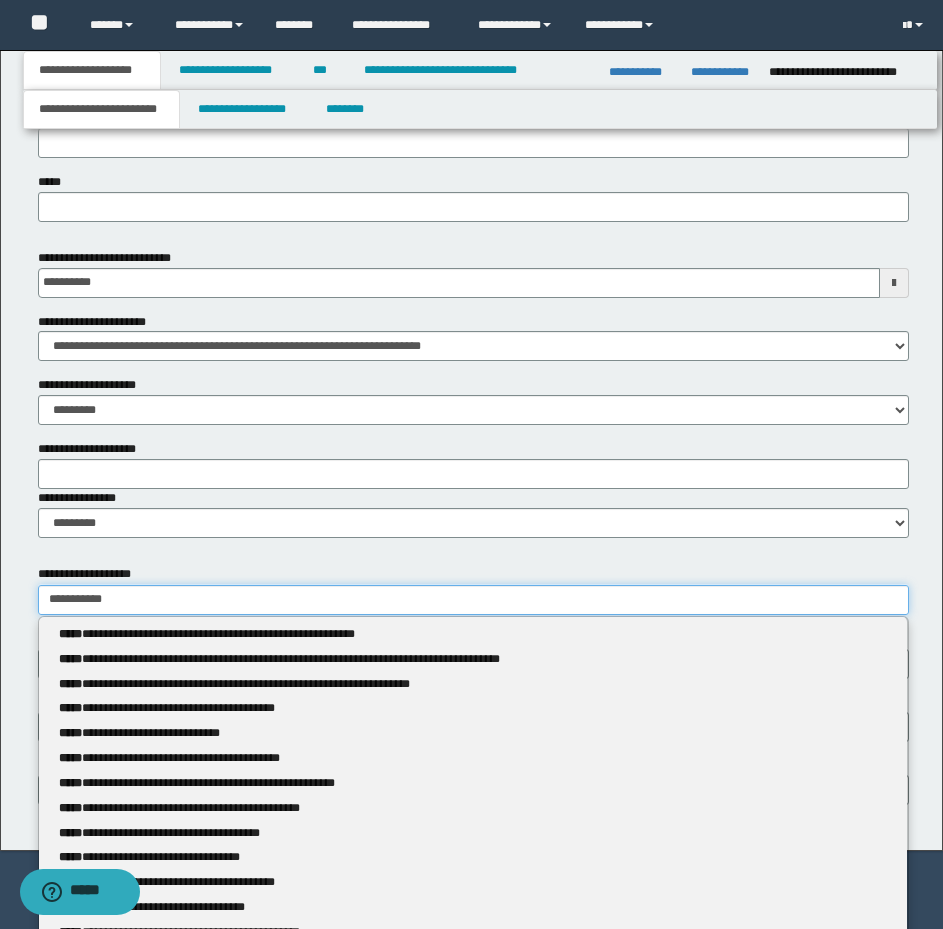 type on "**********" 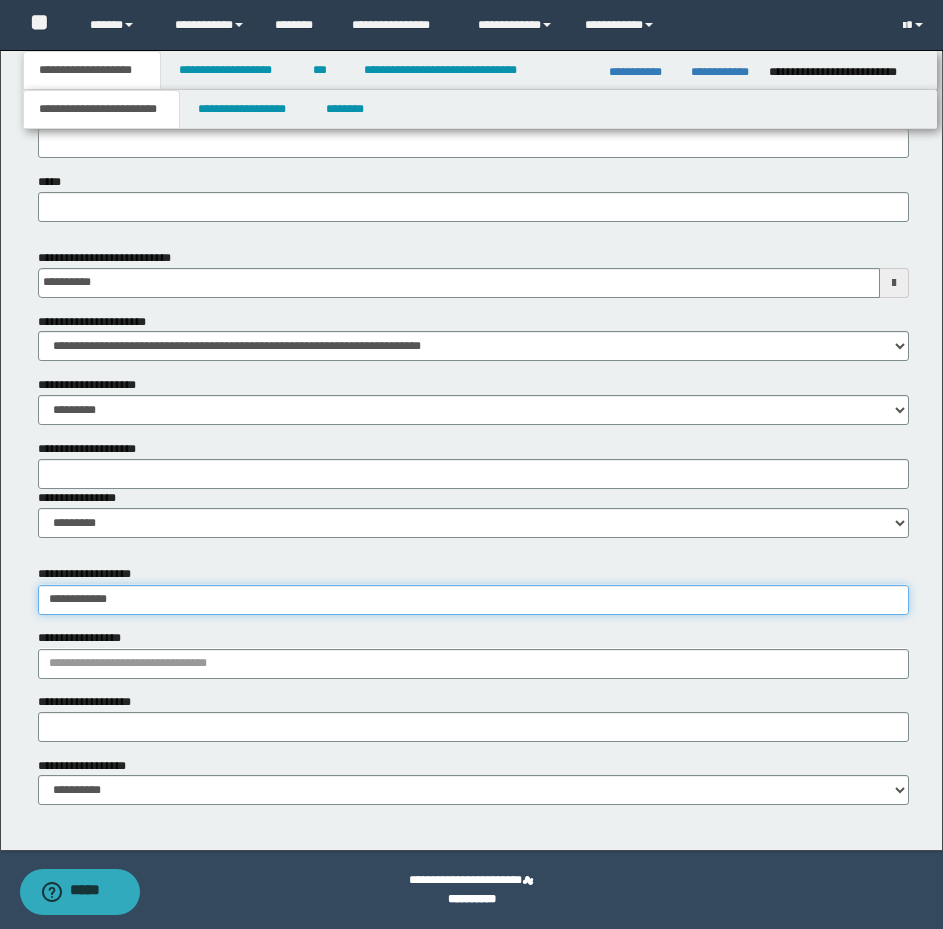 type on "**********" 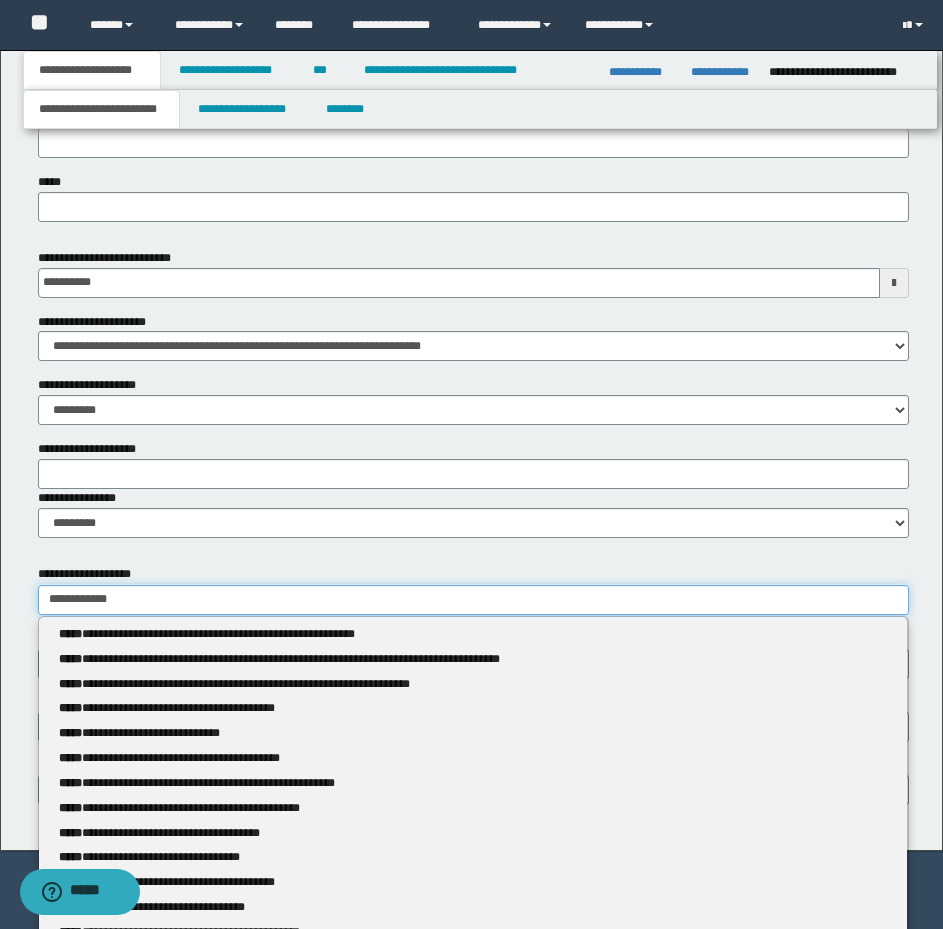type 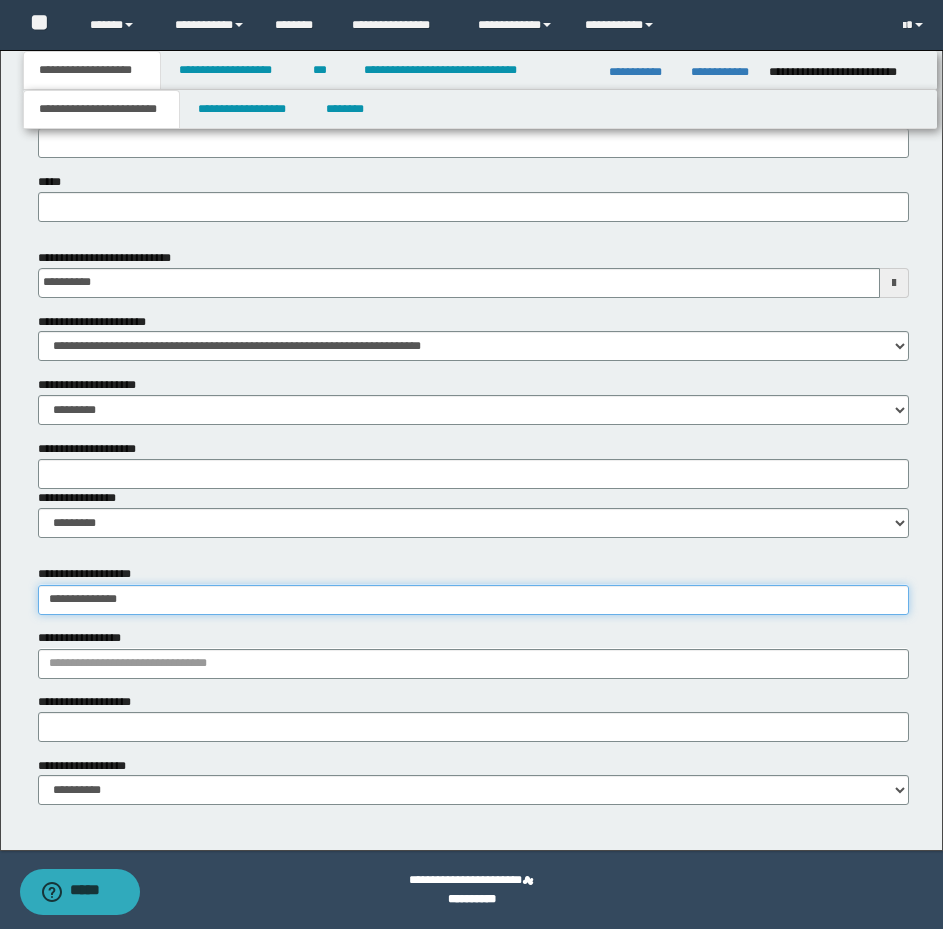 type on "**********" 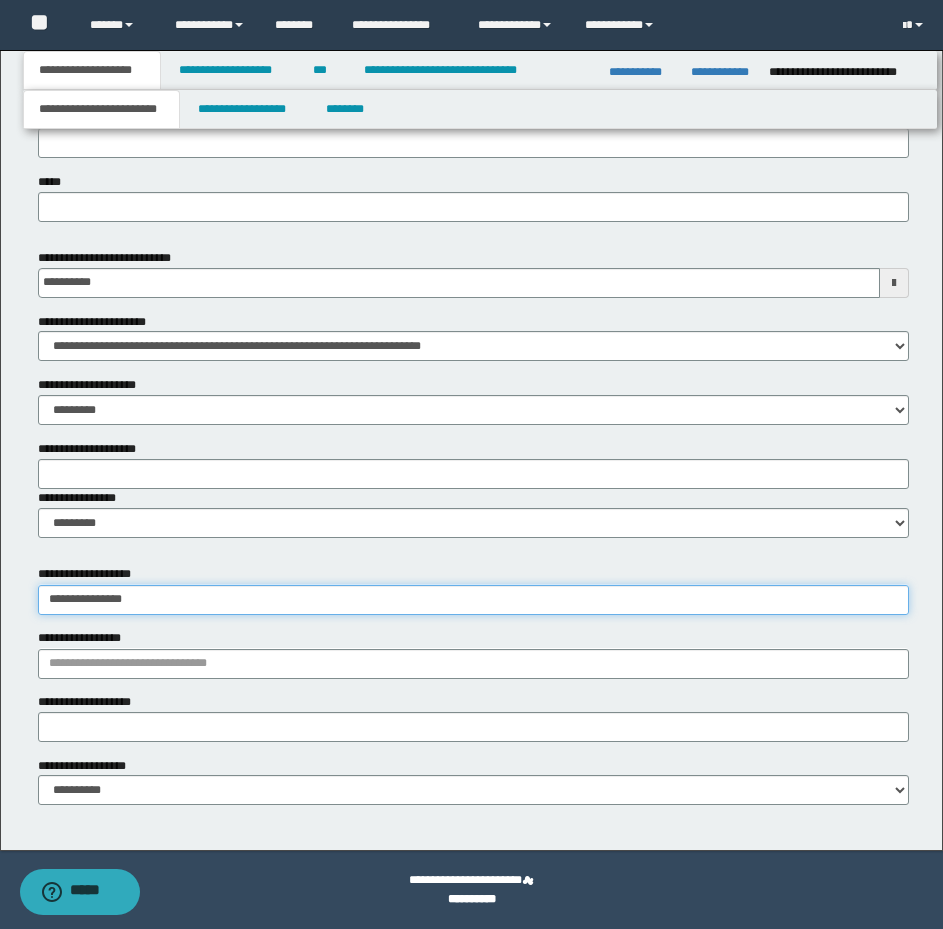 type on "**********" 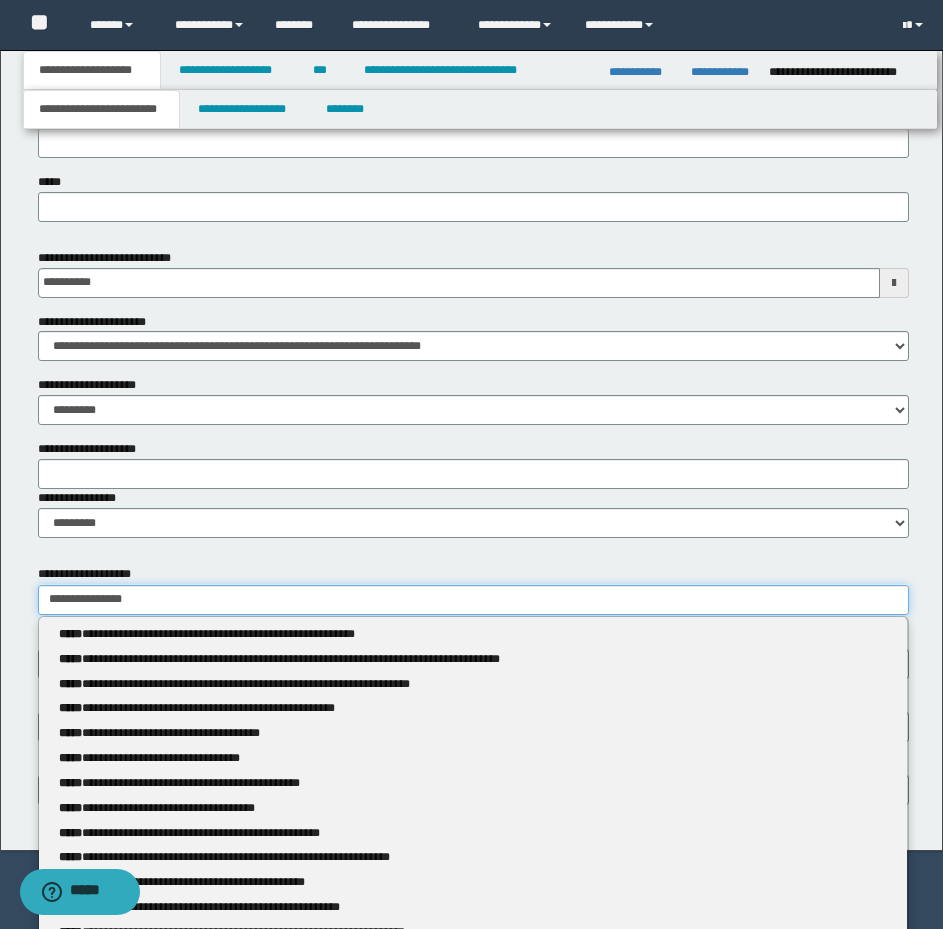 type 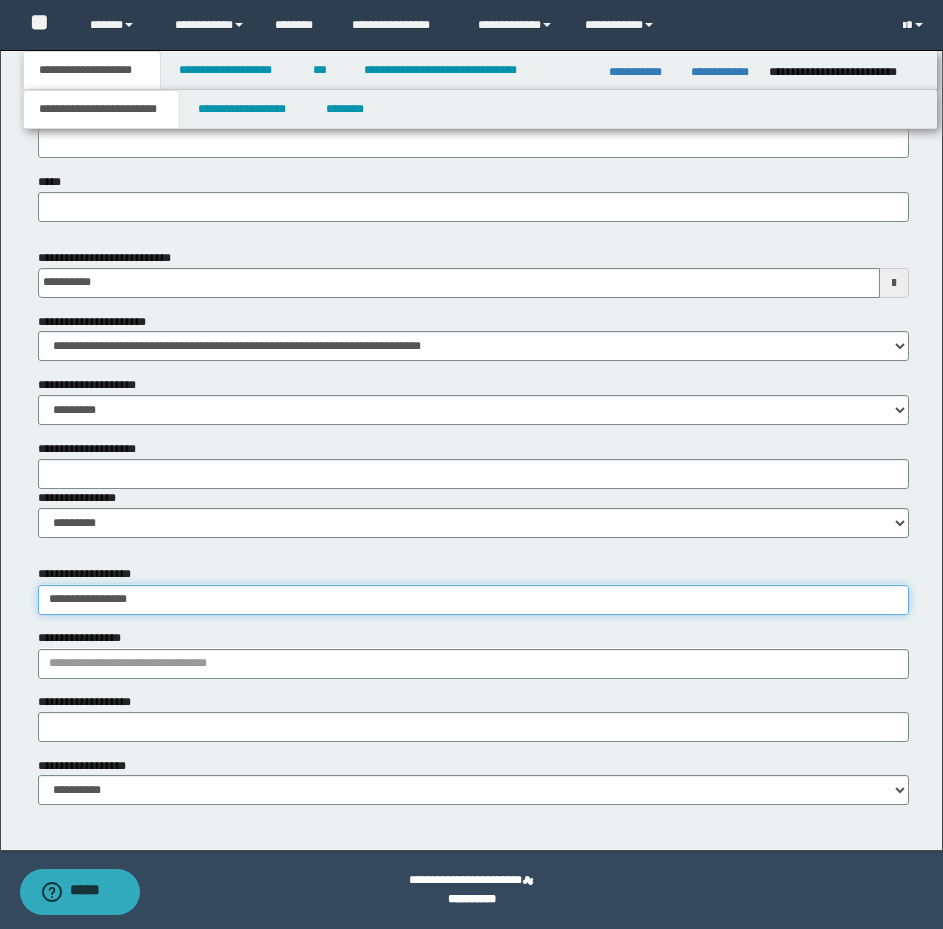type on "**********" 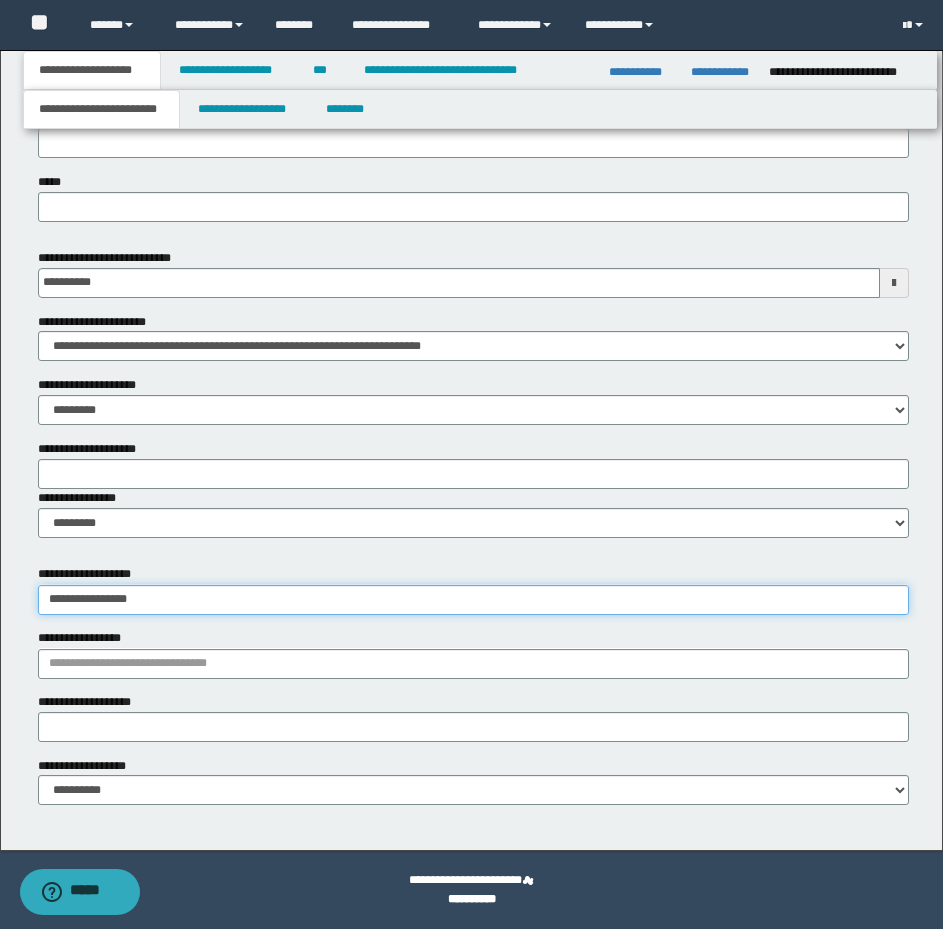 type 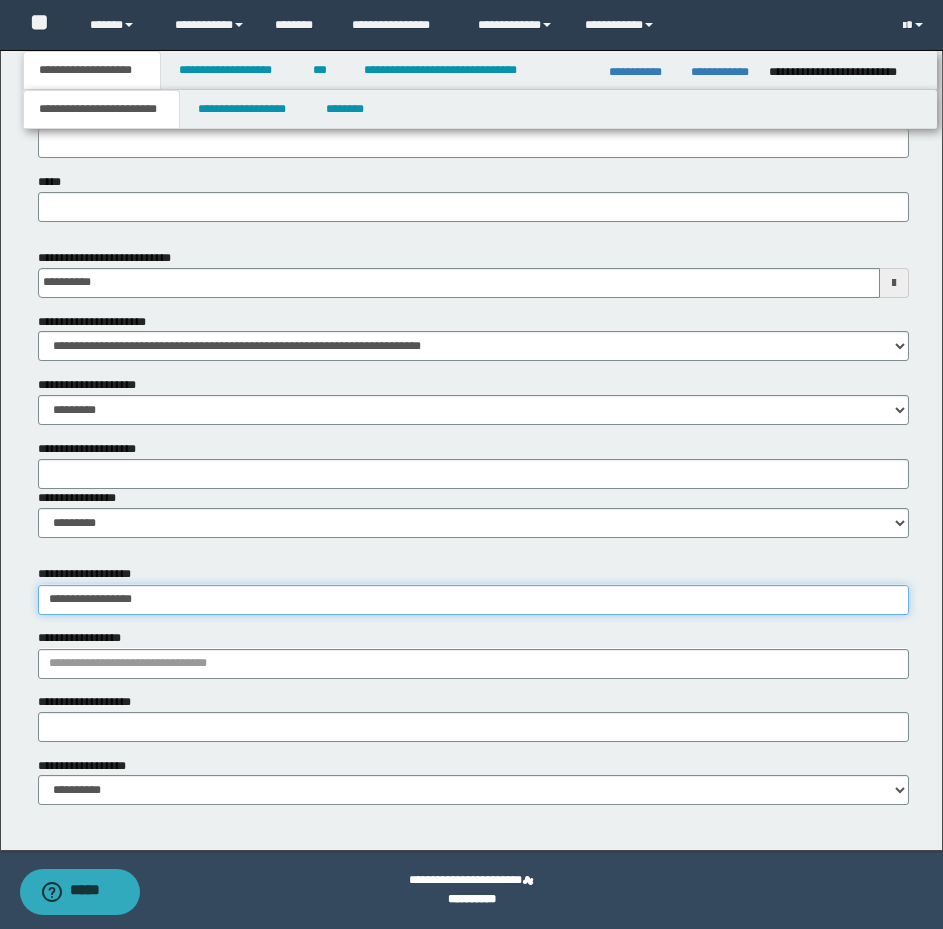 type on "**********" 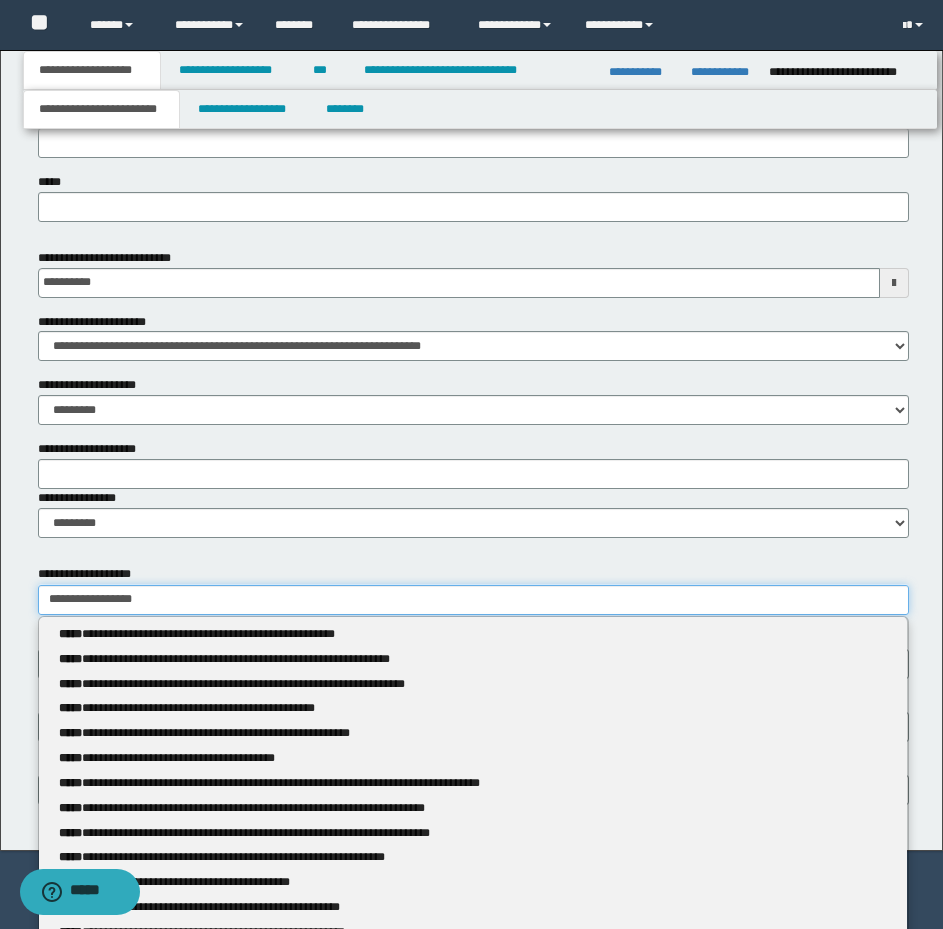 type 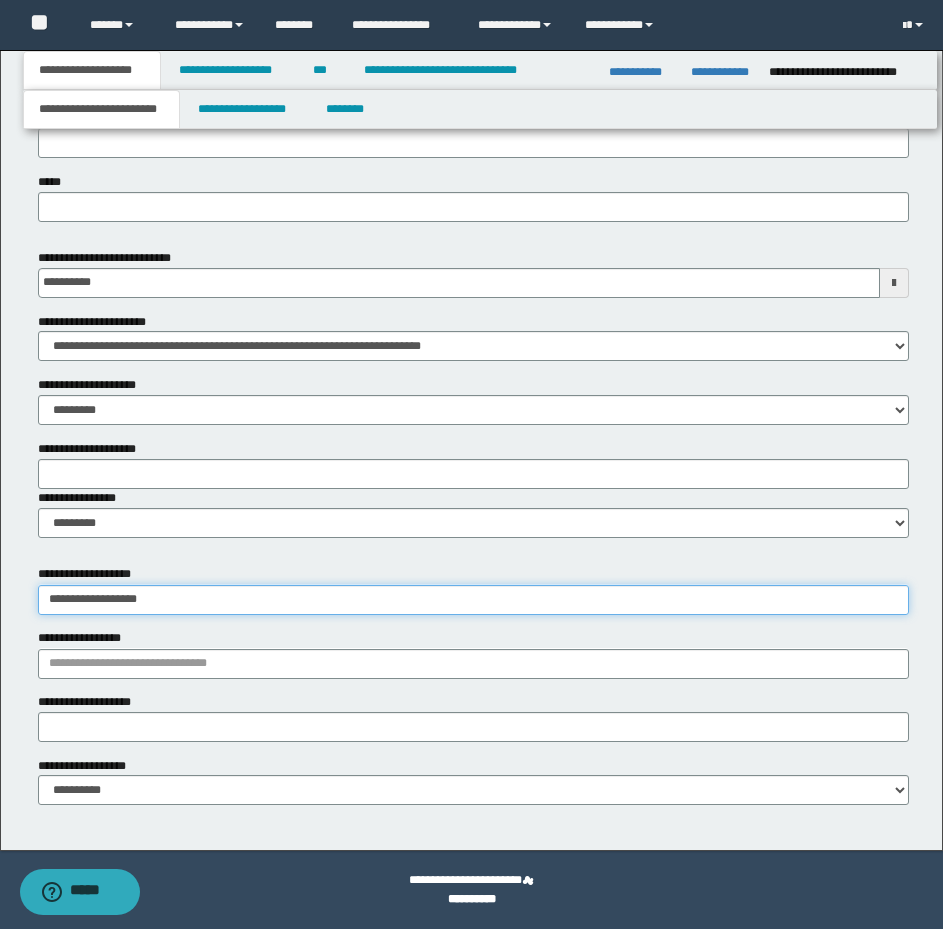 type on "**********" 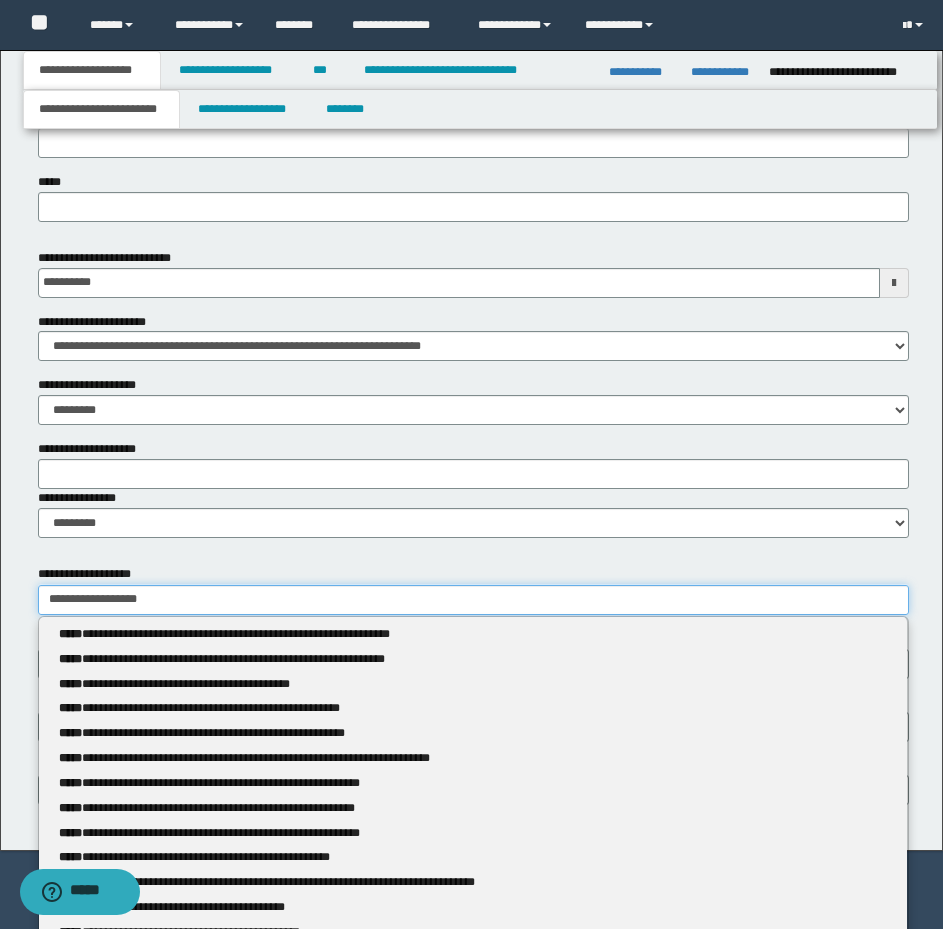 type 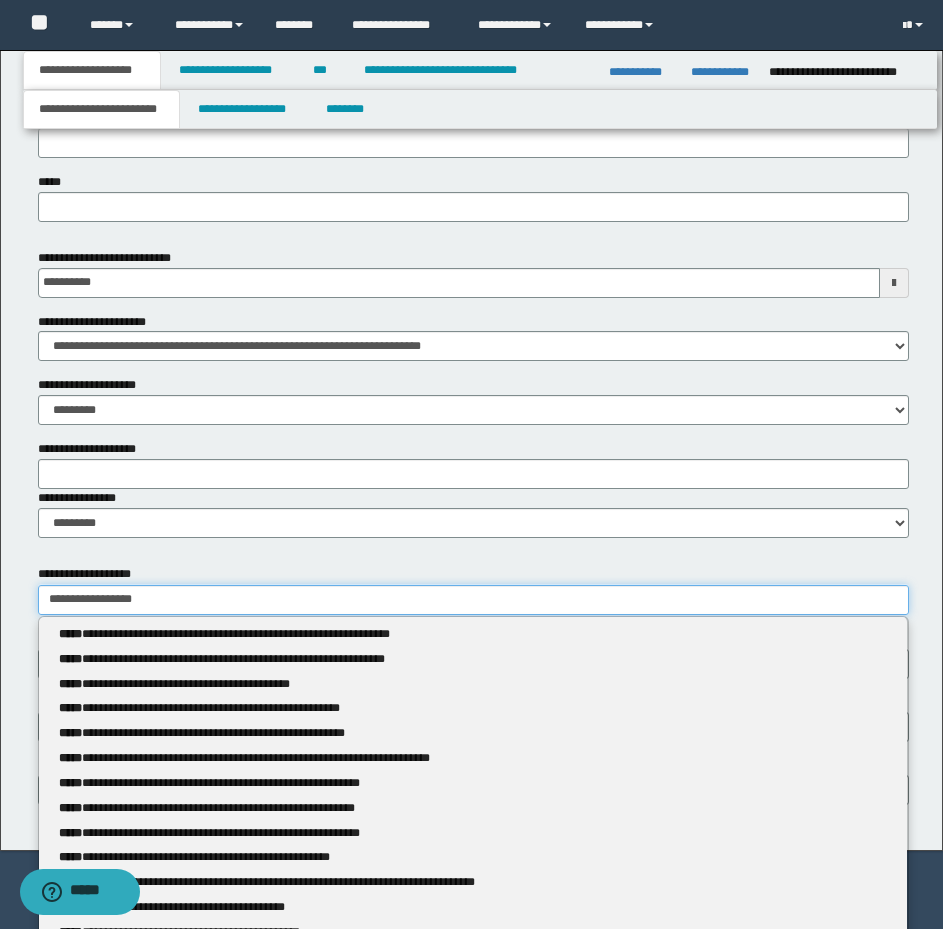 type on "**********" 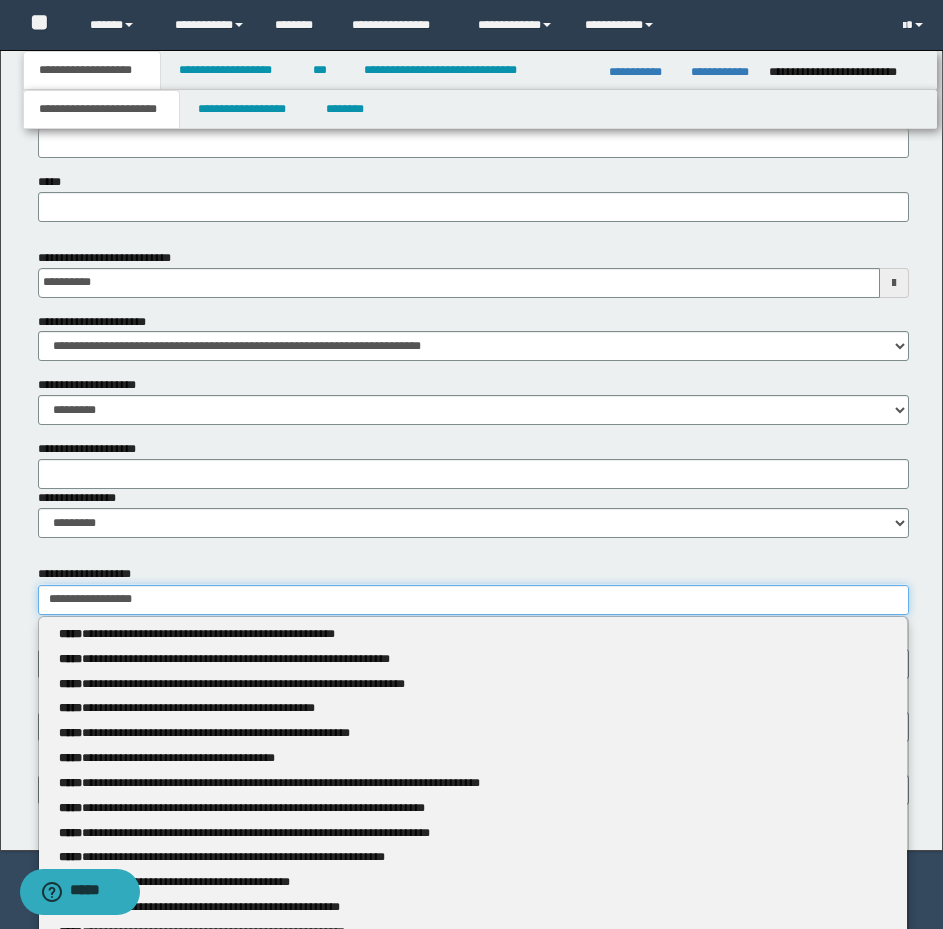 type 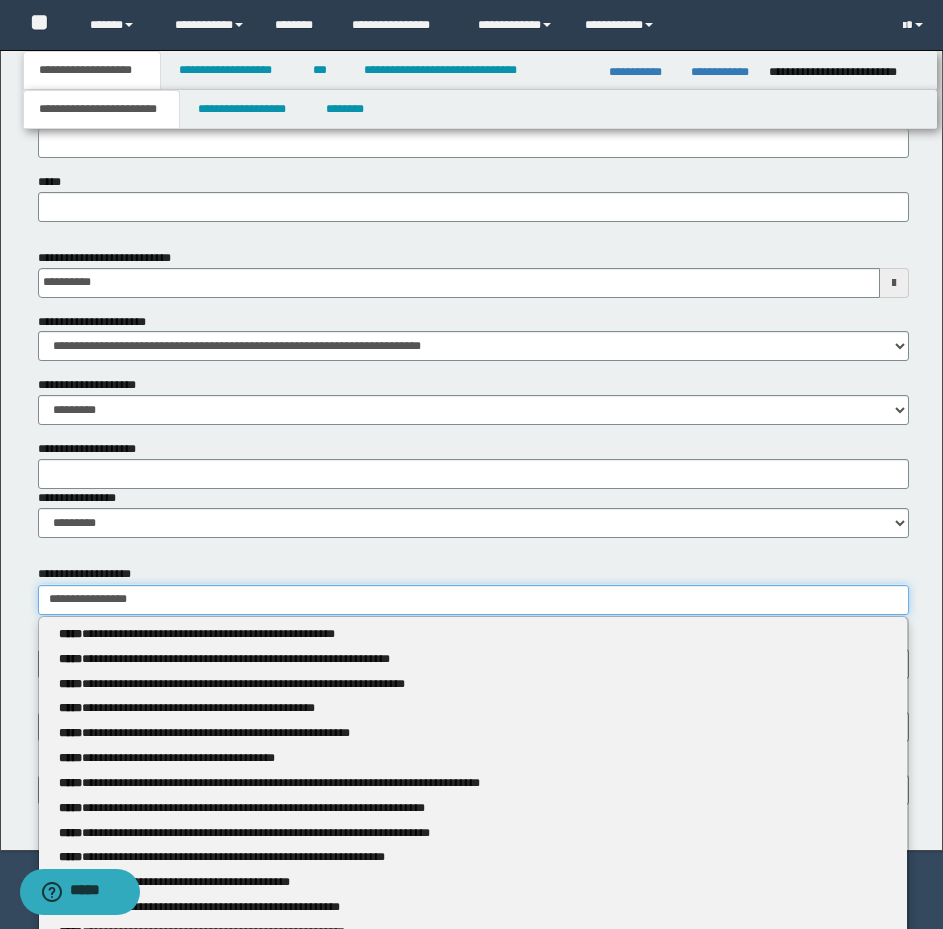 type on "**********" 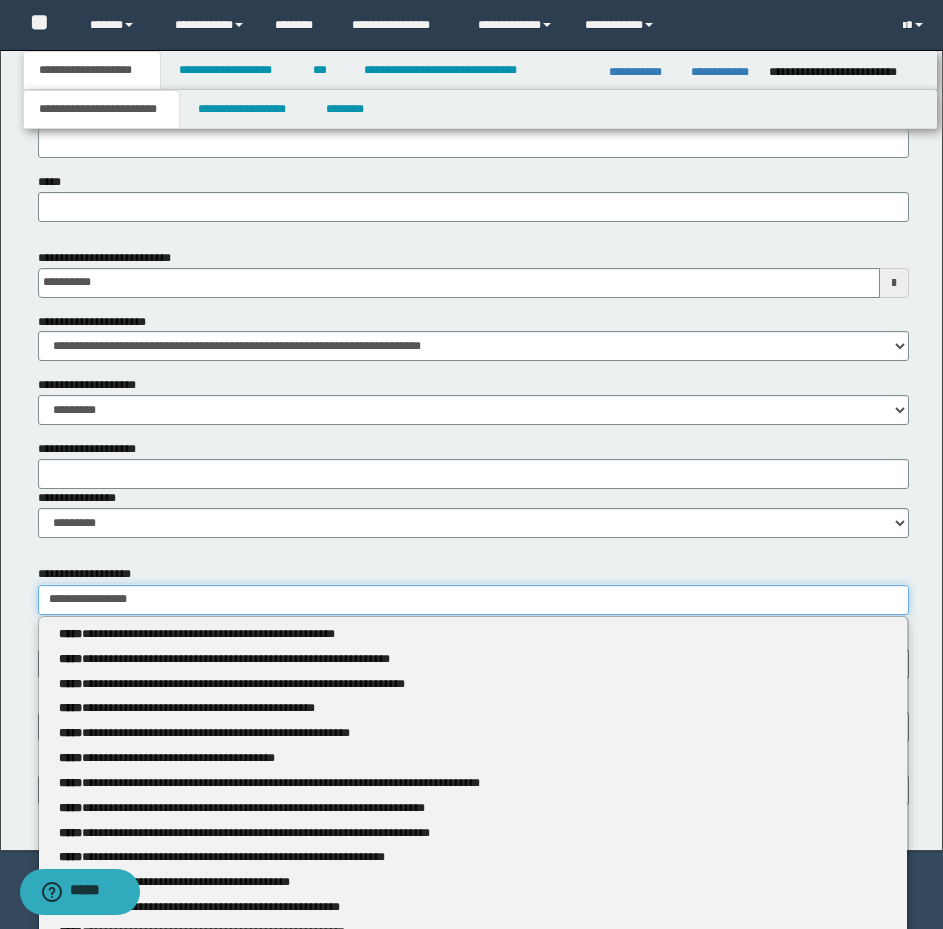 type 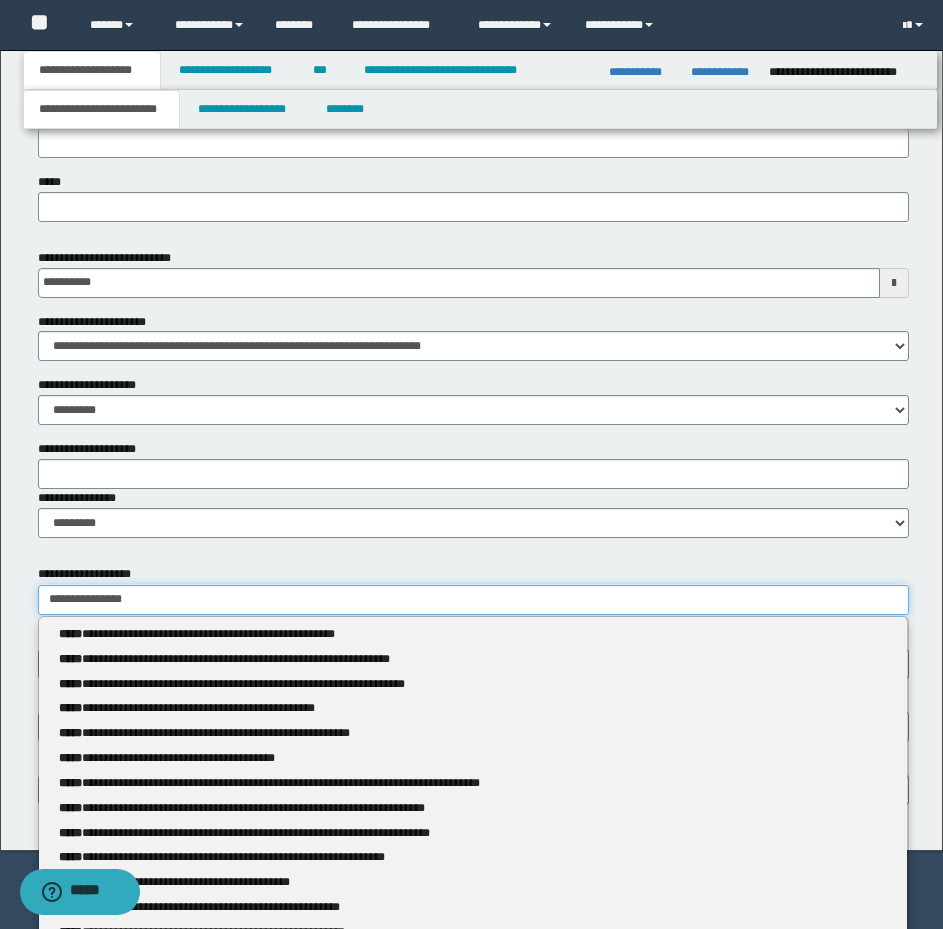 type on "**********" 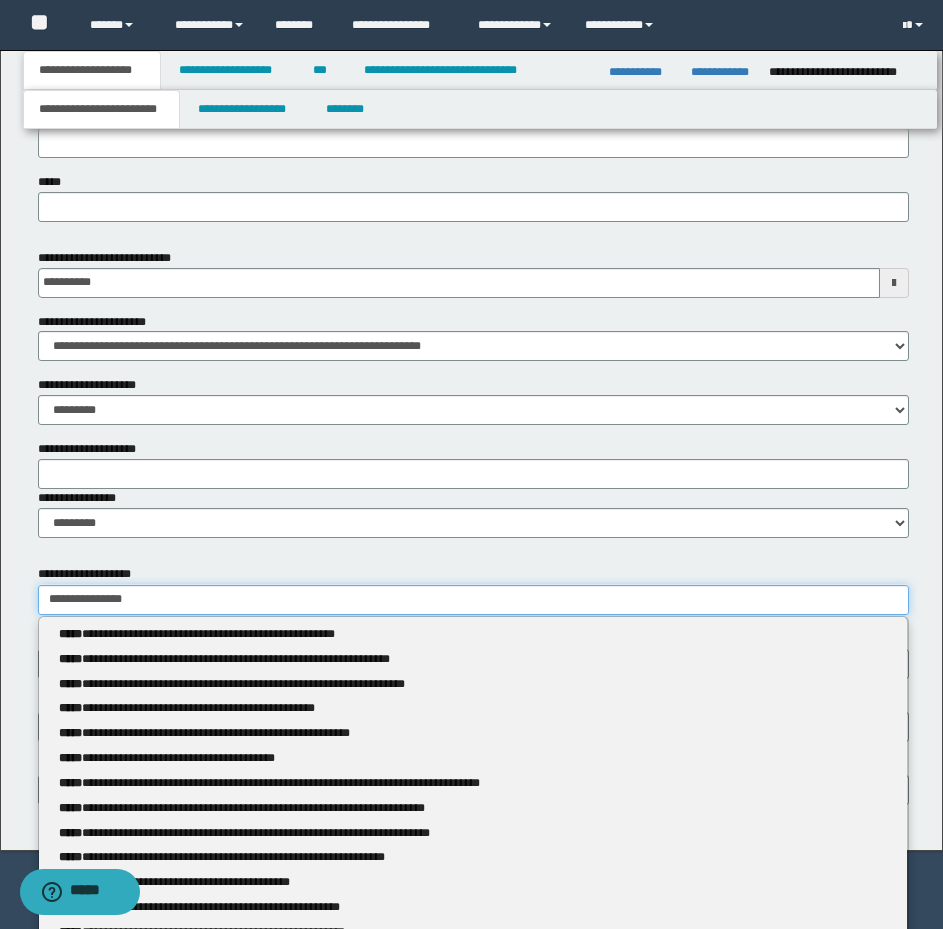 type 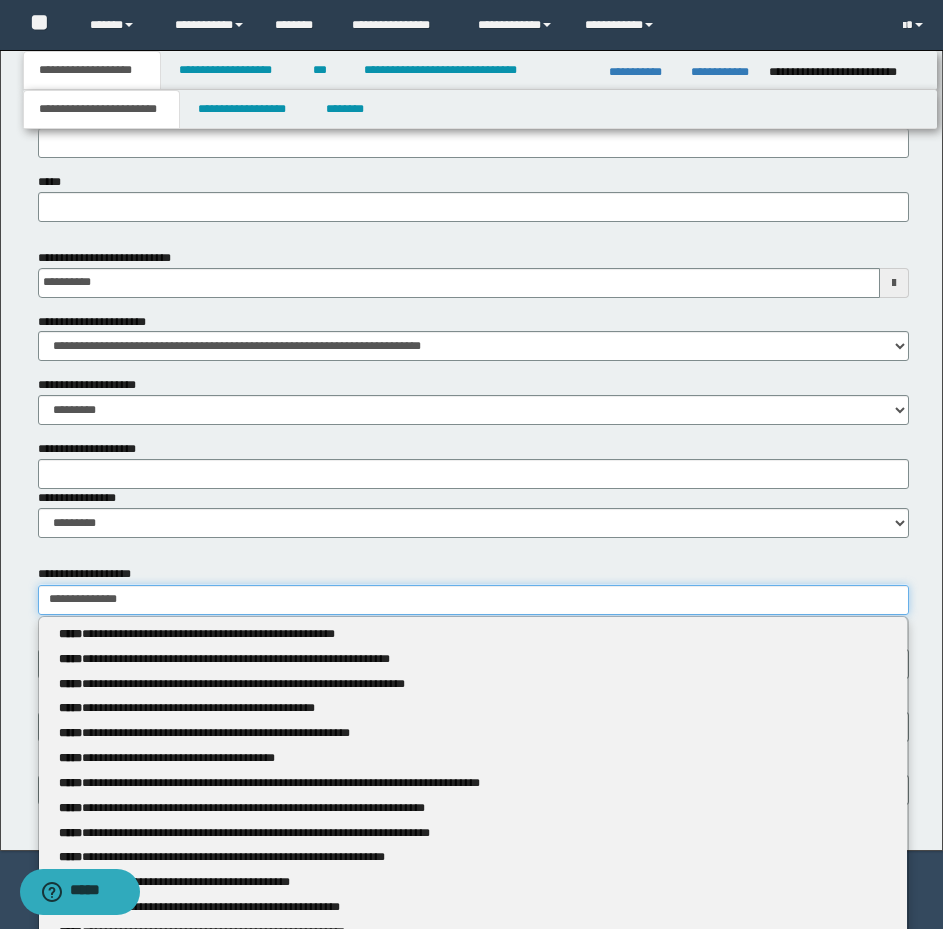type on "**********" 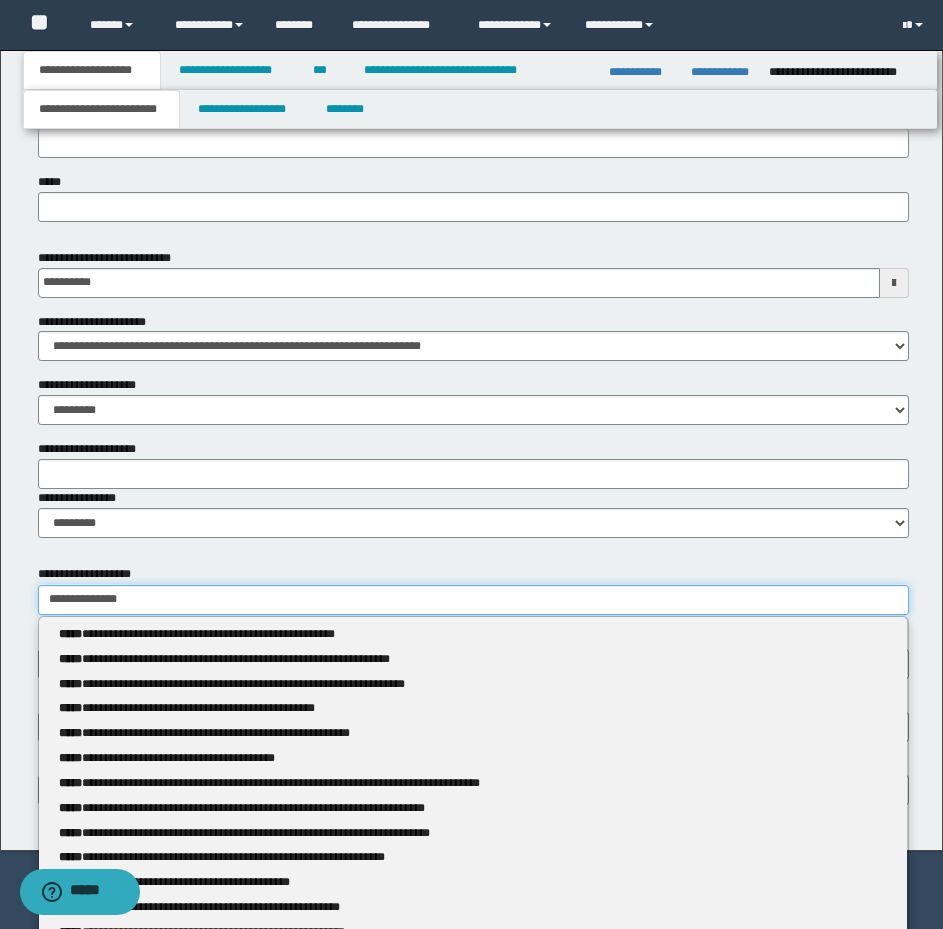type 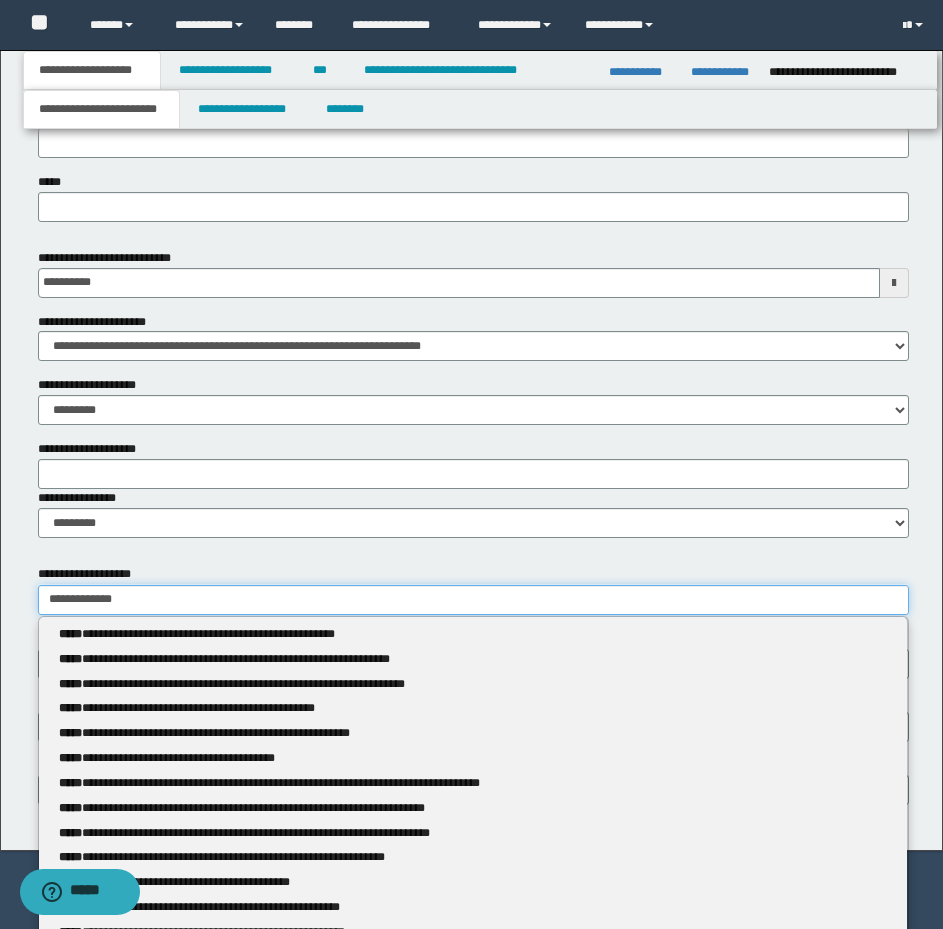type on "**********" 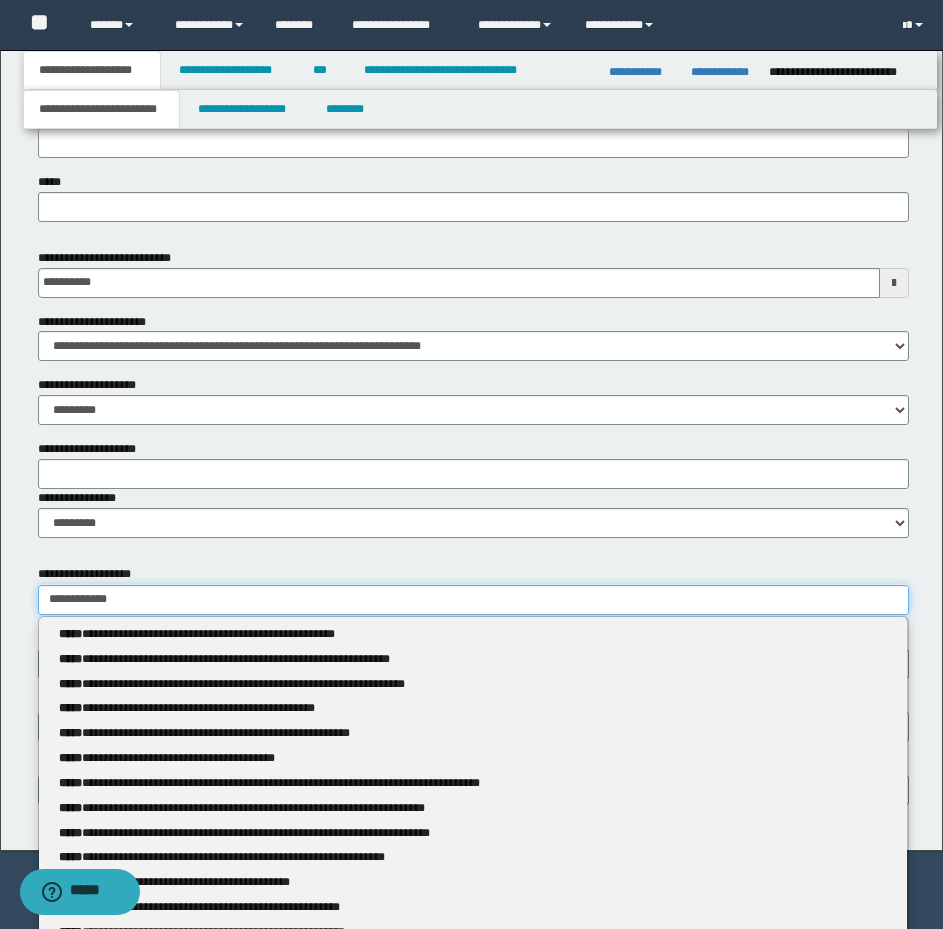 type on "**********" 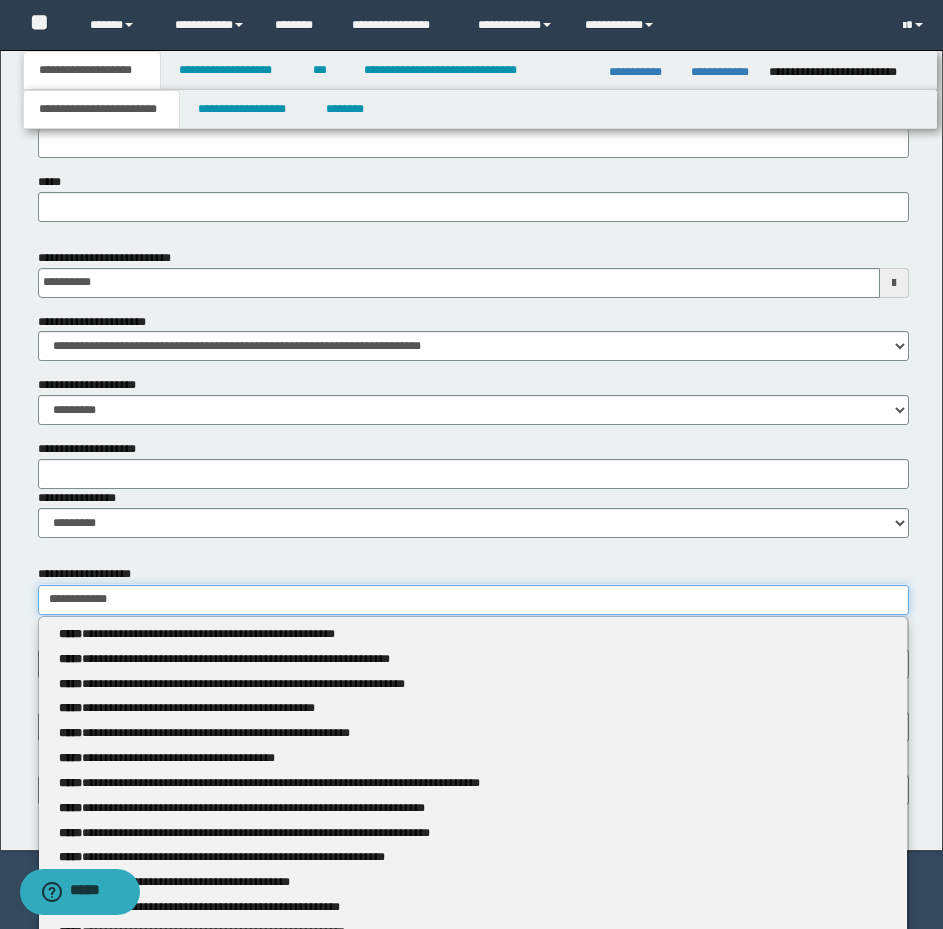 type 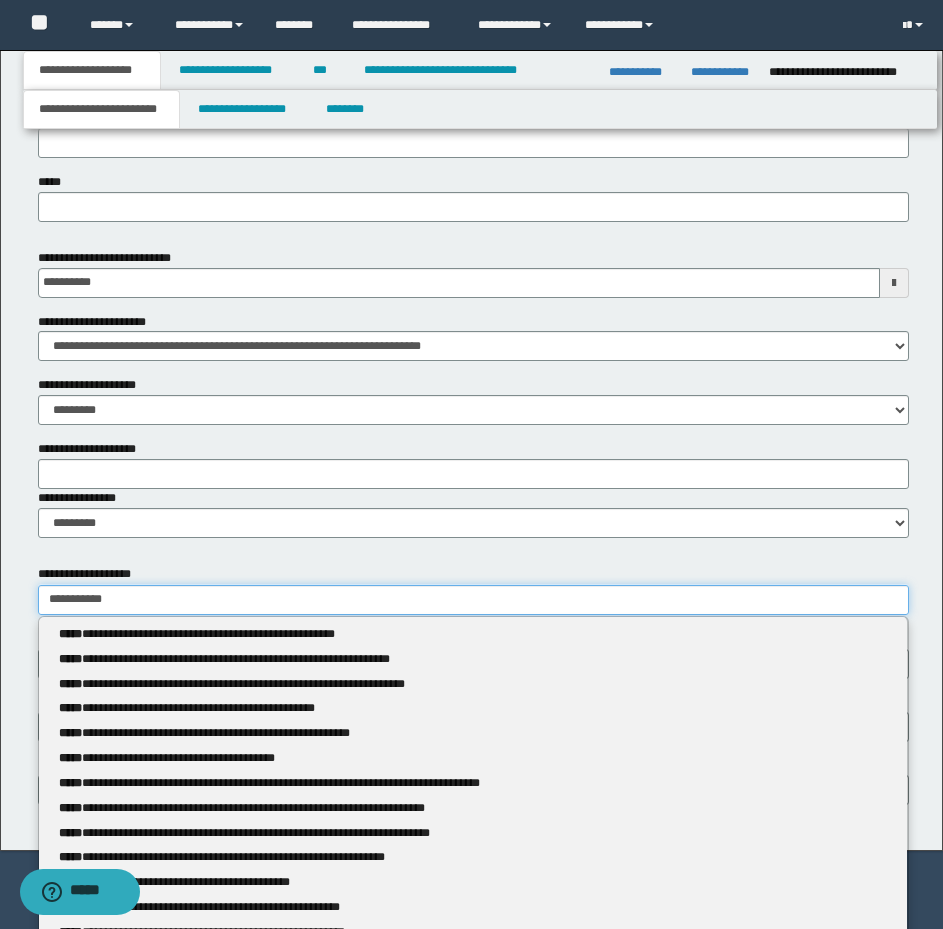 type on "**********" 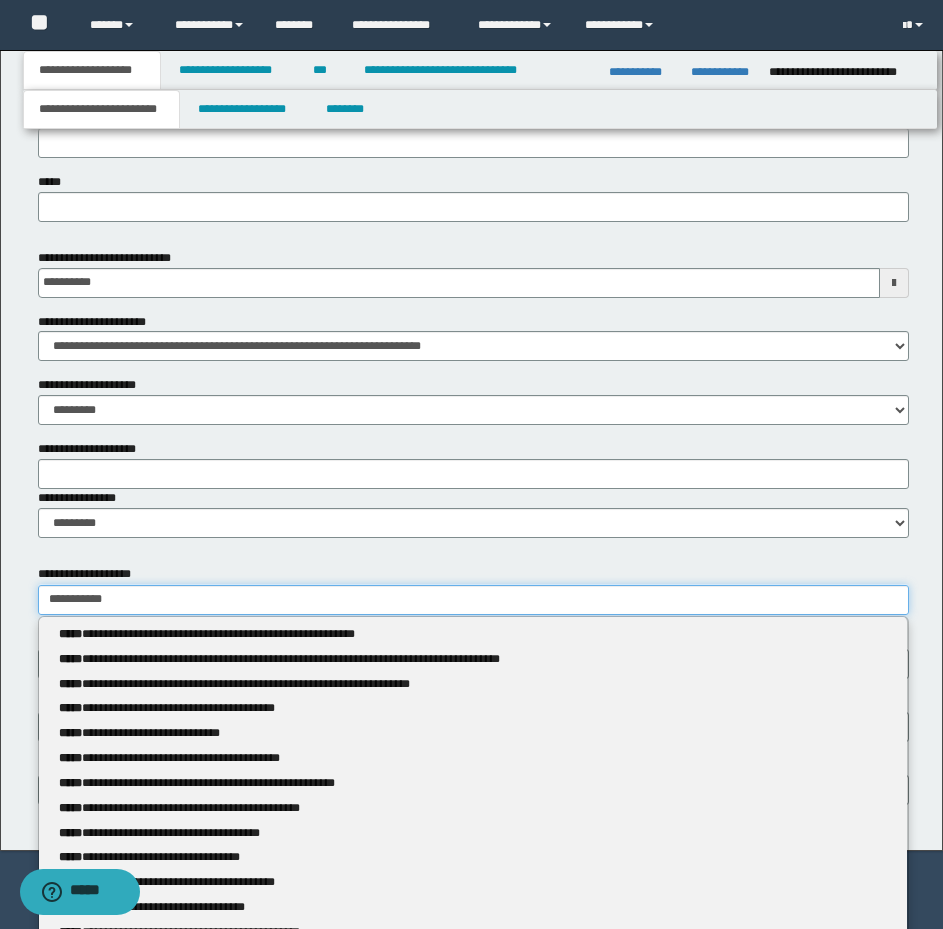 type on "**********" 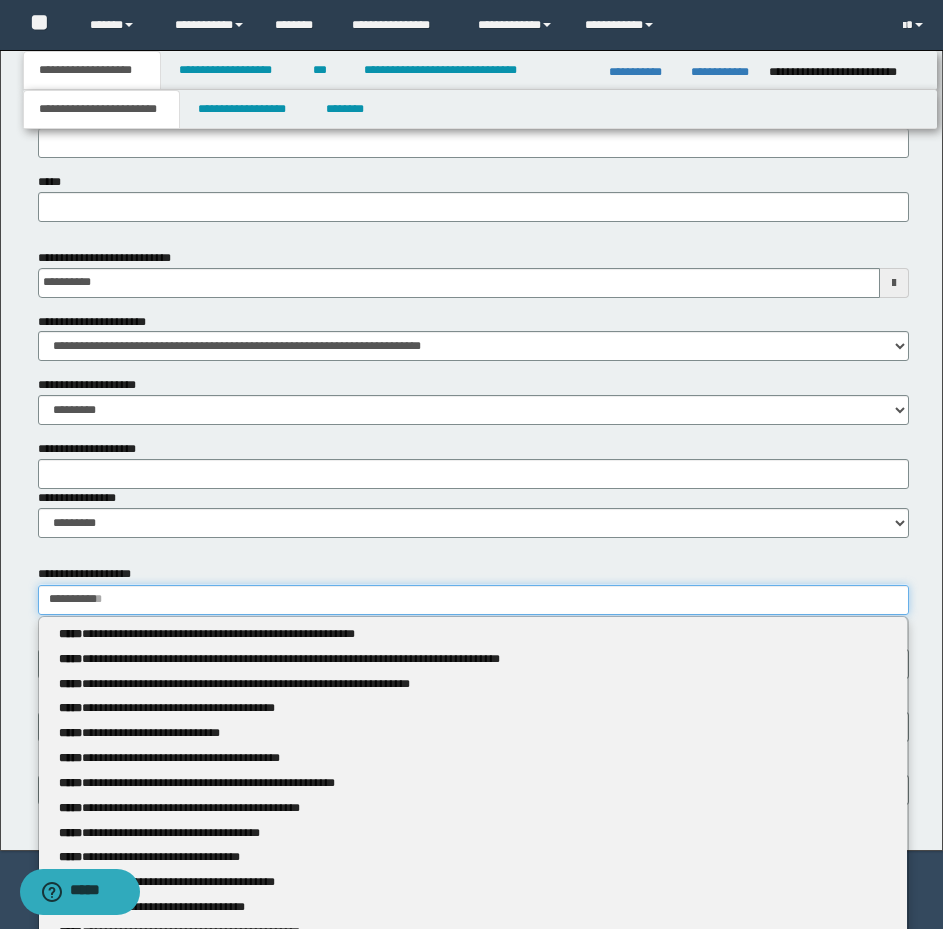 type 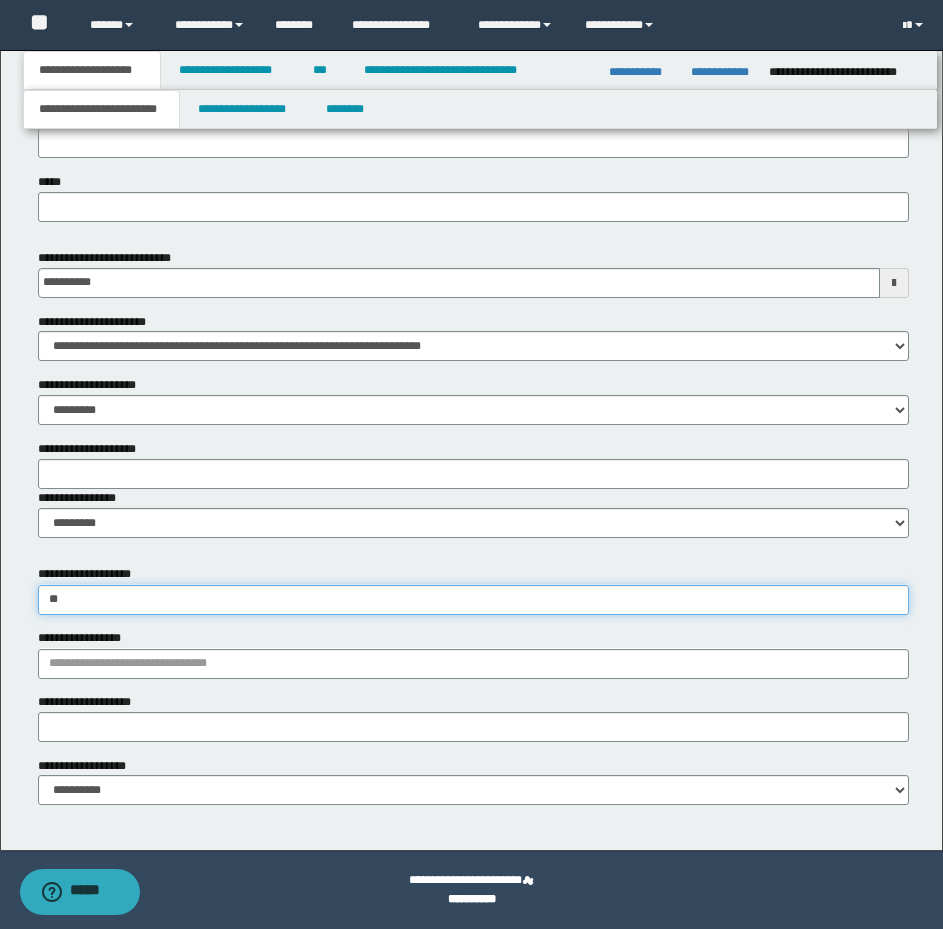 type on "*" 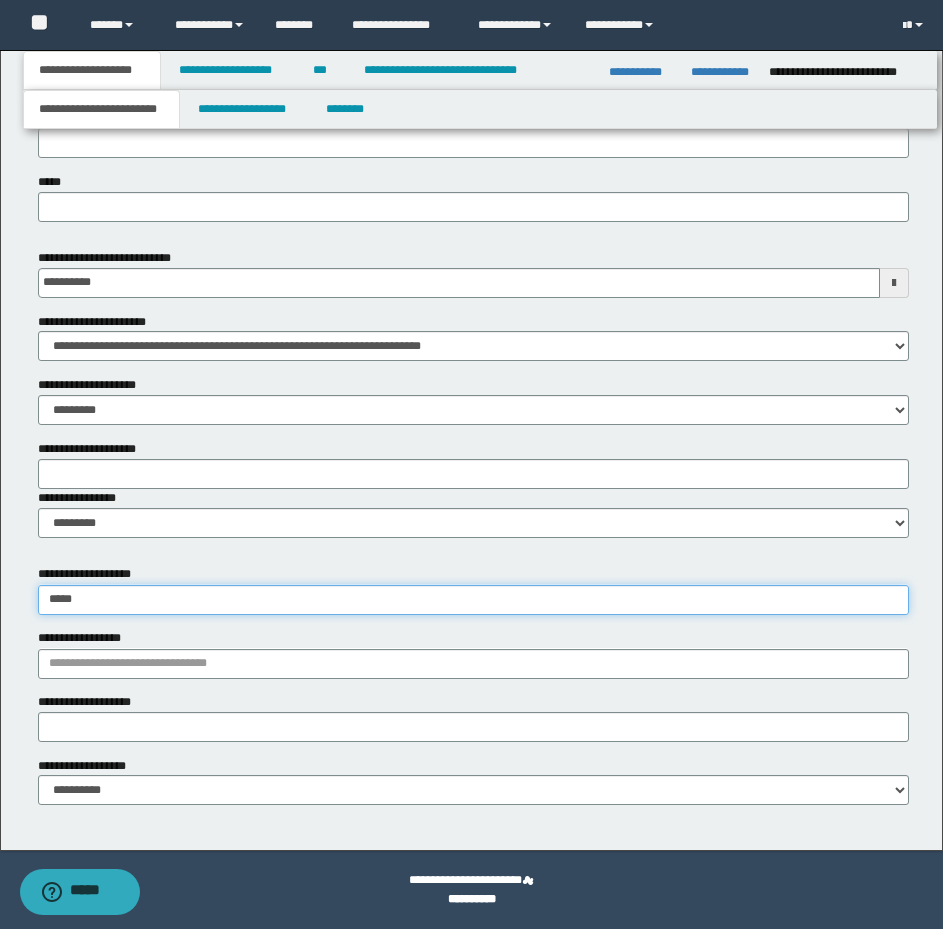 type on "******" 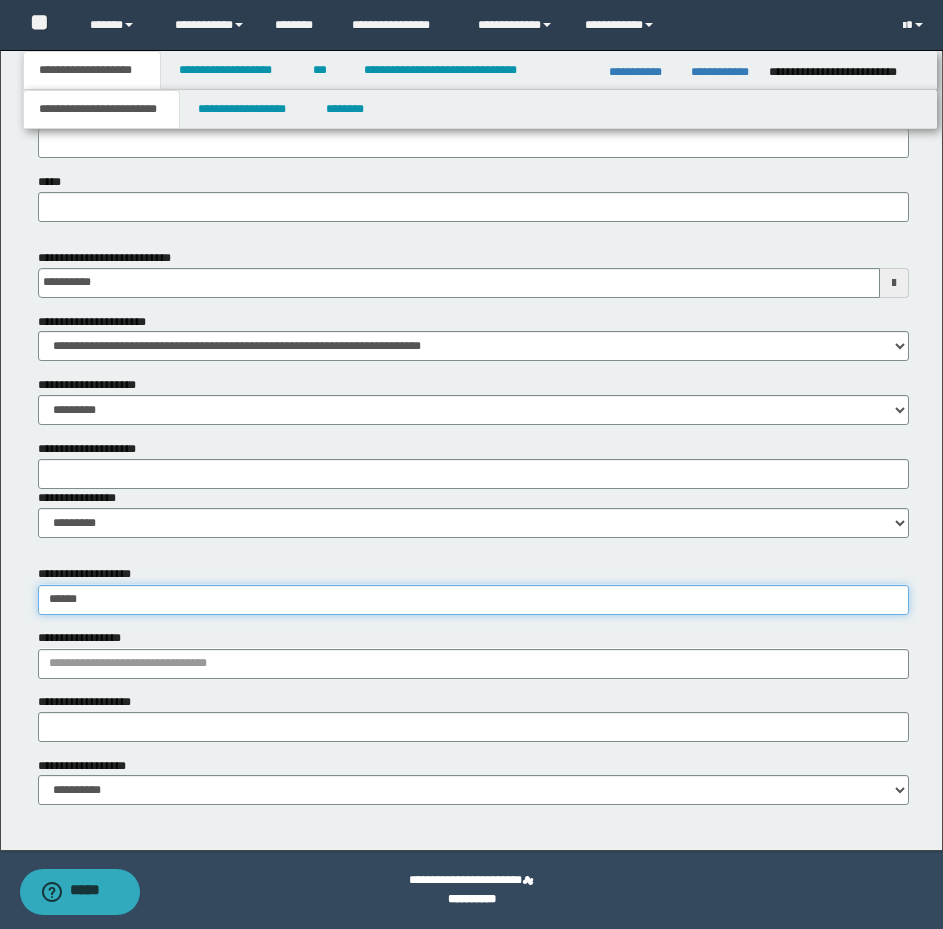 type on "**********" 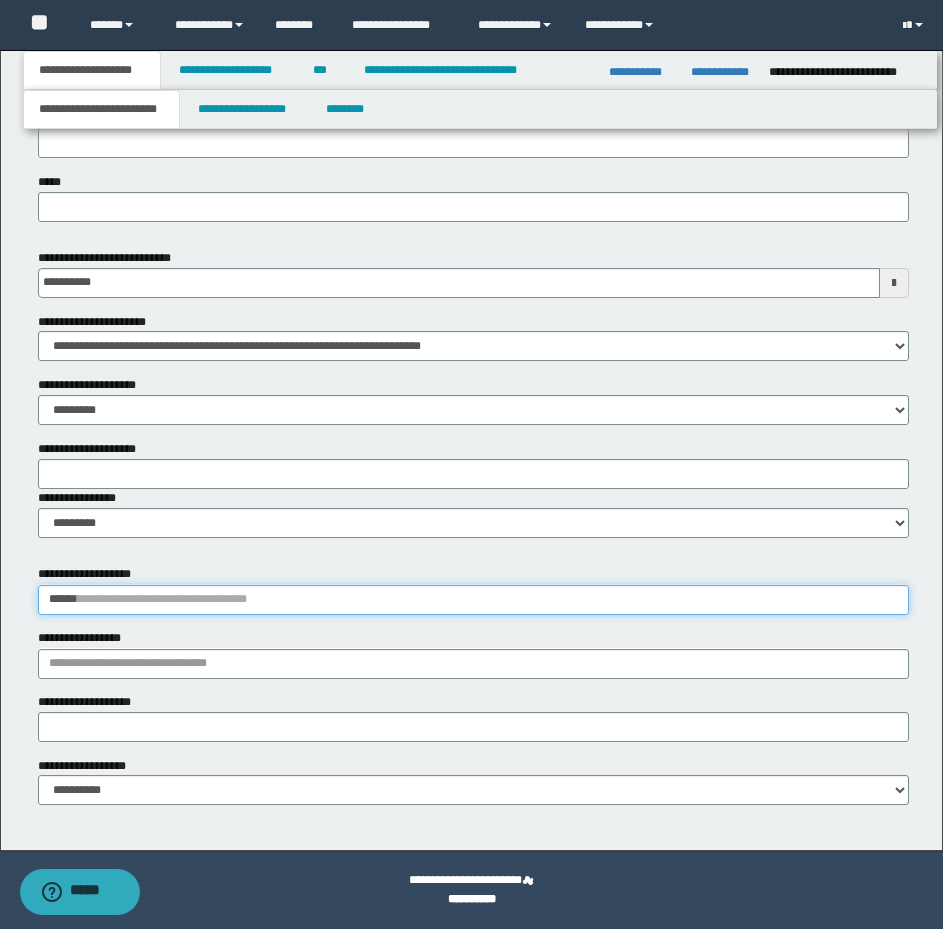 type 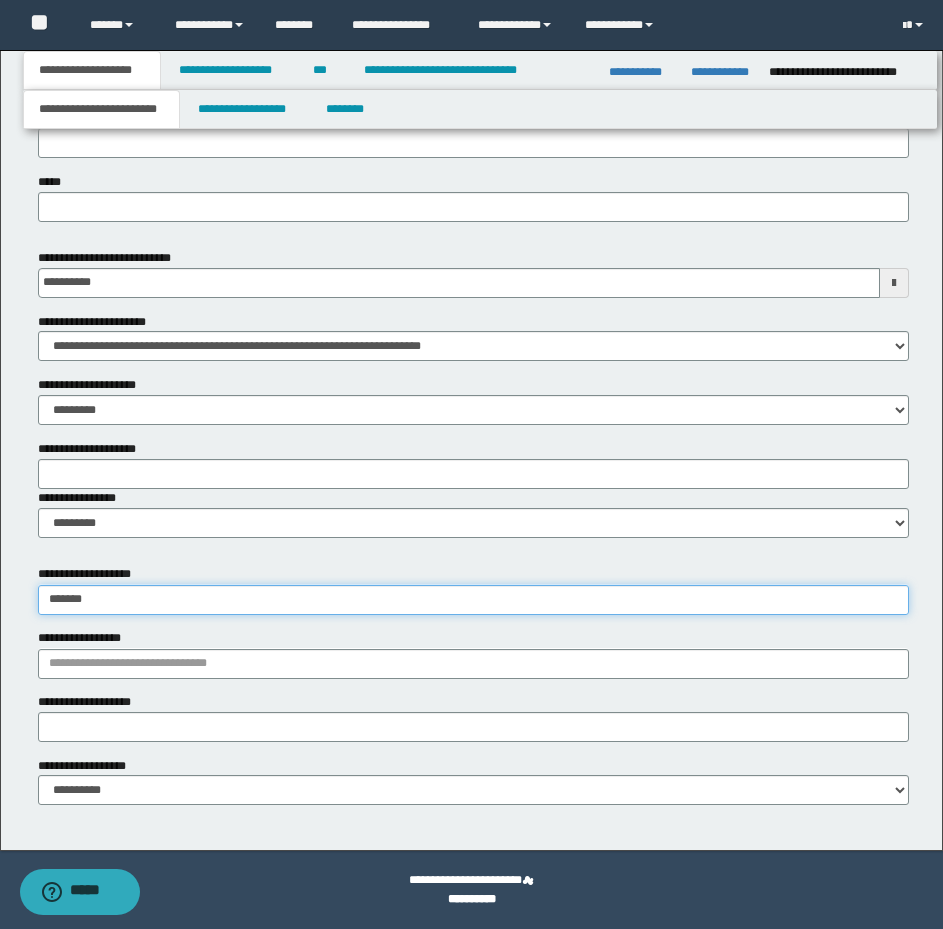type on "**********" 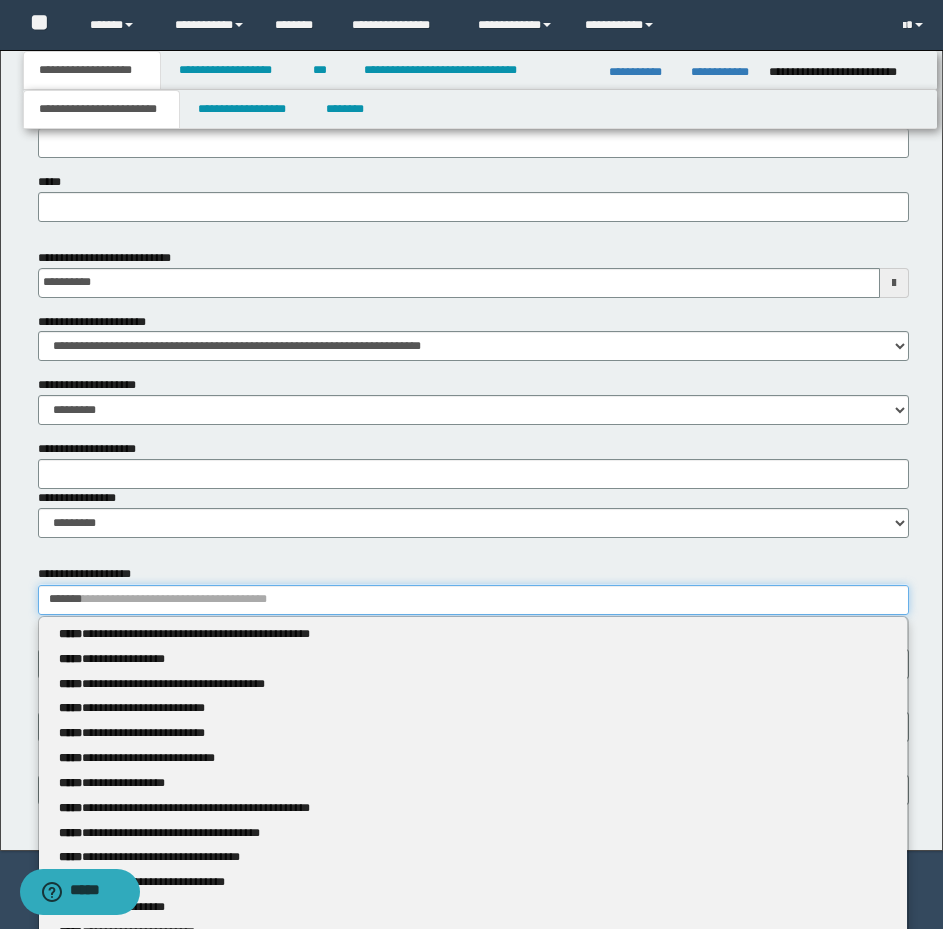 type 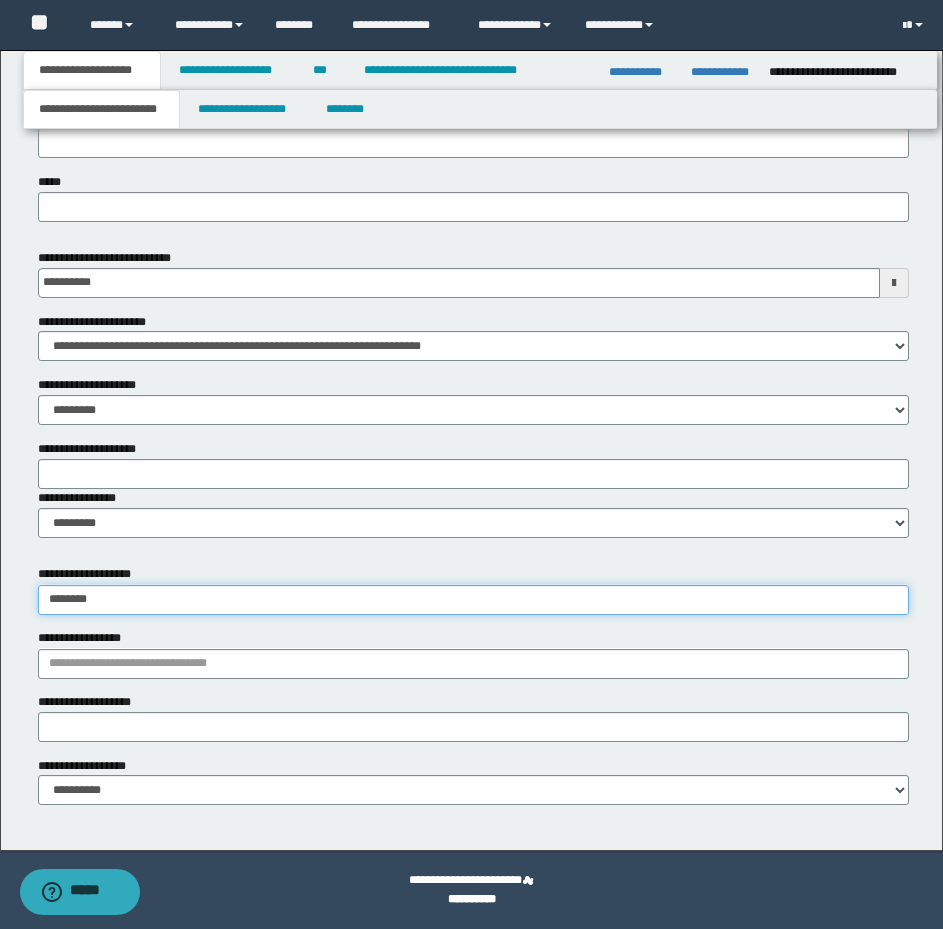 type on "**********" 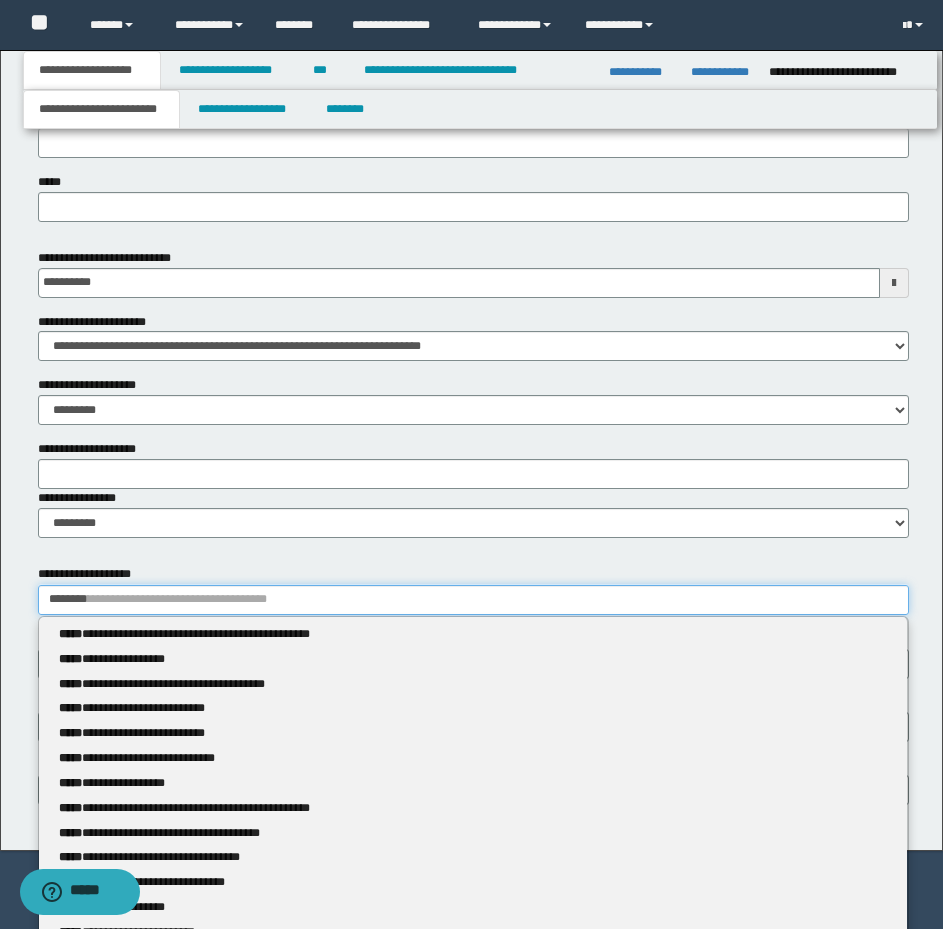 type 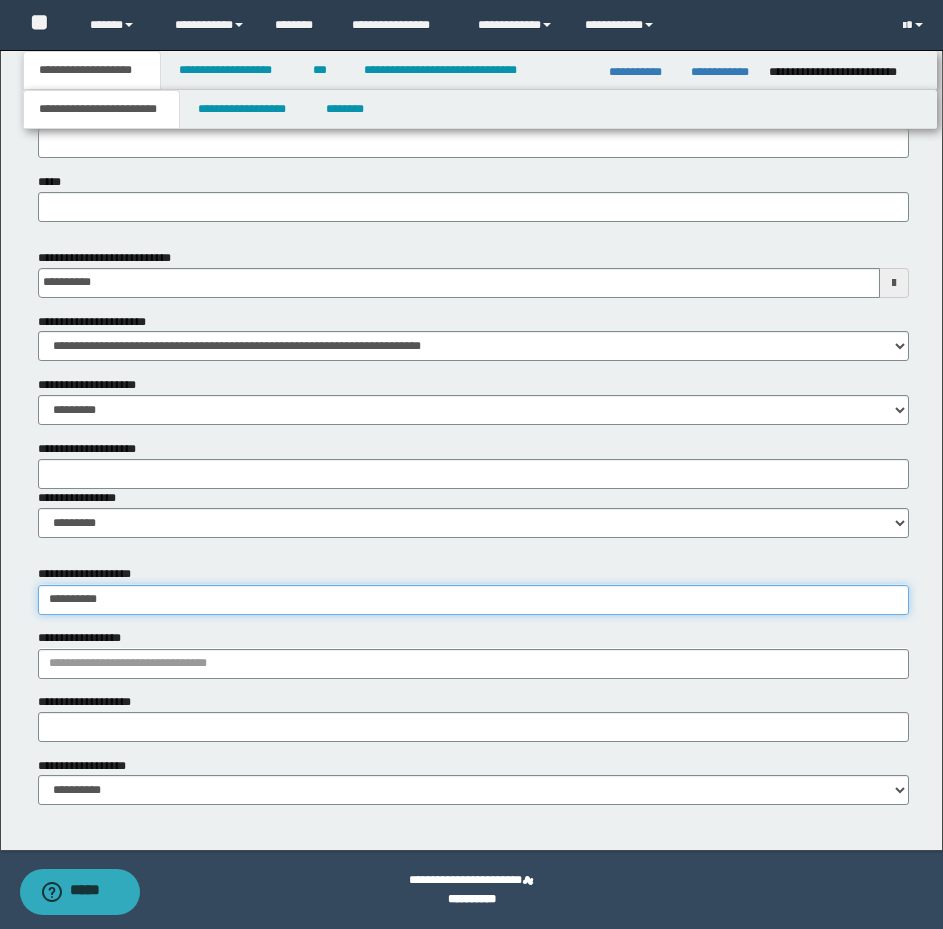 type on "**********" 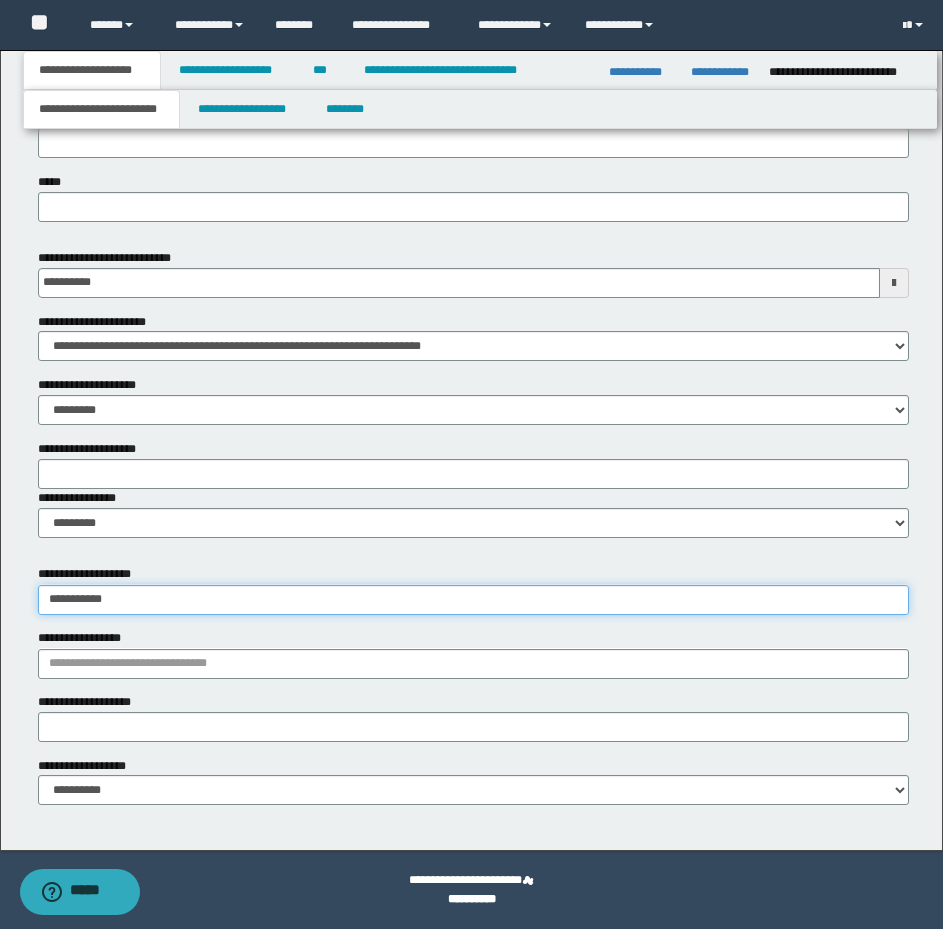 type on "**********" 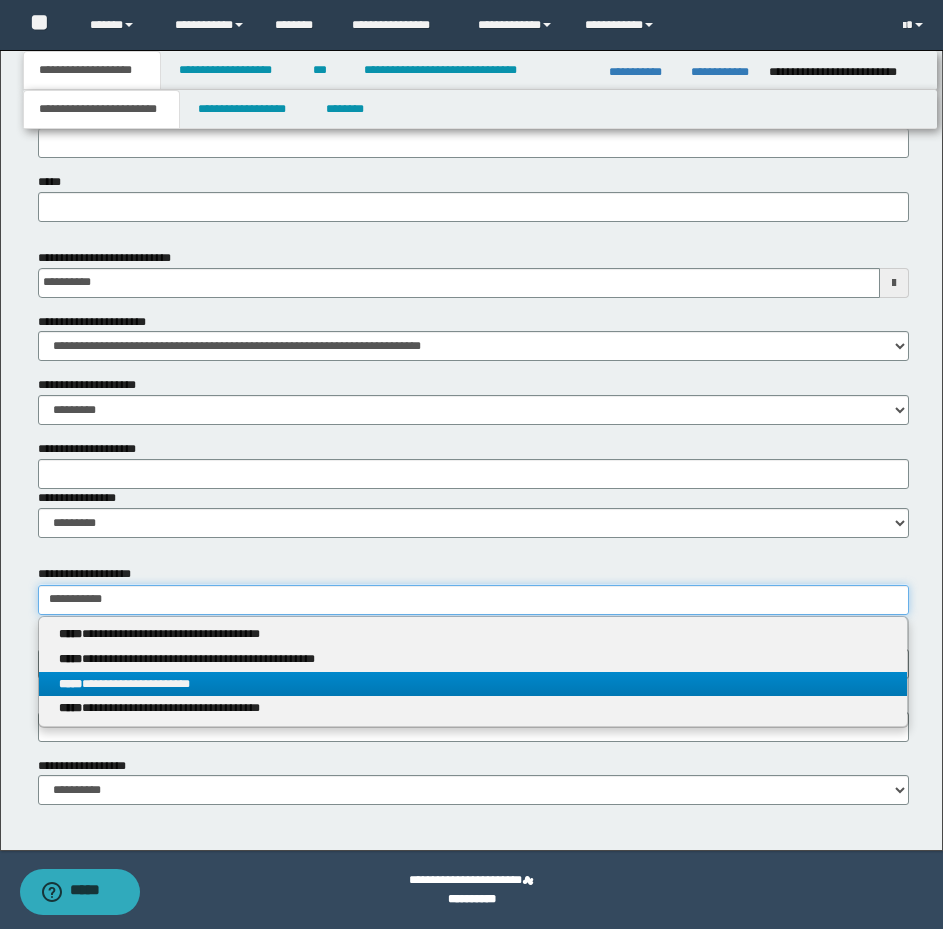 type on "**********" 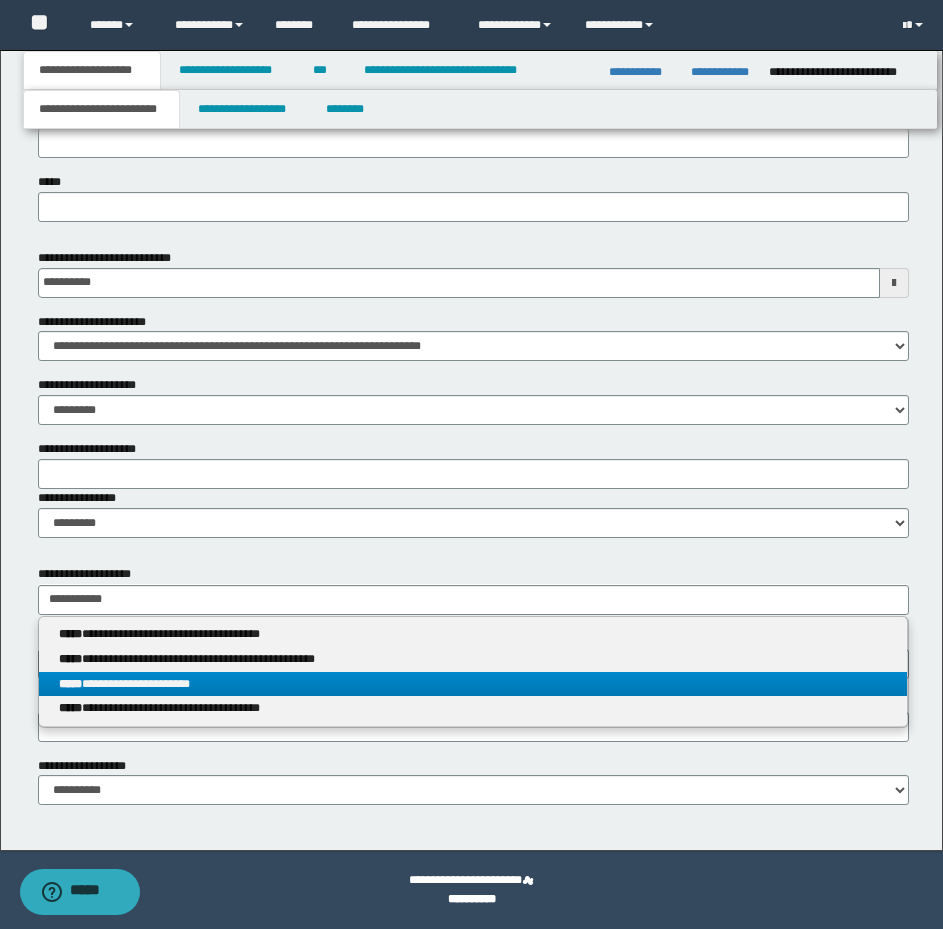 click on "**********" at bounding box center (473, 684) 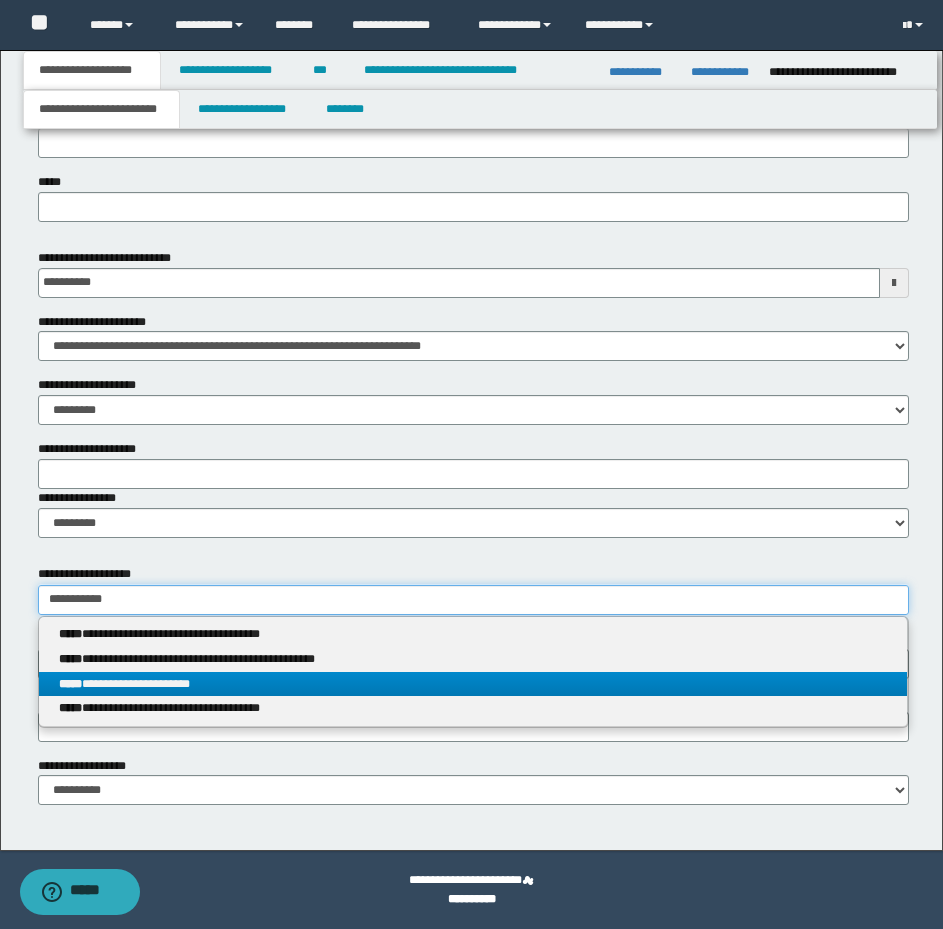 type 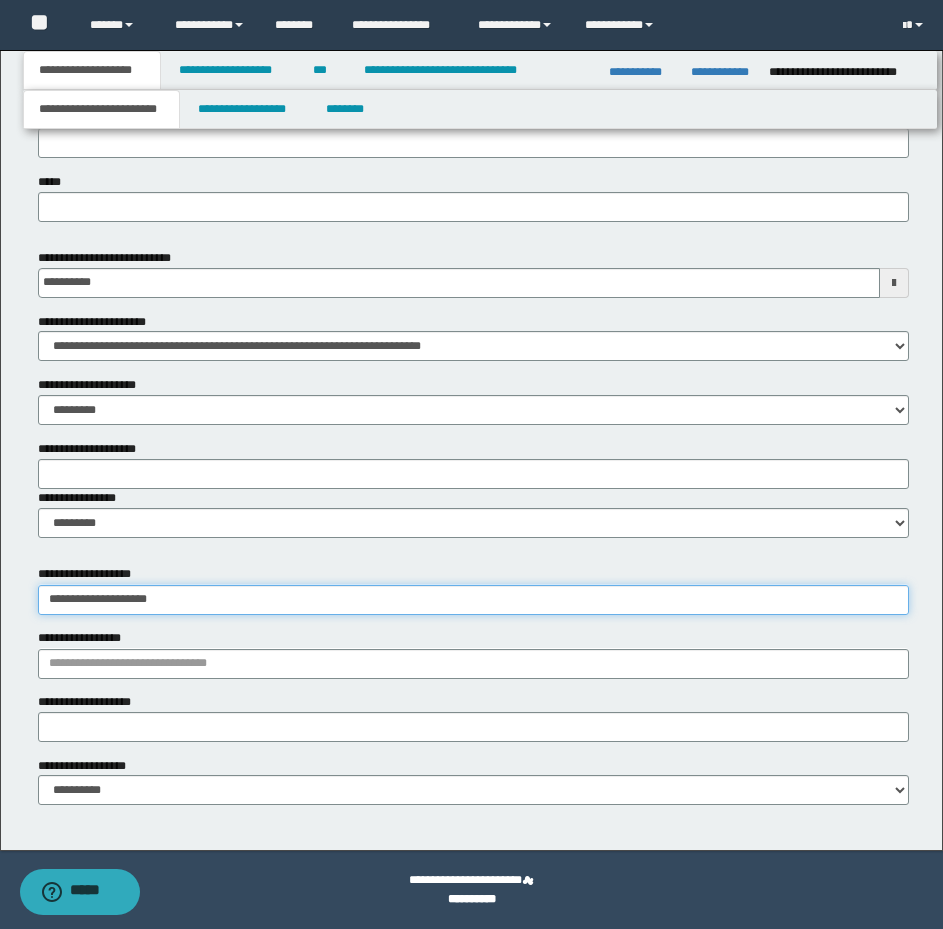 type on "**********" 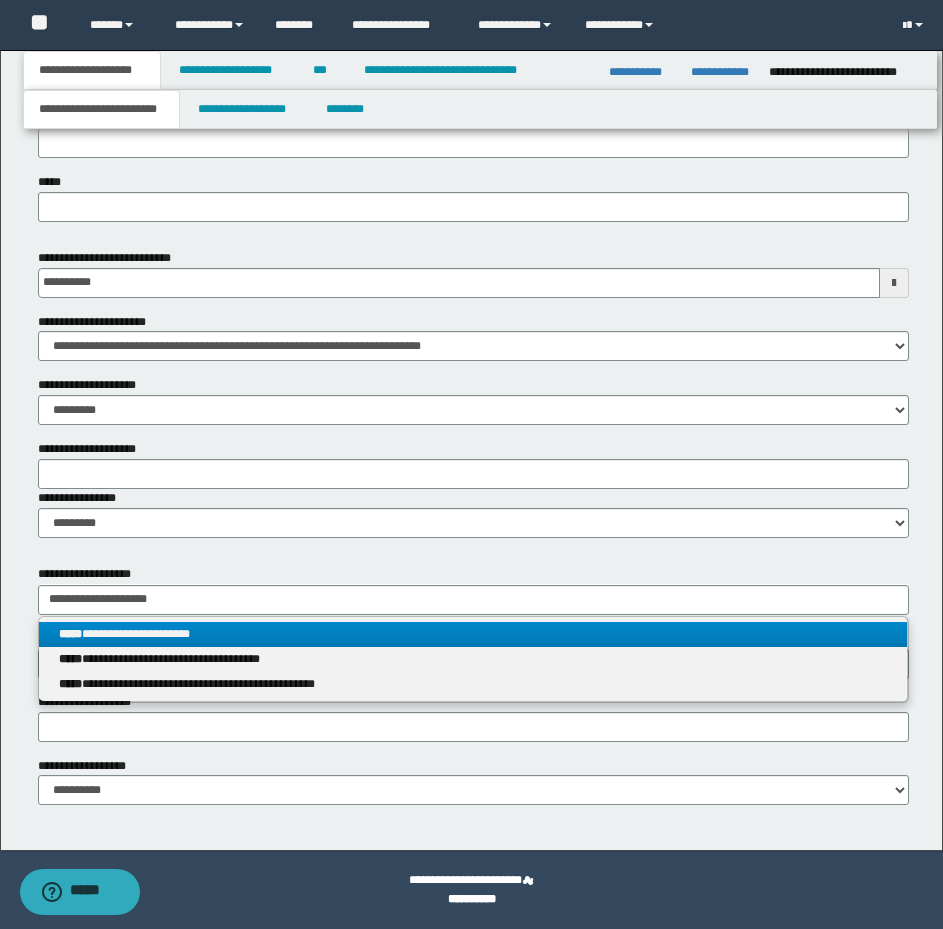 click on "**********" at bounding box center [473, 634] 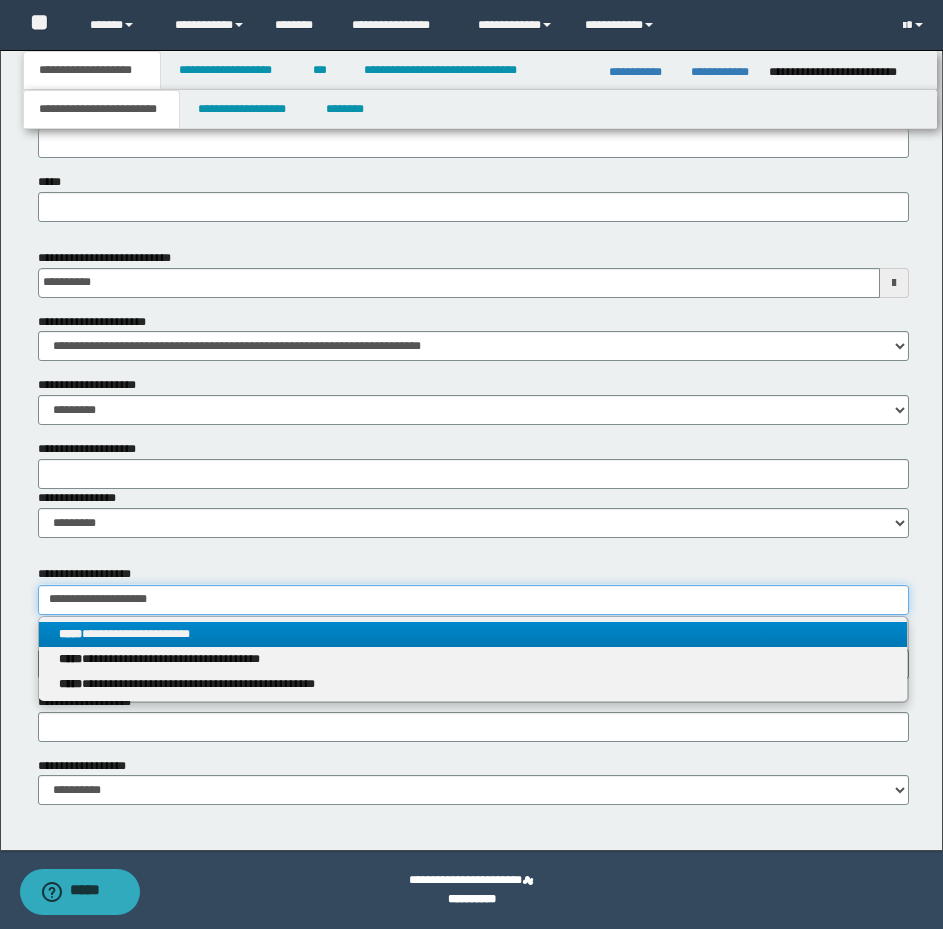 type 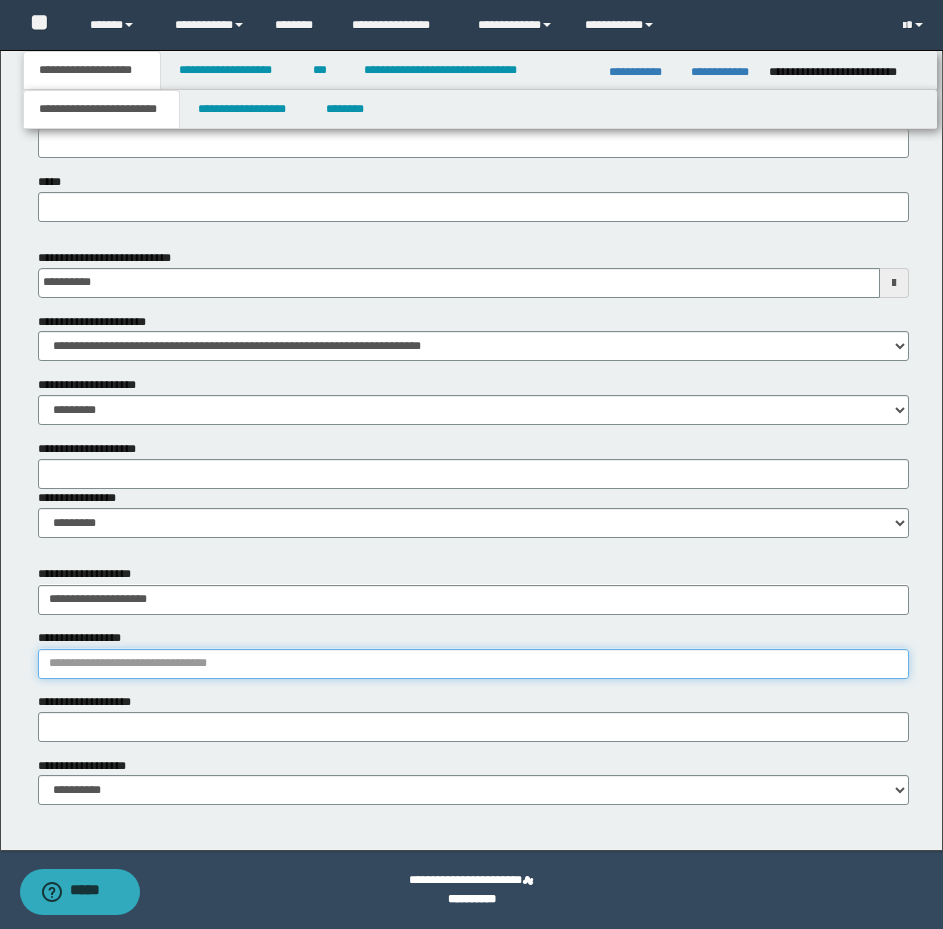 click on "**********" at bounding box center [473, 664] 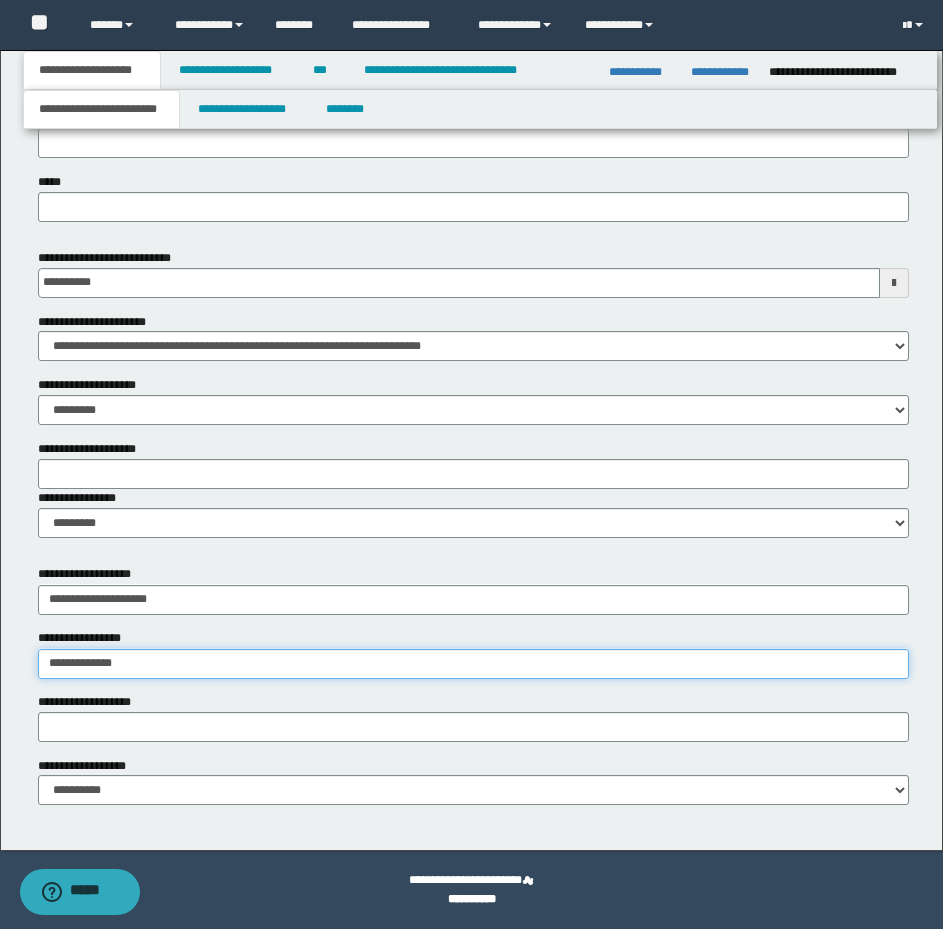 type on "**********" 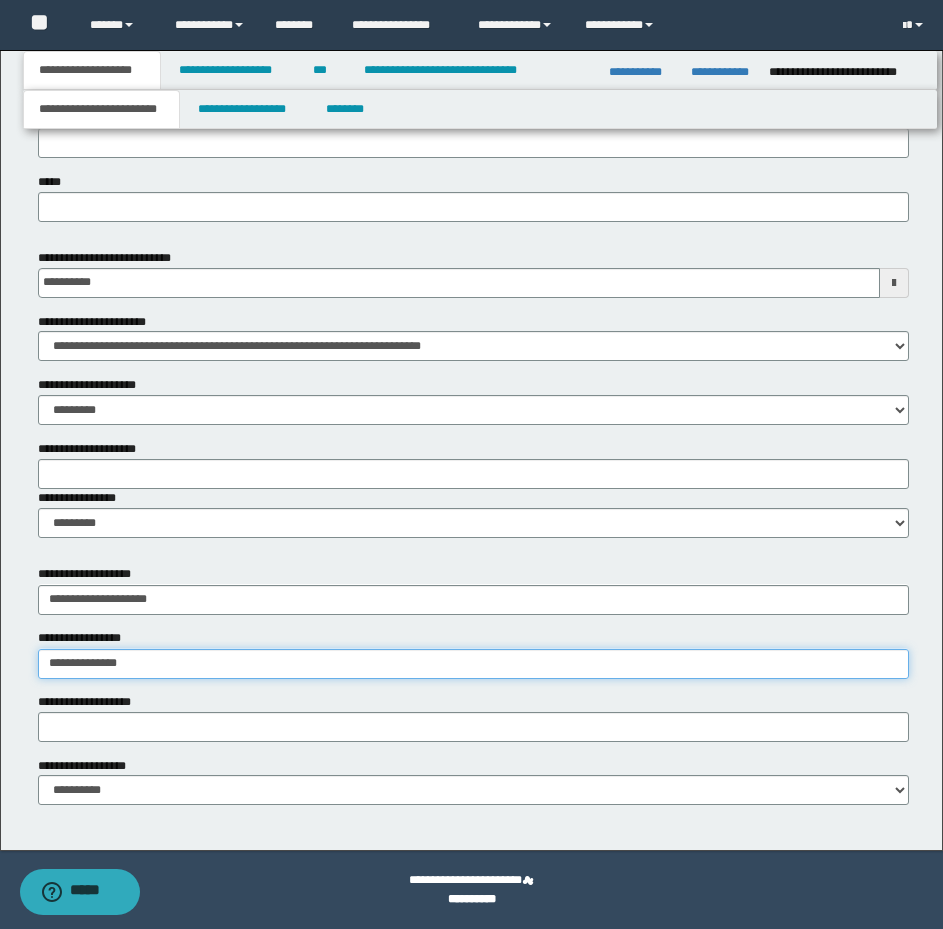 type on "**********" 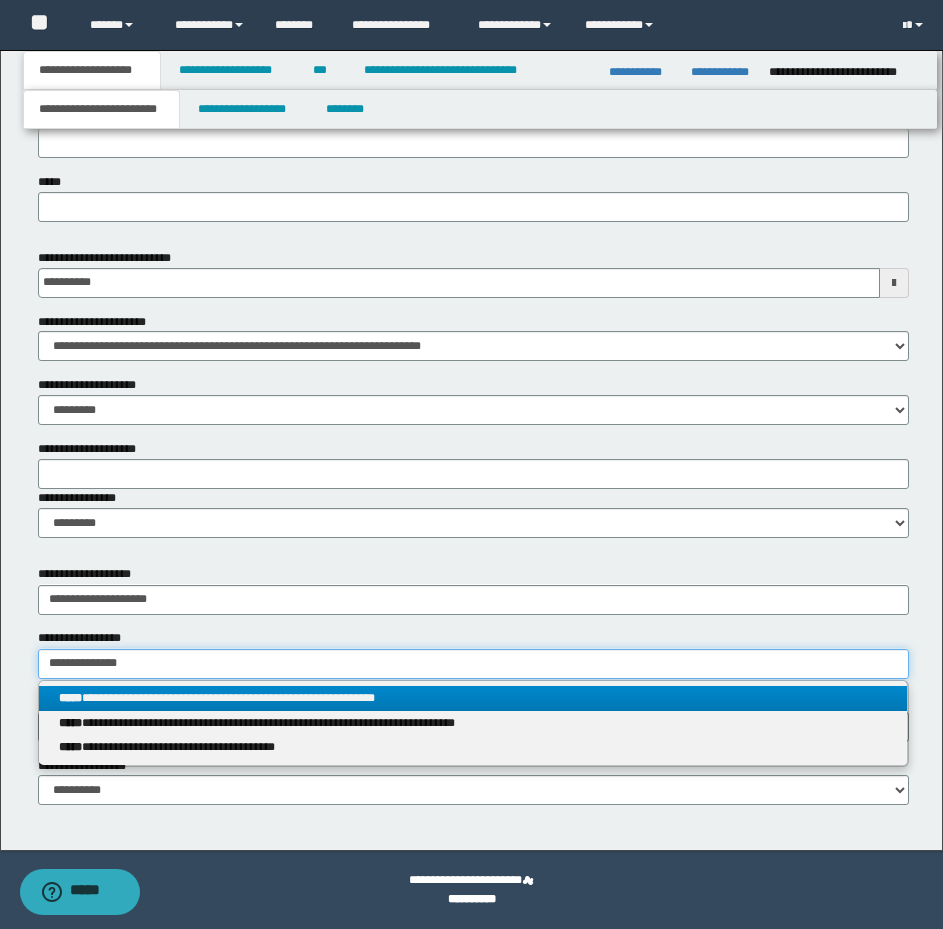 type on "**********" 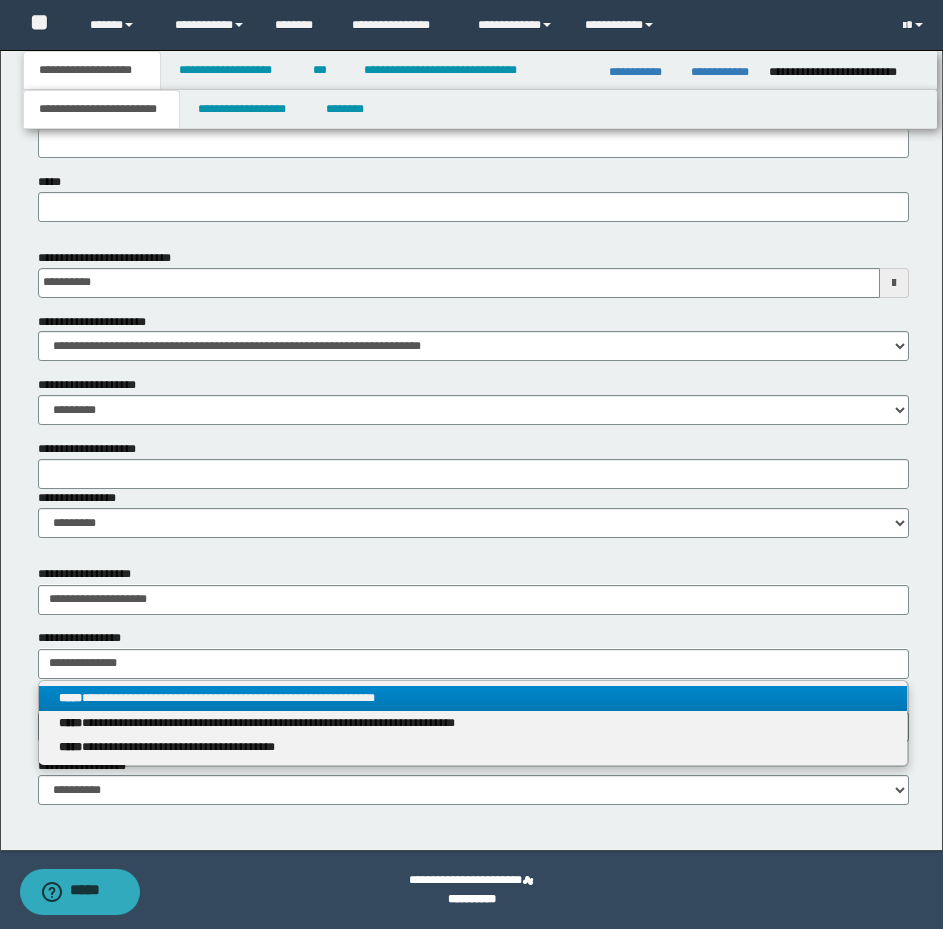 click on "**********" at bounding box center (473, 698) 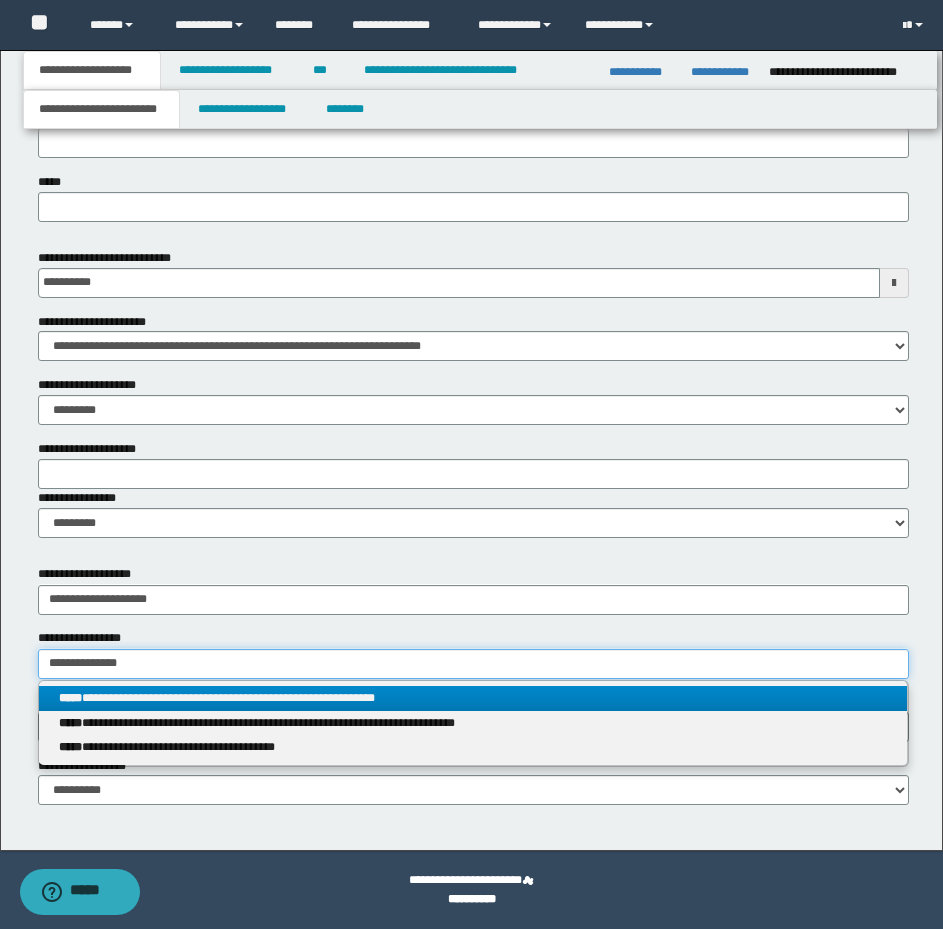 type 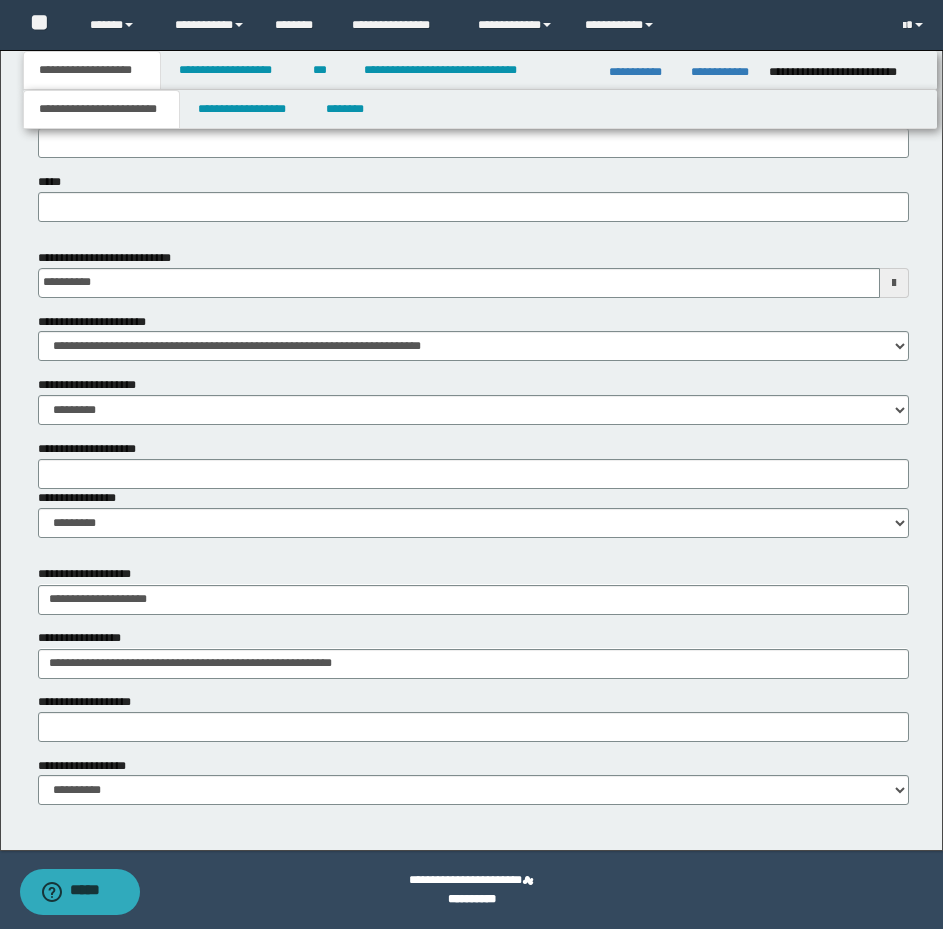 click on "**********" at bounding box center (473, 692) 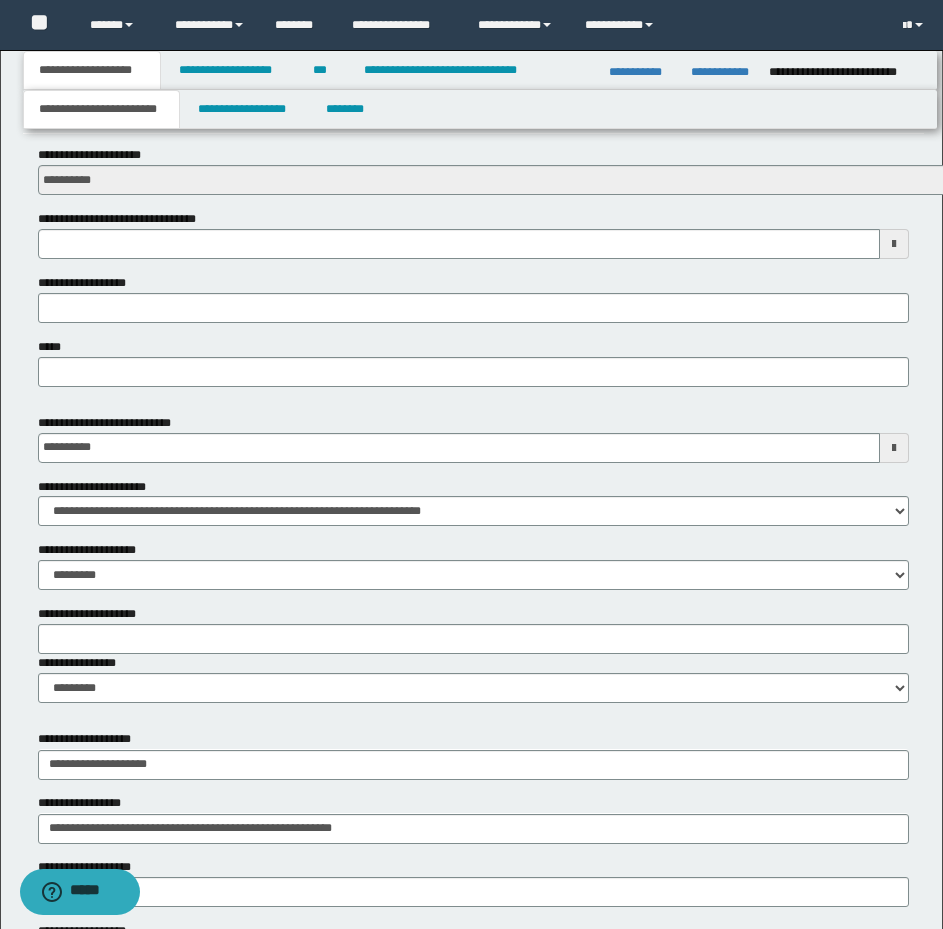 scroll, scrollTop: 674, scrollLeft: 0, axis: vertical 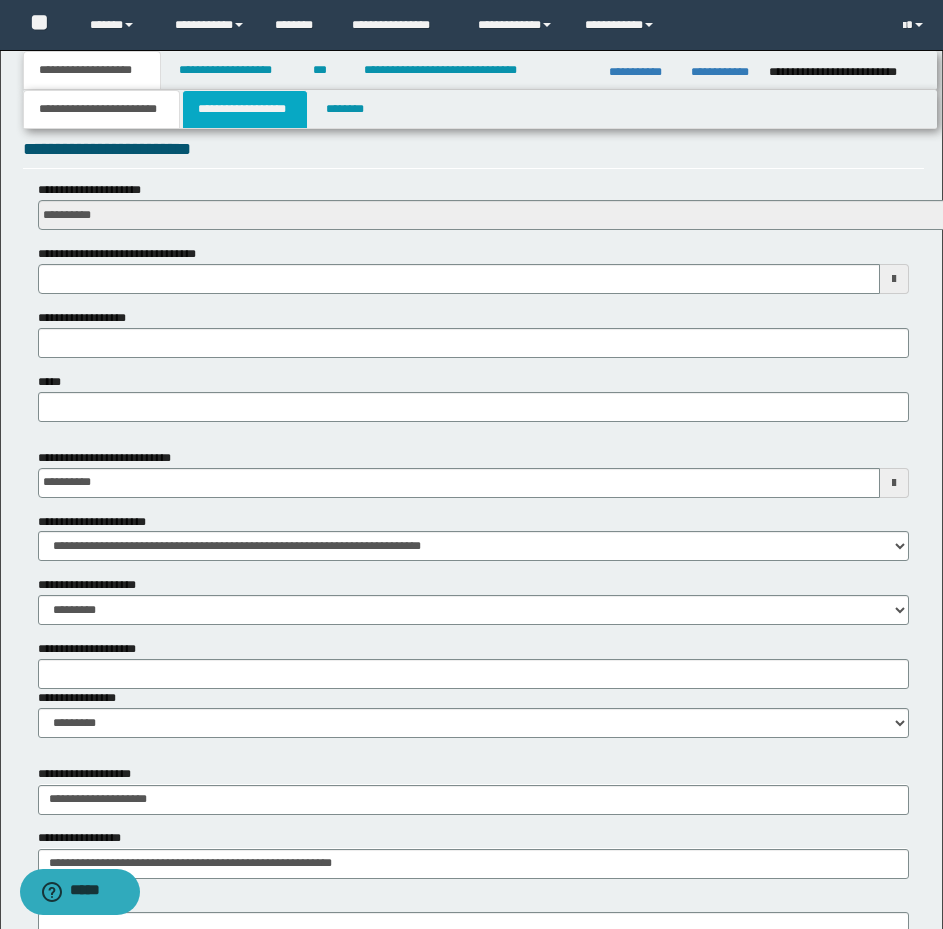click on "**********" at bounding box center [245, 109] 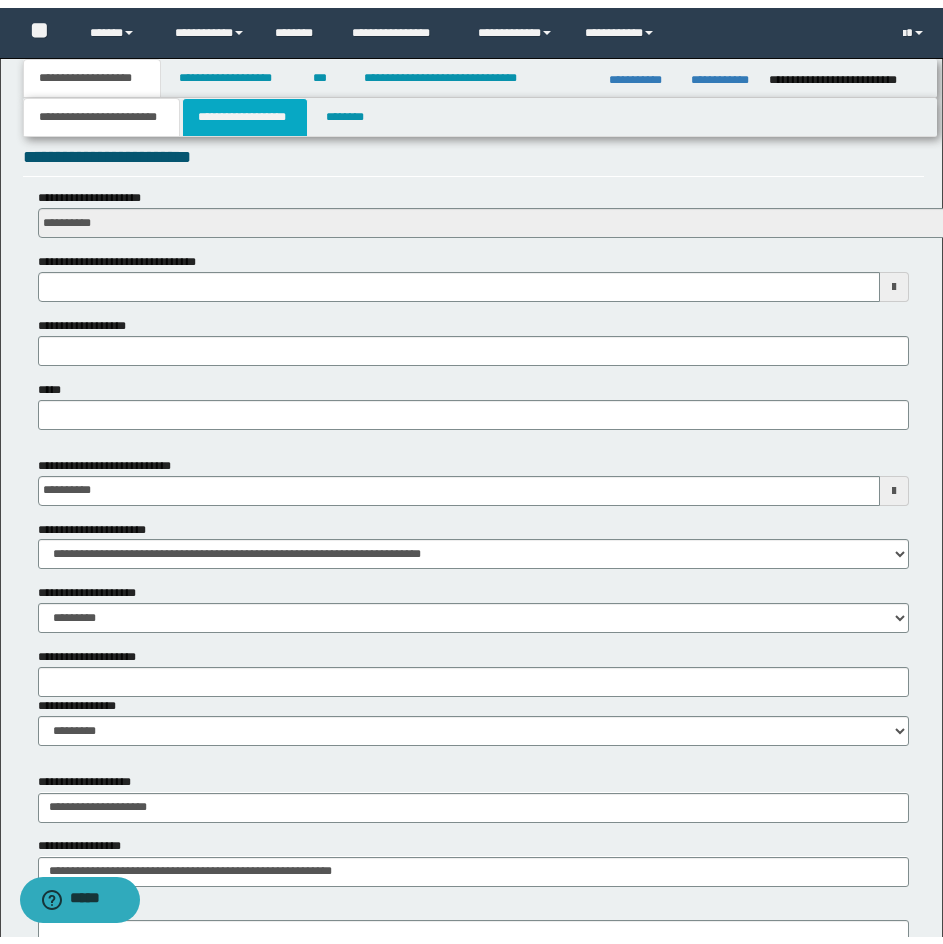 scroll, scrollTop: 0, scrollLeft: 0, axis: both 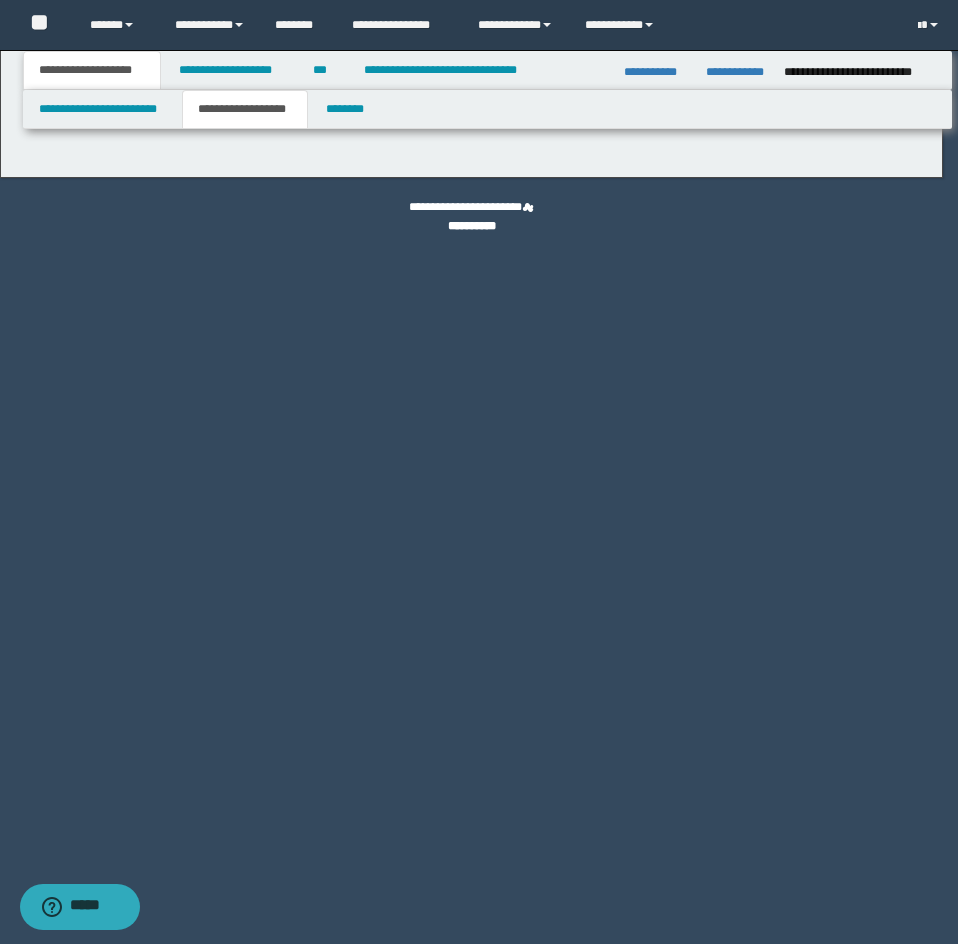 type on "********" 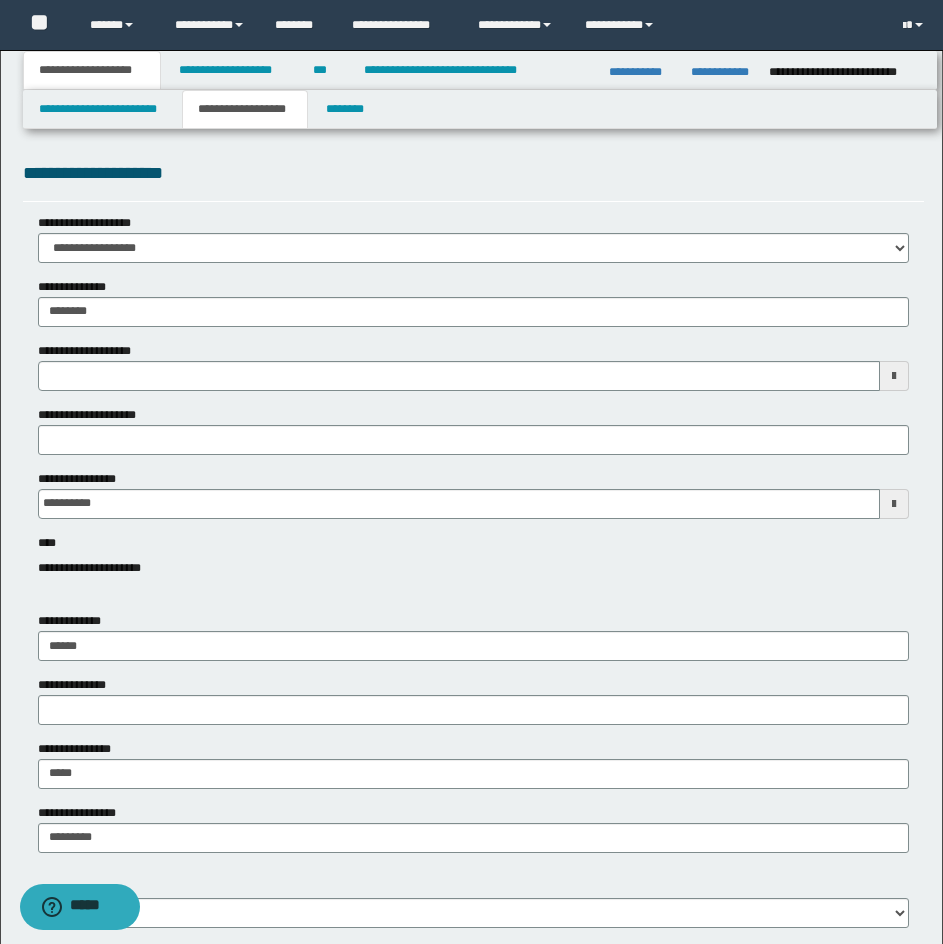 type 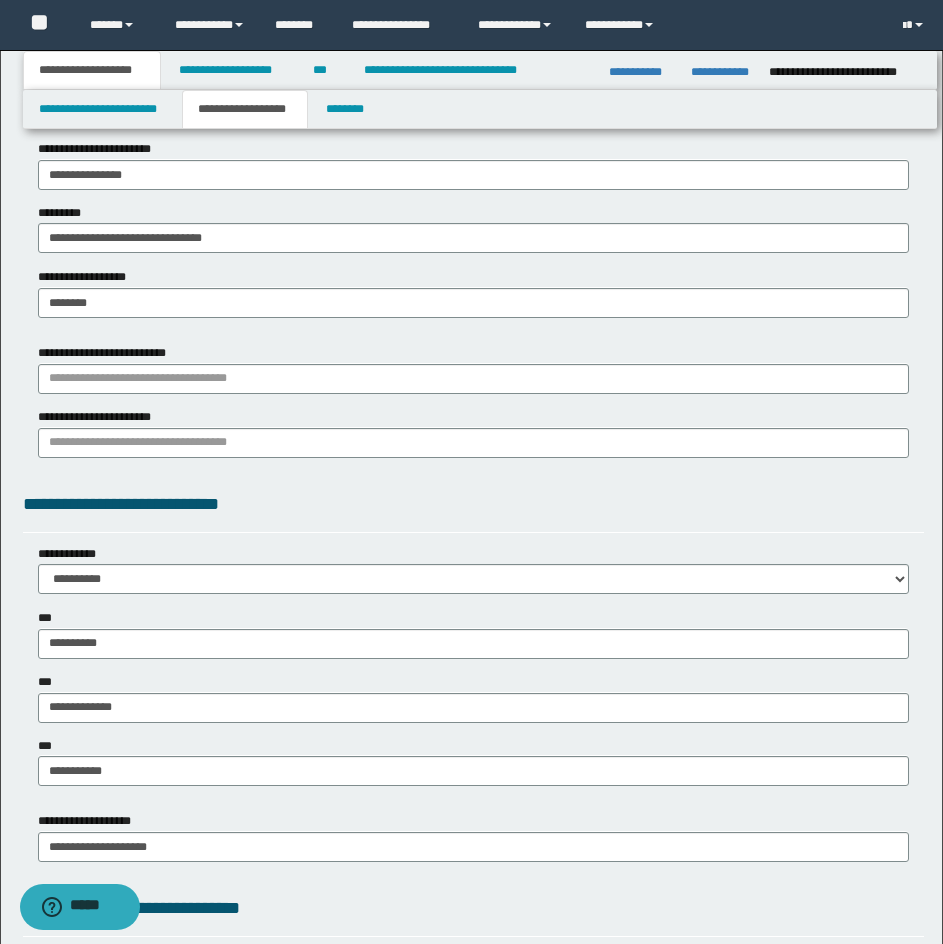 scroll, scrollTop: 1425, scrollLeft: 0, axis: vertical 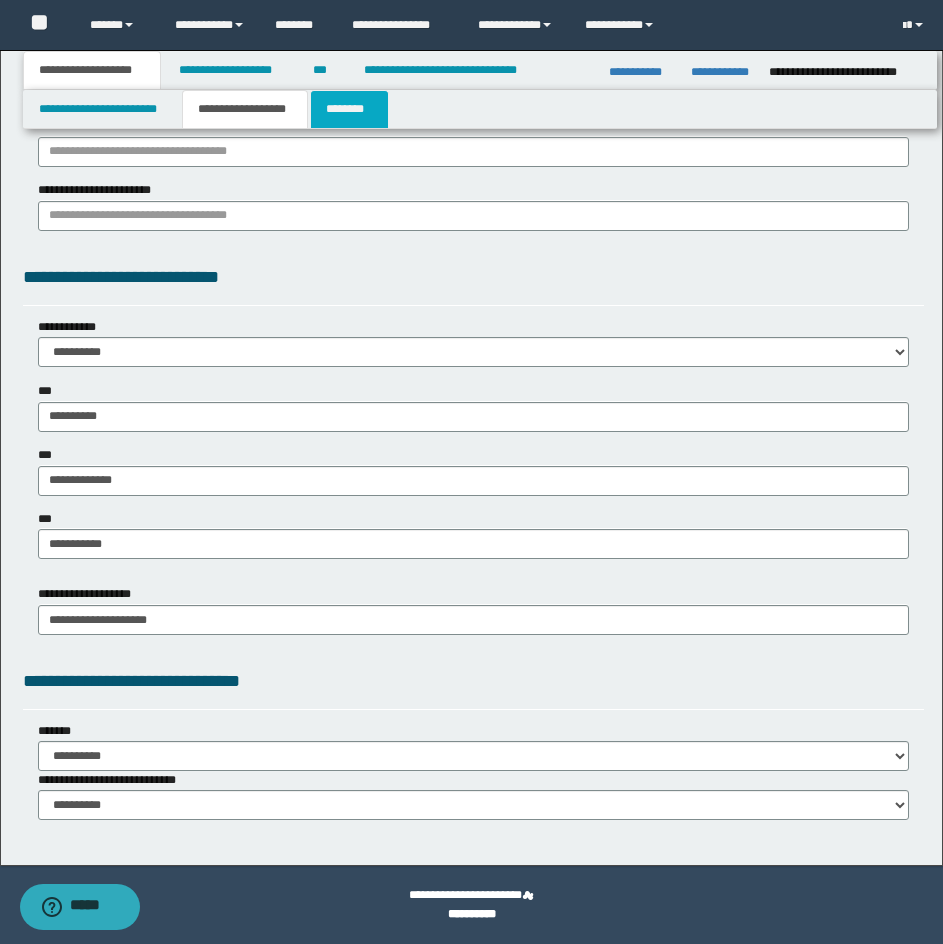 click on "********" at bounding box center (349, 109) 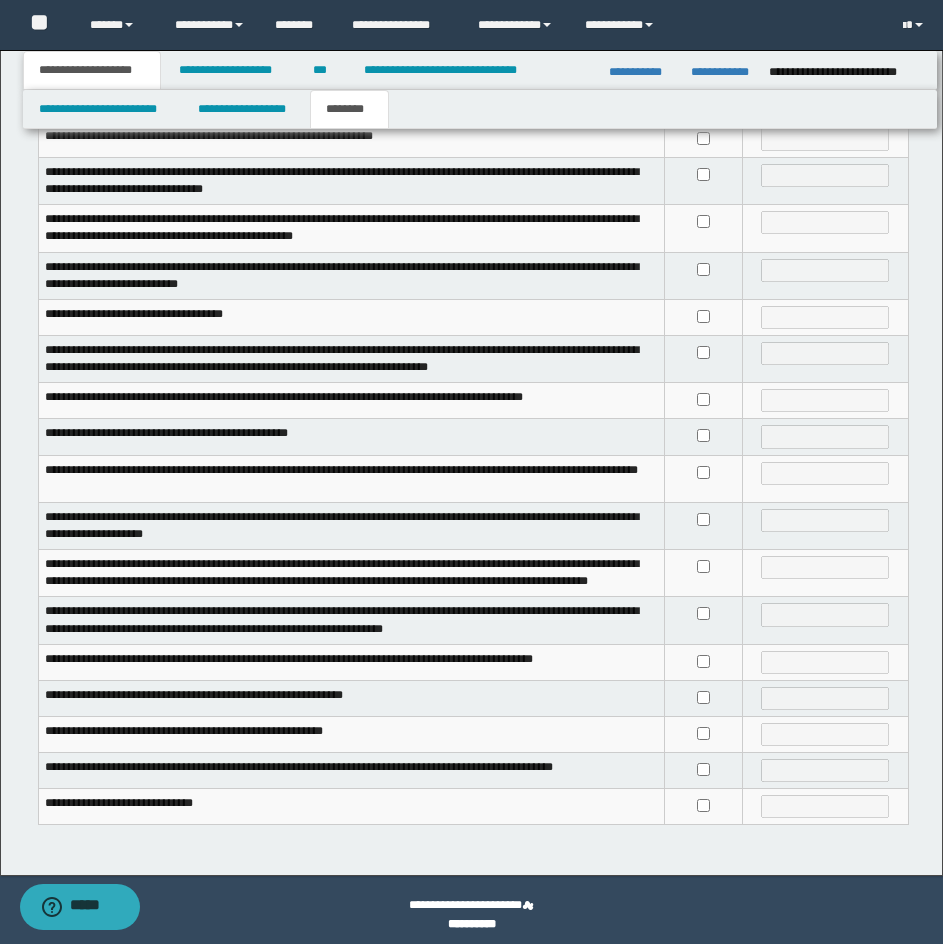 scroll, scrollTop: 306, scrollLeft: 0, axis: vertical 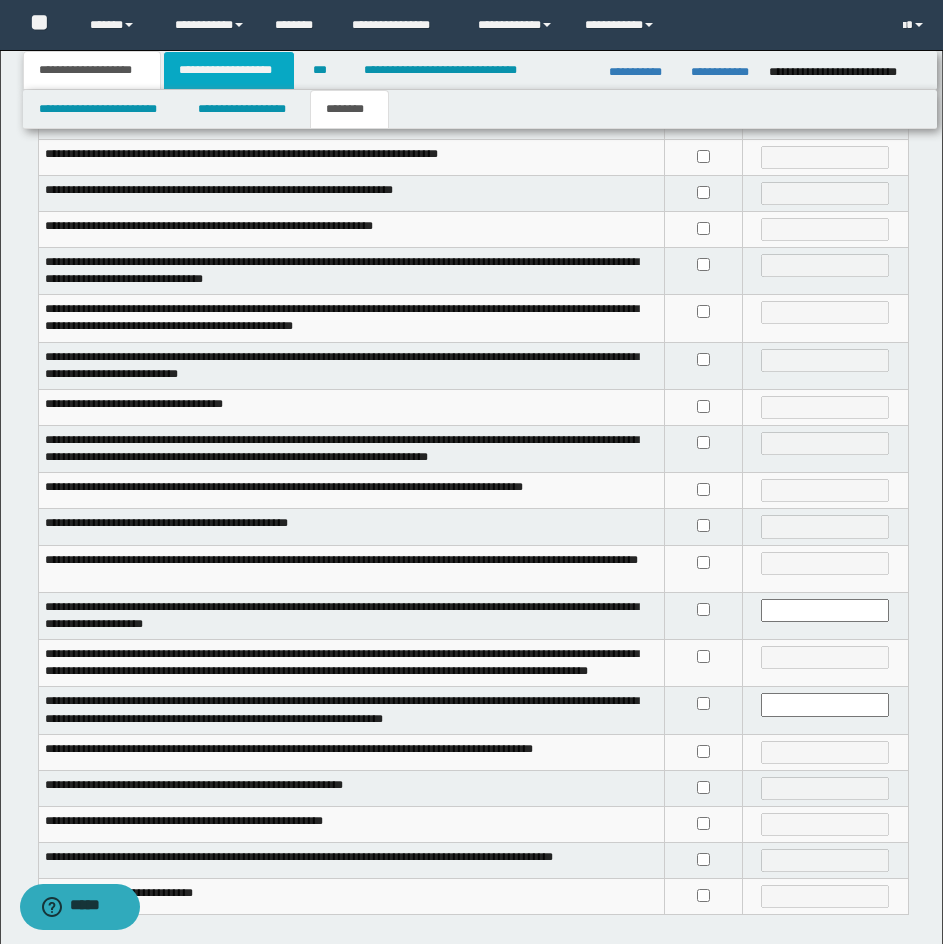 click on "**********" at bounding box center [229, 70] 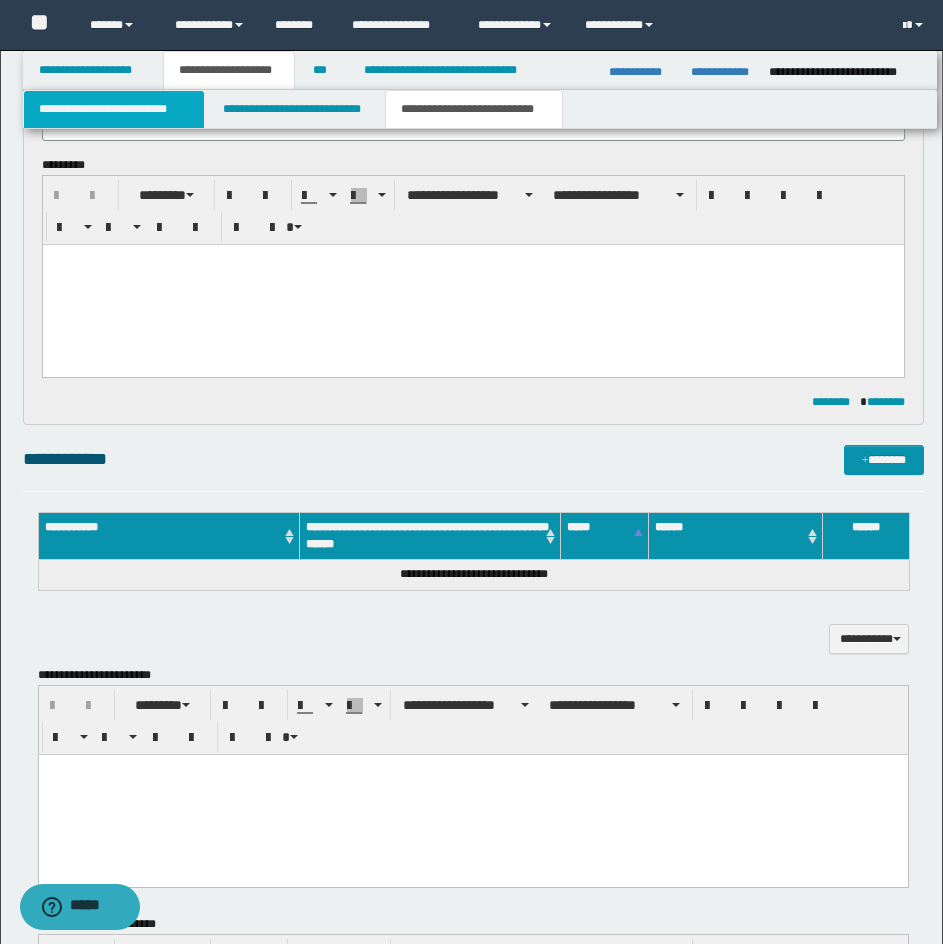 click on "**********" at bounding box center [114, 109] 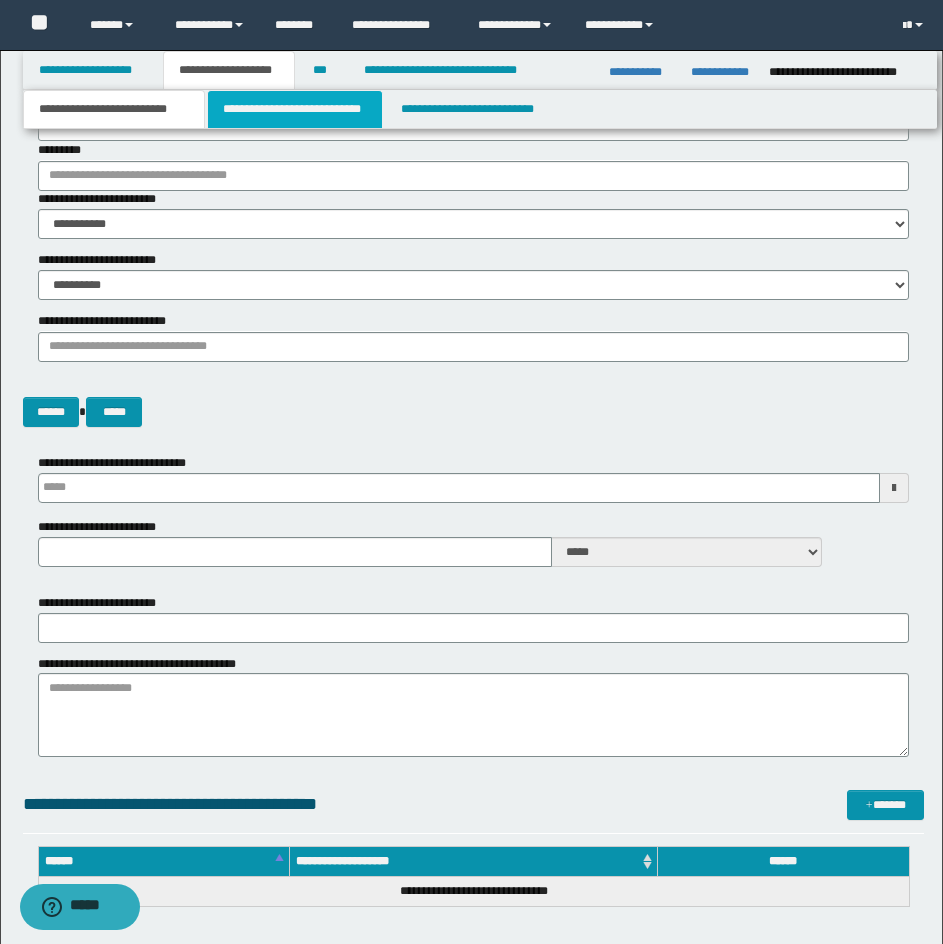 click on "**********" at bounding box center (295, 109) 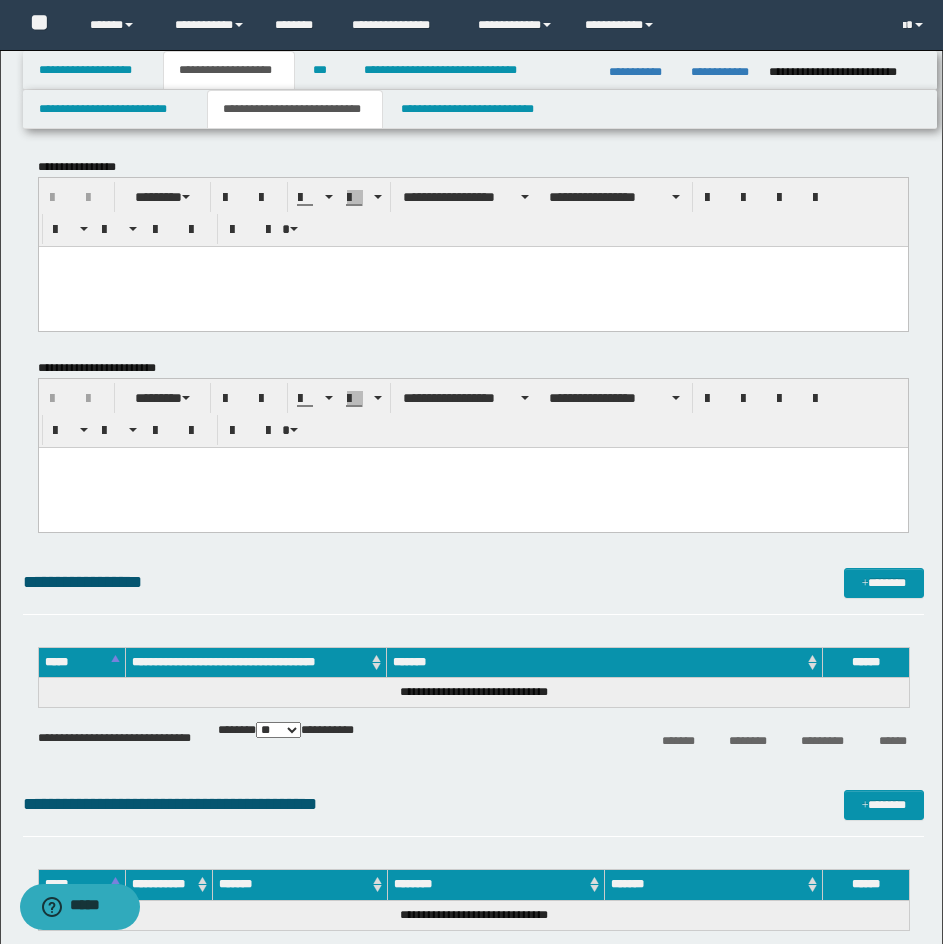 scroll, scrollTop: 0, scrollLeft: 0, axis: both 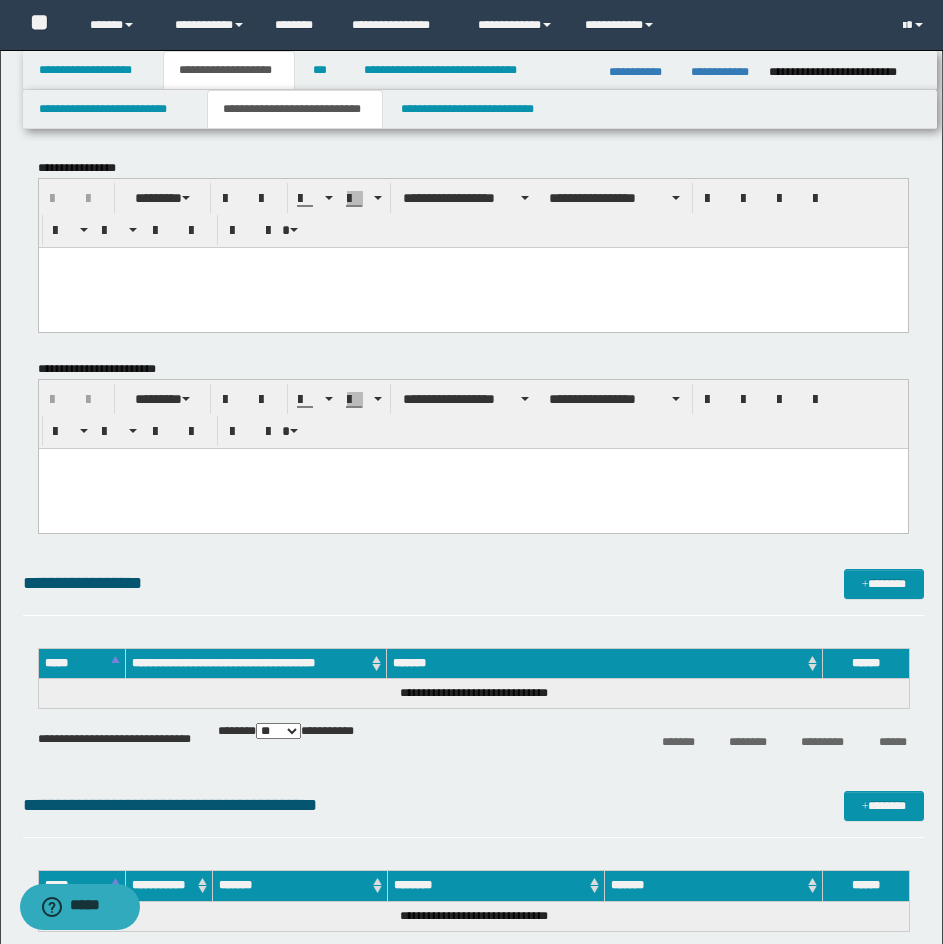 click at bounding box center [472, 287] 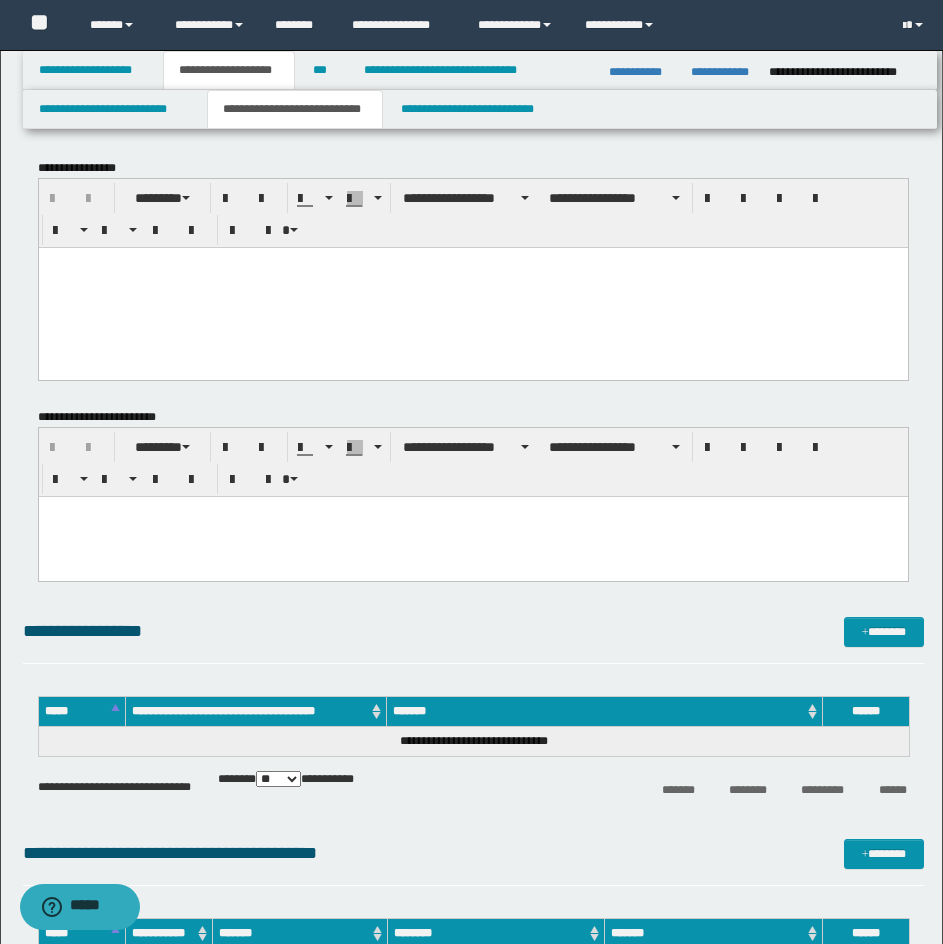 click at bounding box center (472, 262) 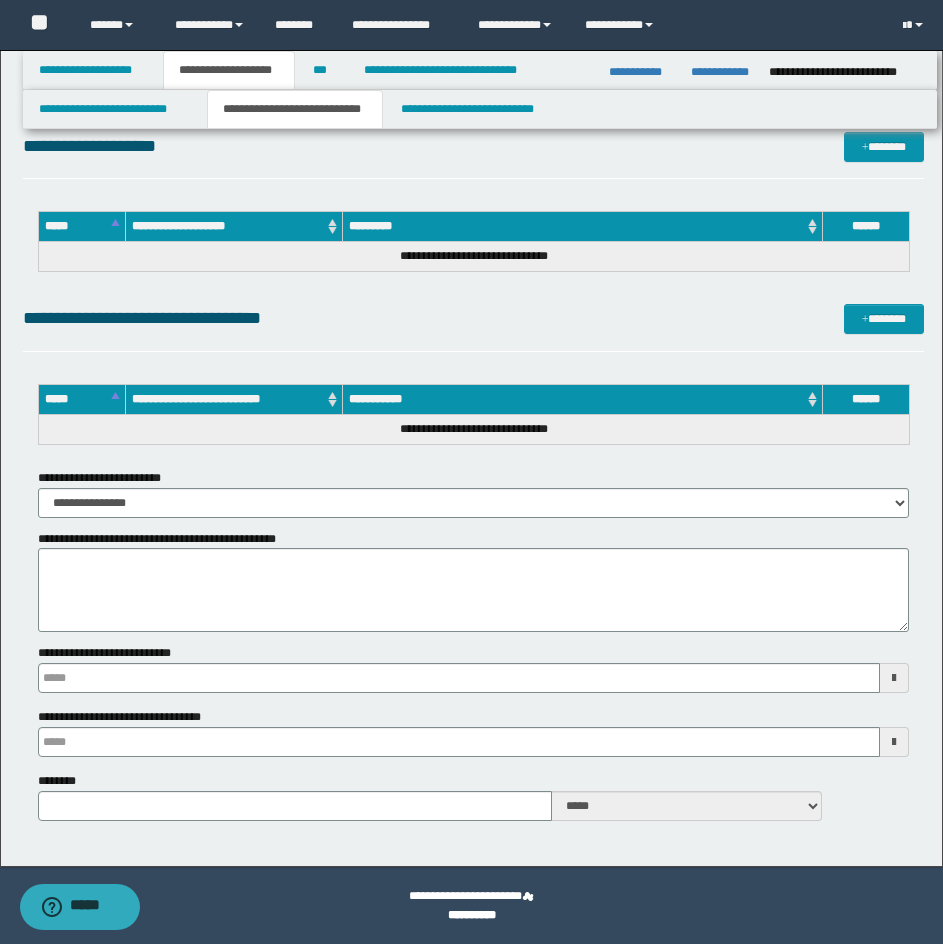 scroll, scrollTop: 2585, scrollLeft: 0, axis: vertical 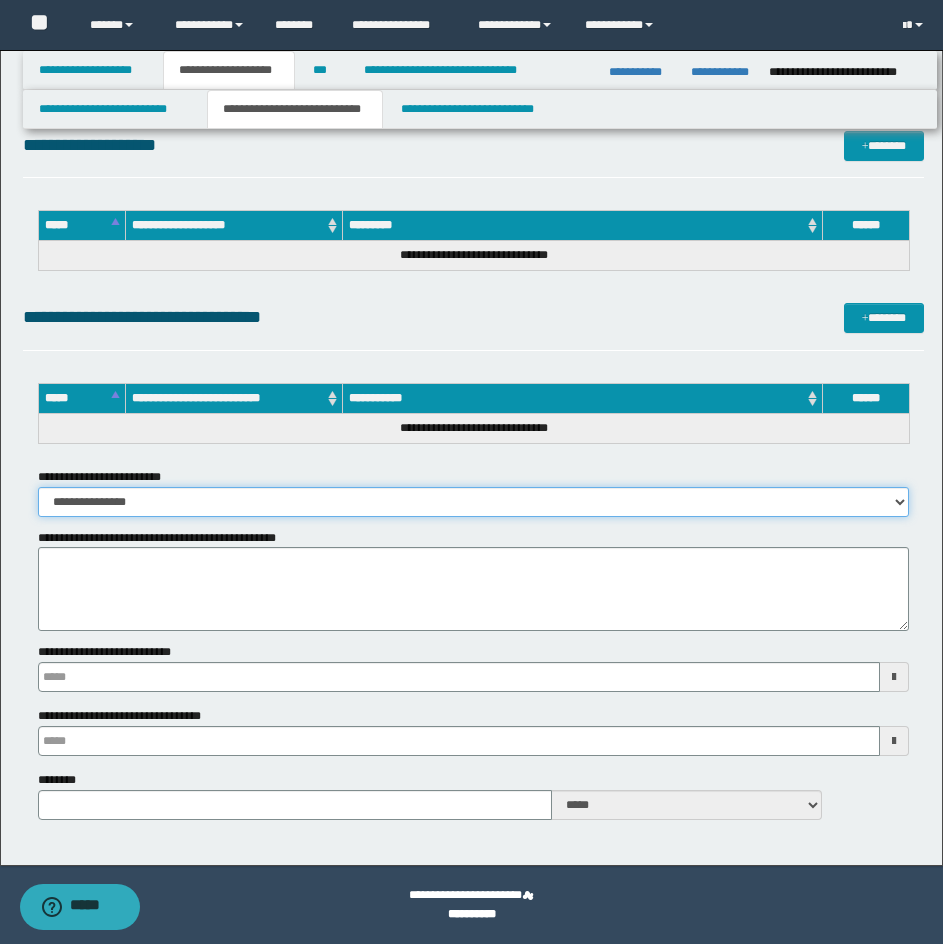 click on "**********" at bounding box center [473, 502] 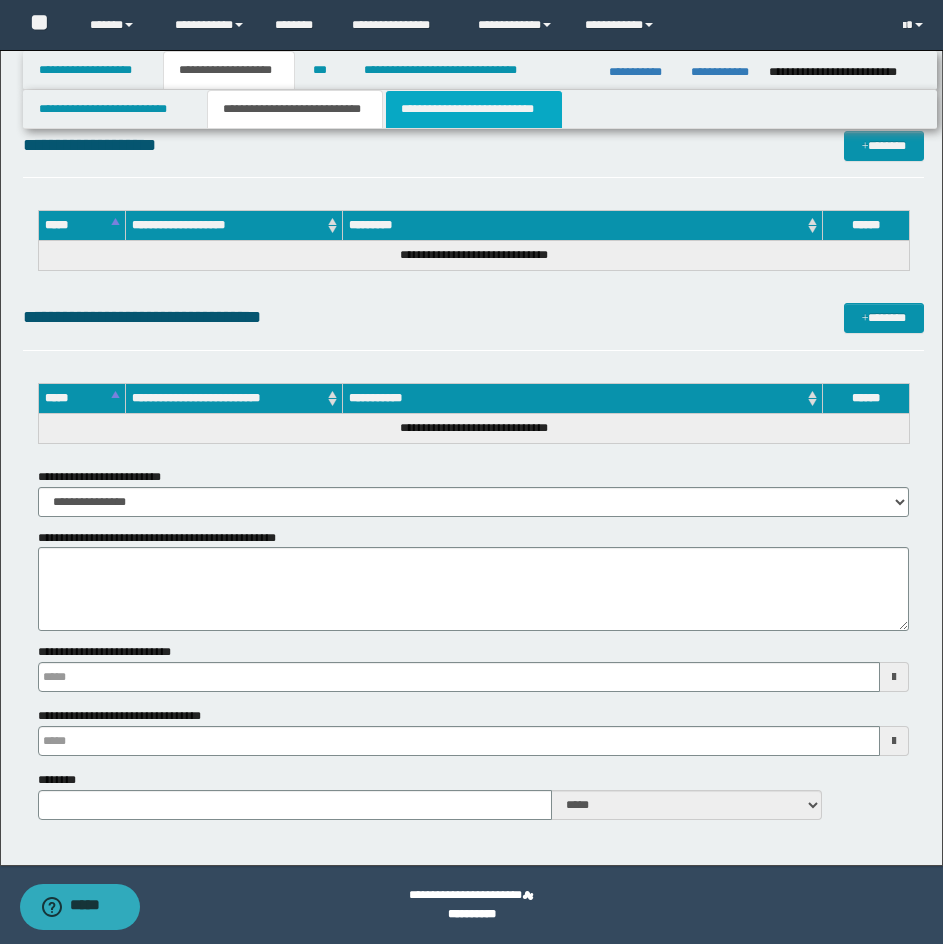 click on "**********" at bounding box center (474, 109) 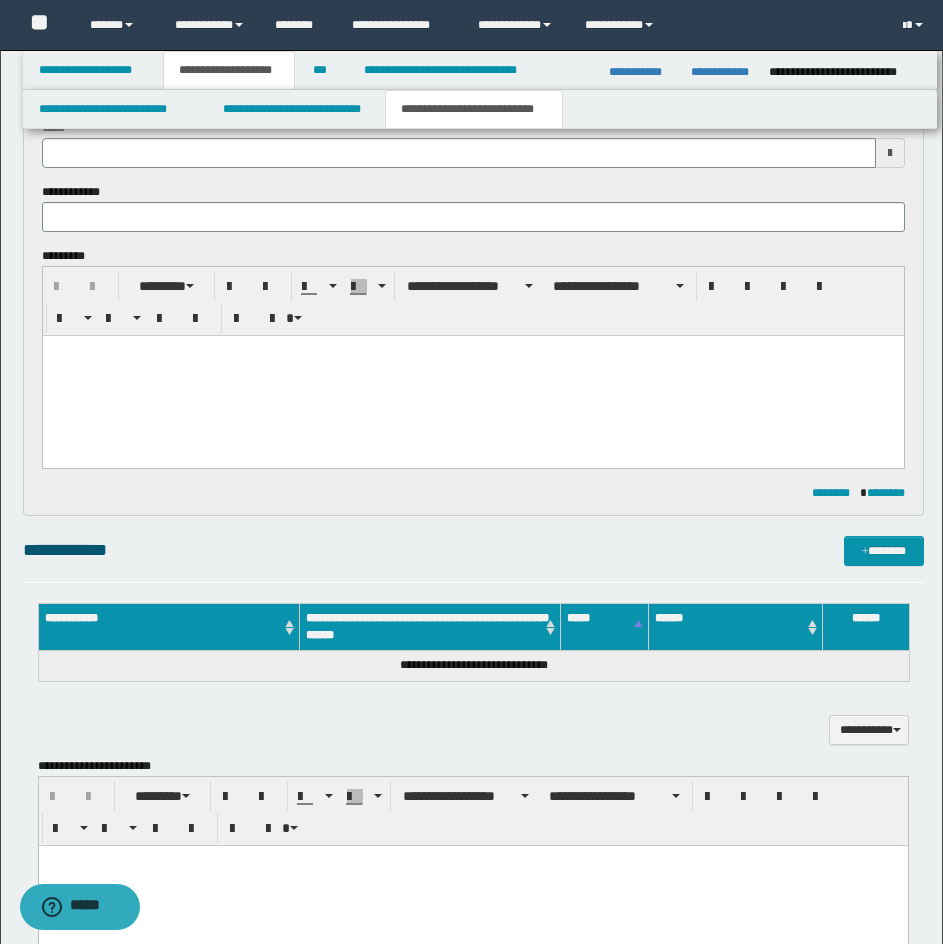 scroll, scrollTop: 0, scrollLeft: 0, axis: both 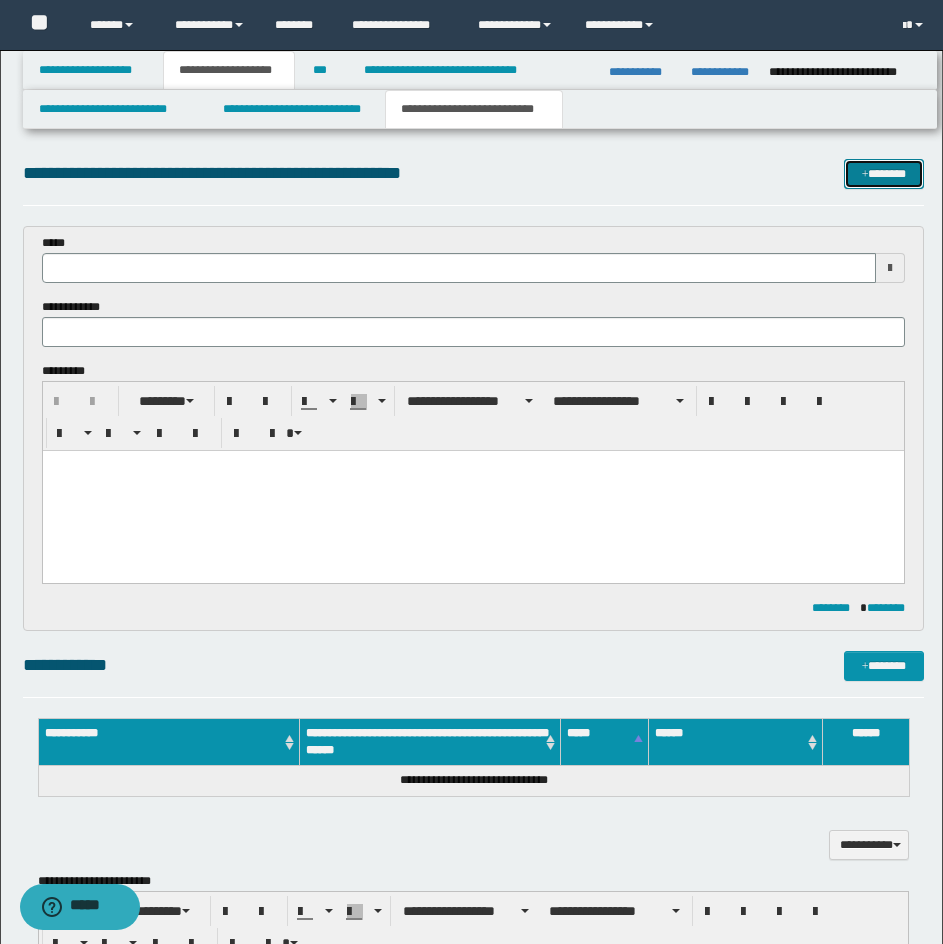 click on "*******" at bounding box center (884, 174) 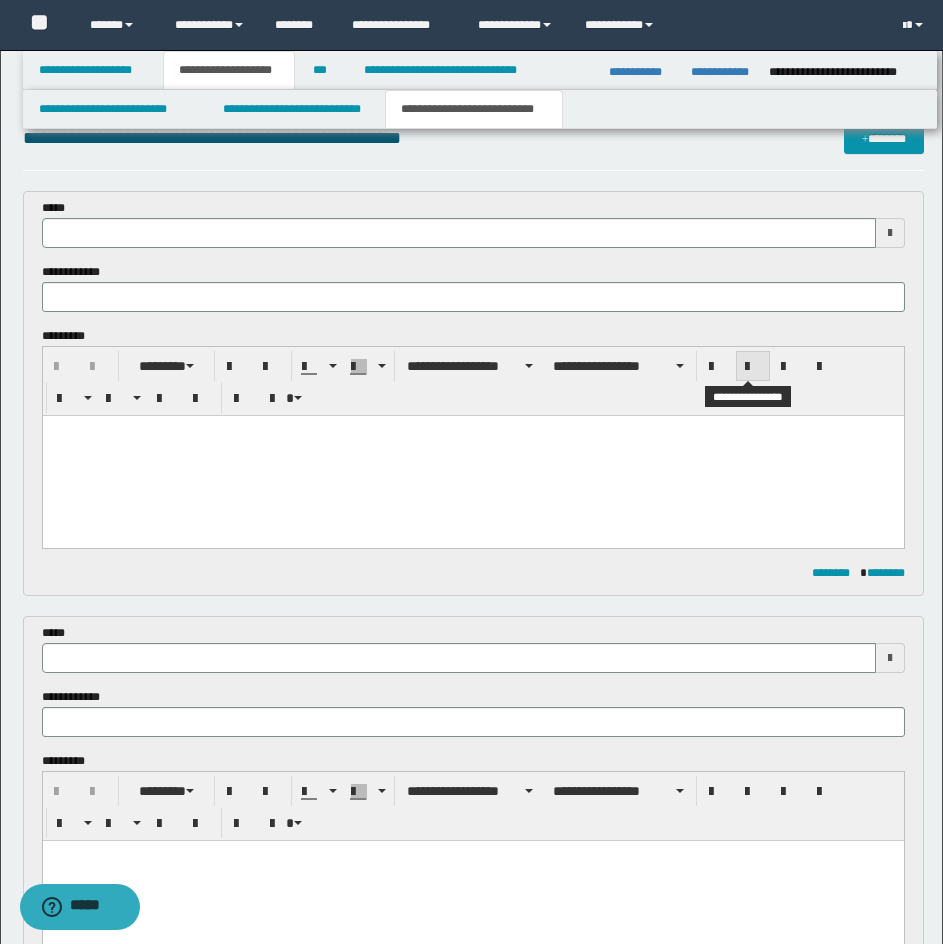 scroll, scrollTop: 0, scrollLeft: 0, axis: both 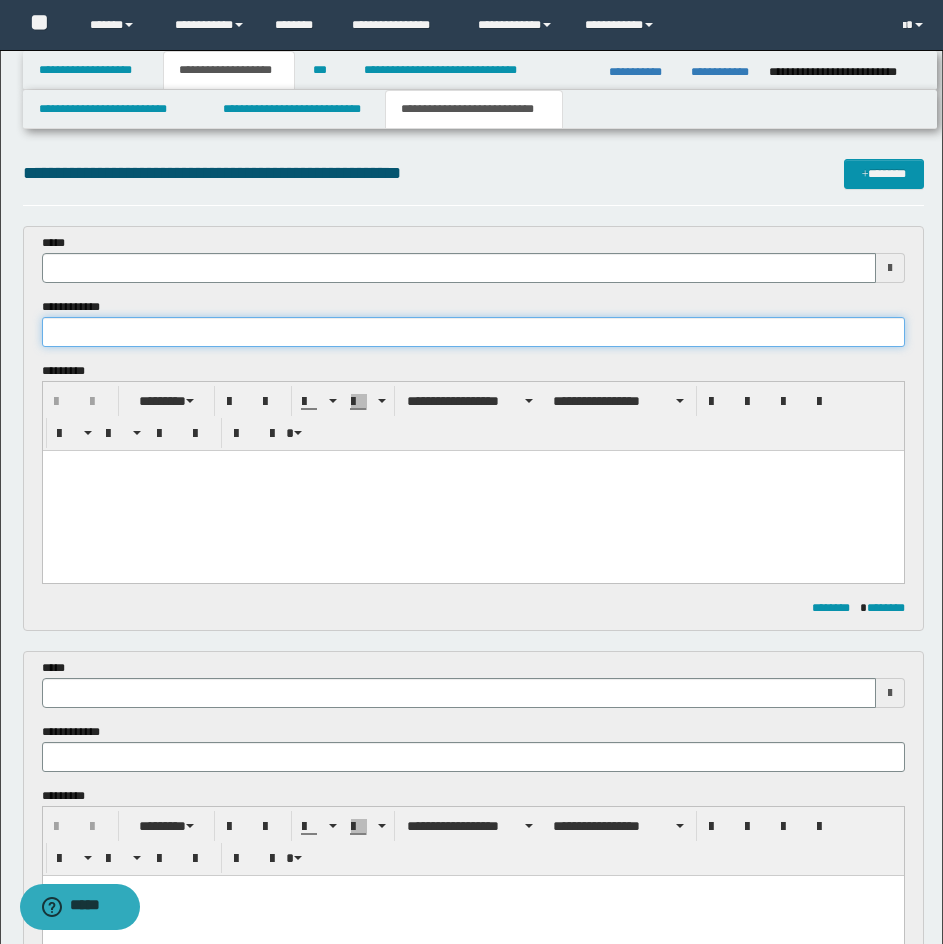 click at bounding box center (473, 332) 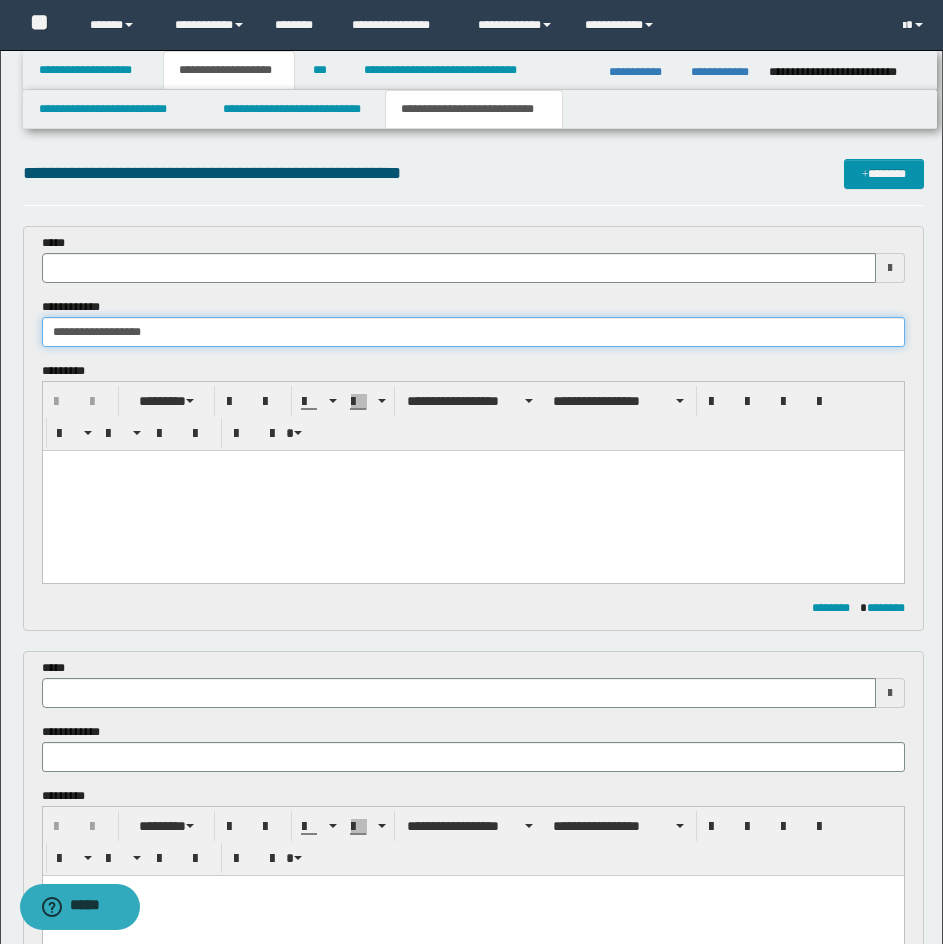 type on "**********" 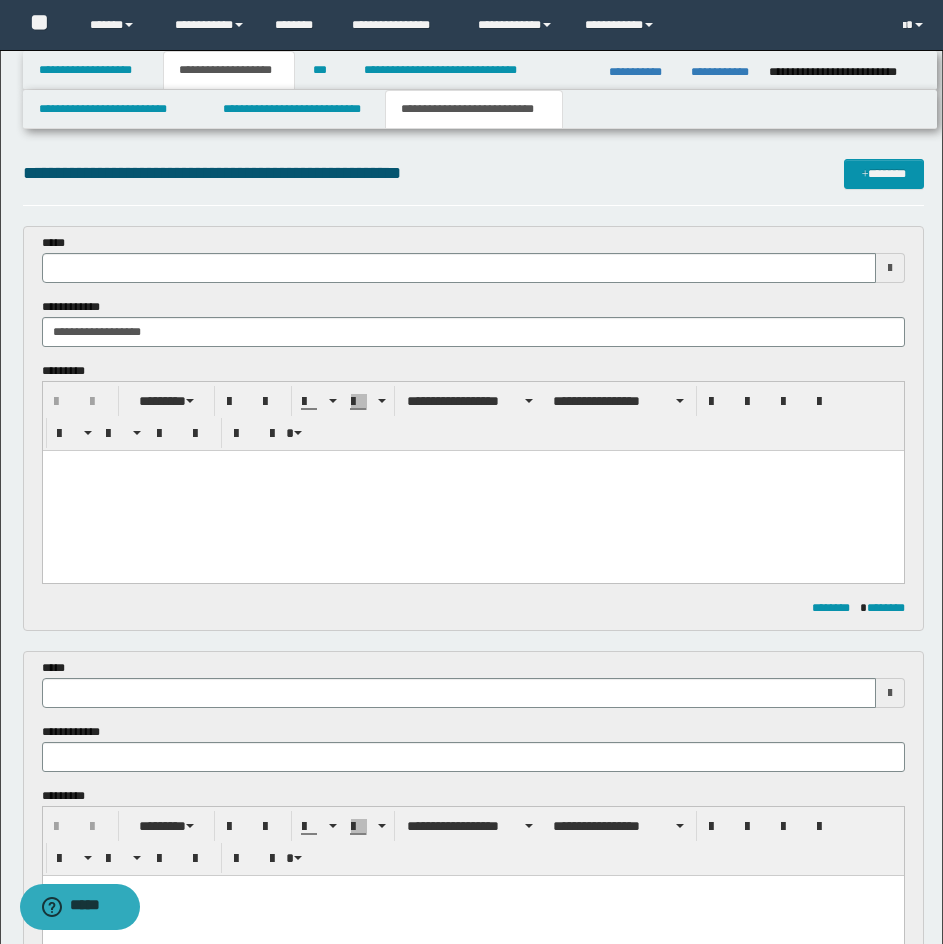 type 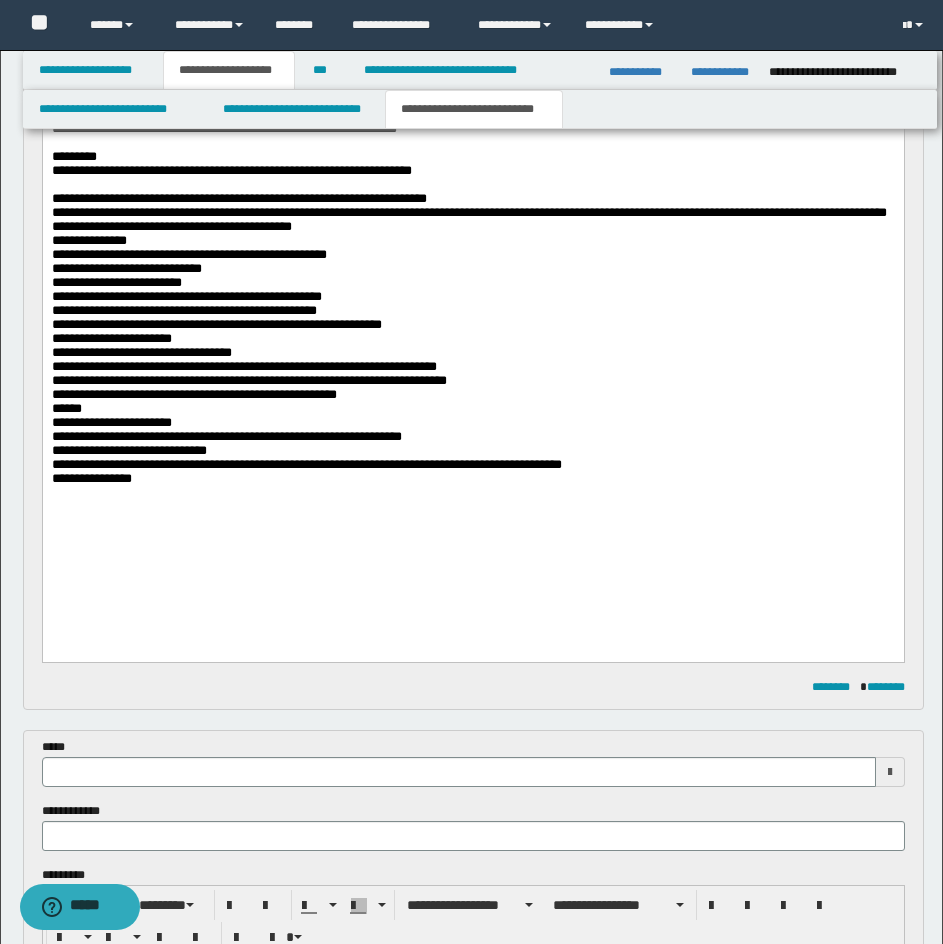 scroll, scrollTop: 600, scrollLeft: 0, axis: vertical 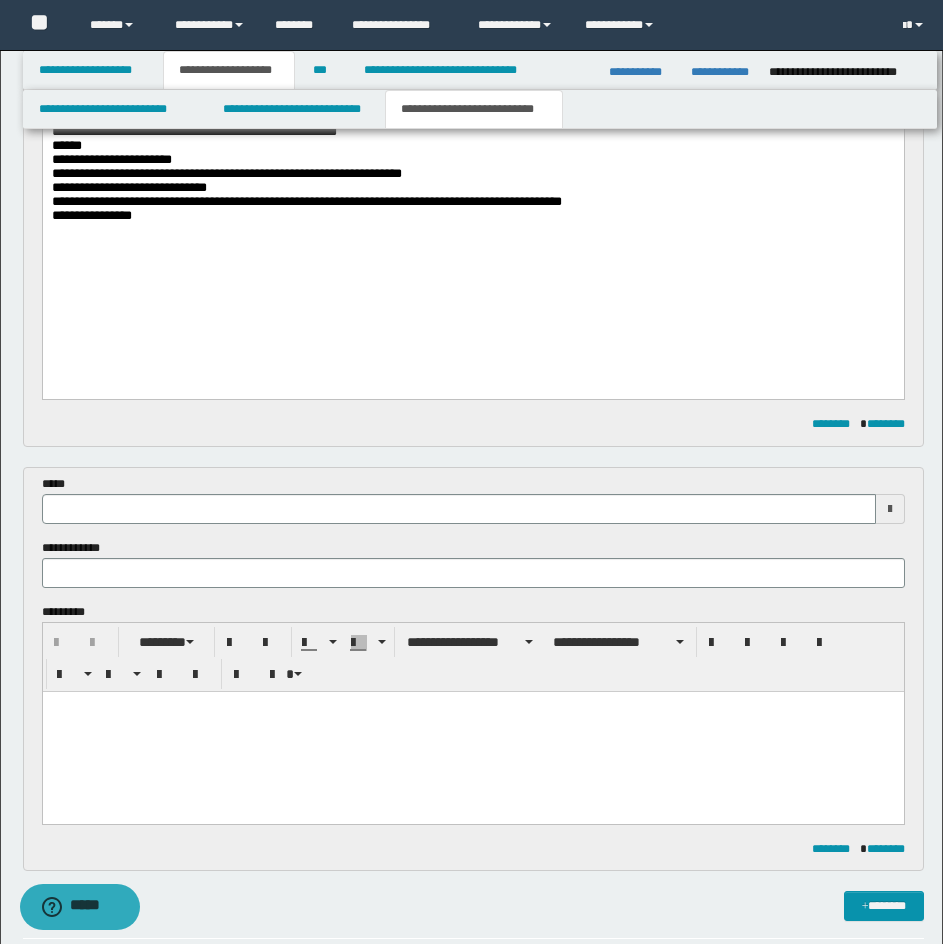 type 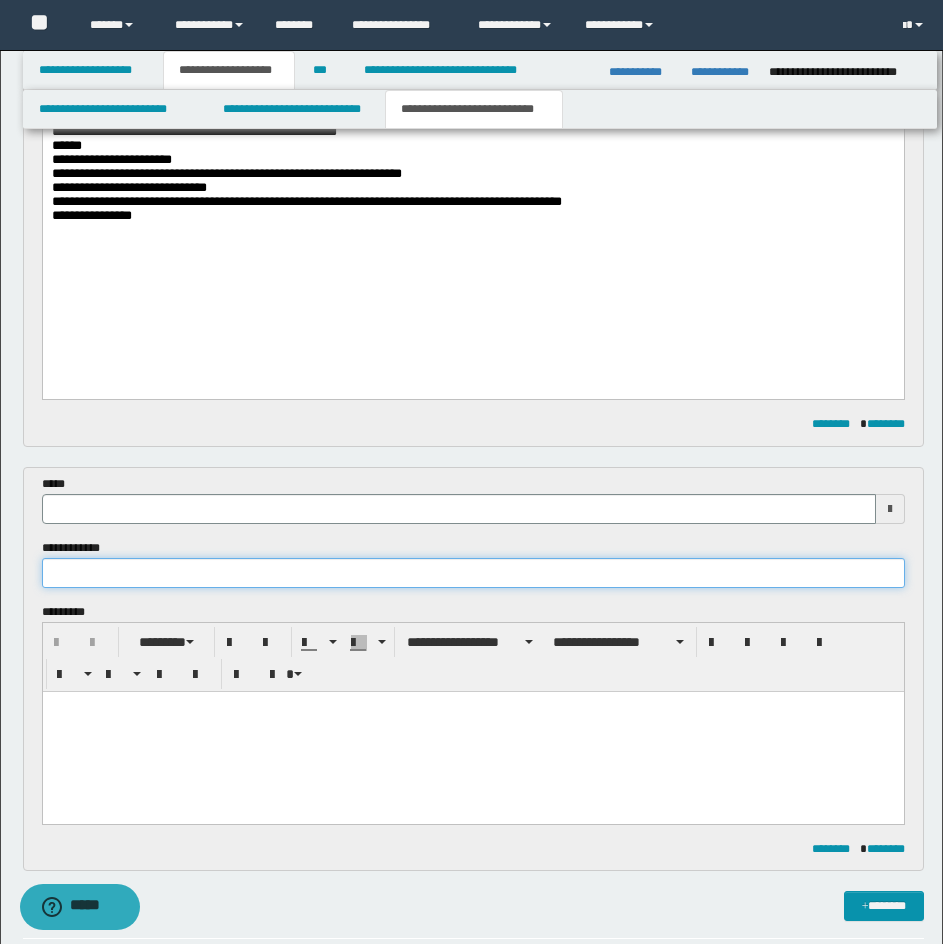 click at bounding box center (473, 573) 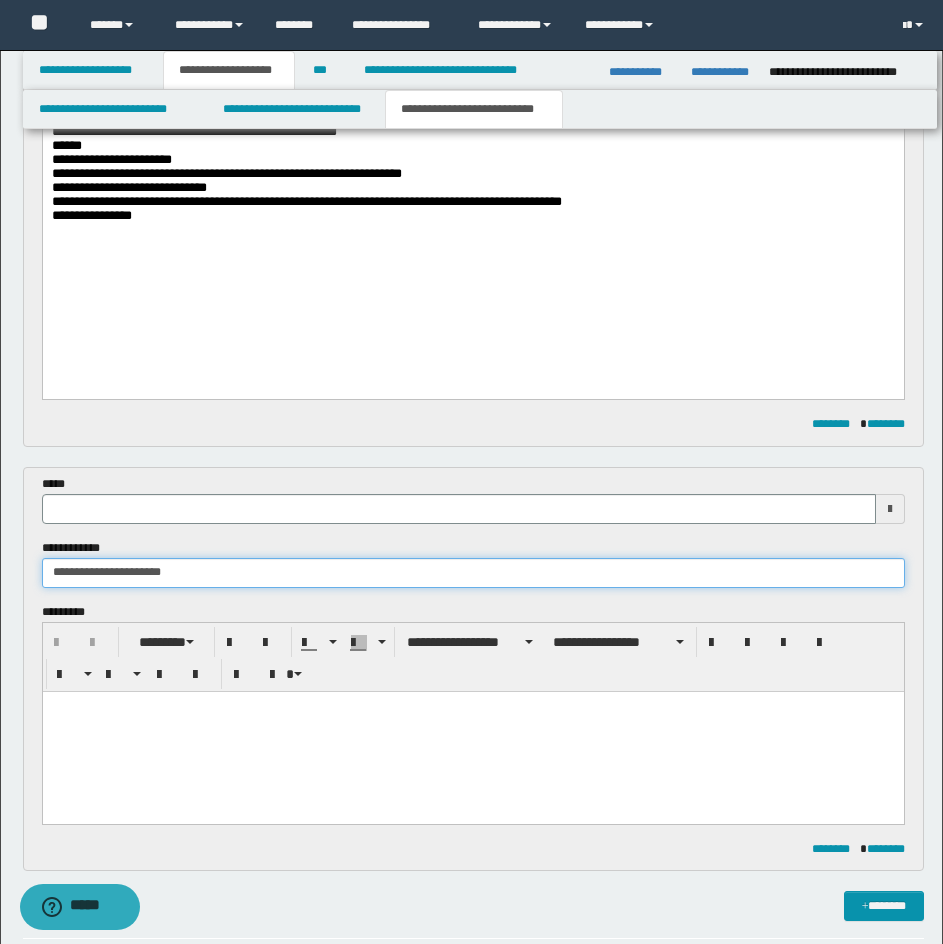 type 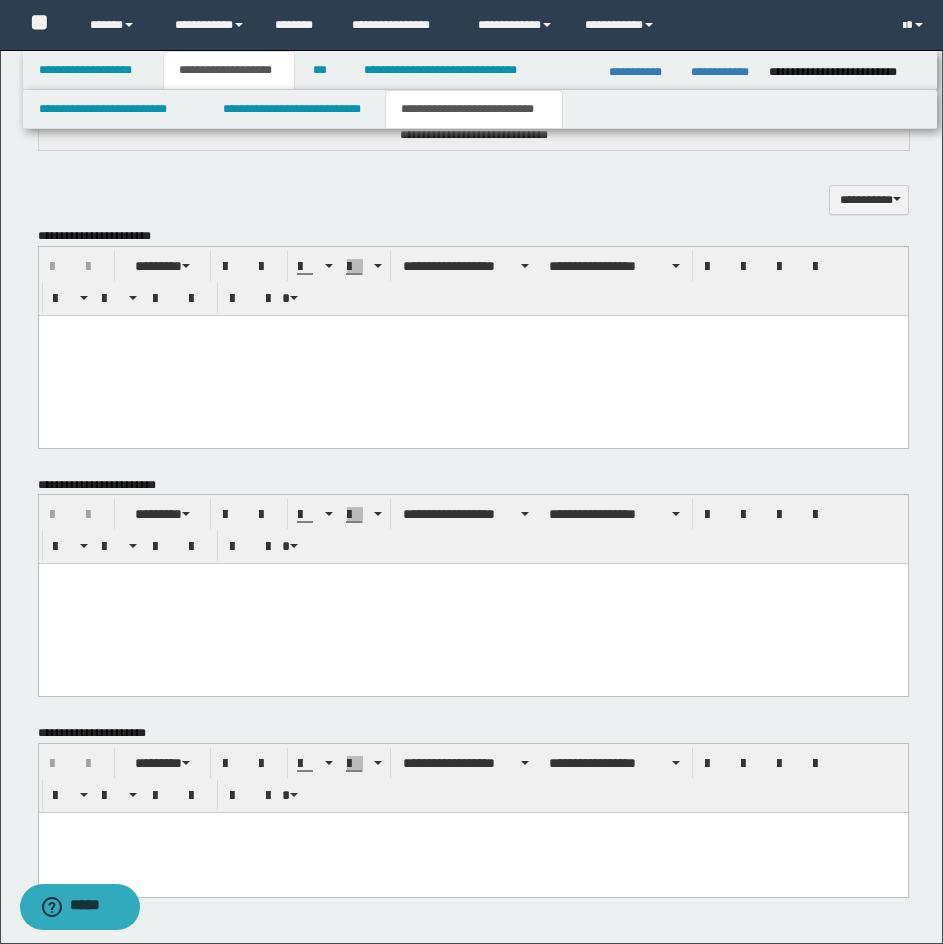 scroll, scrollTop: 1564, scrollLeft: 0, axis: vertical 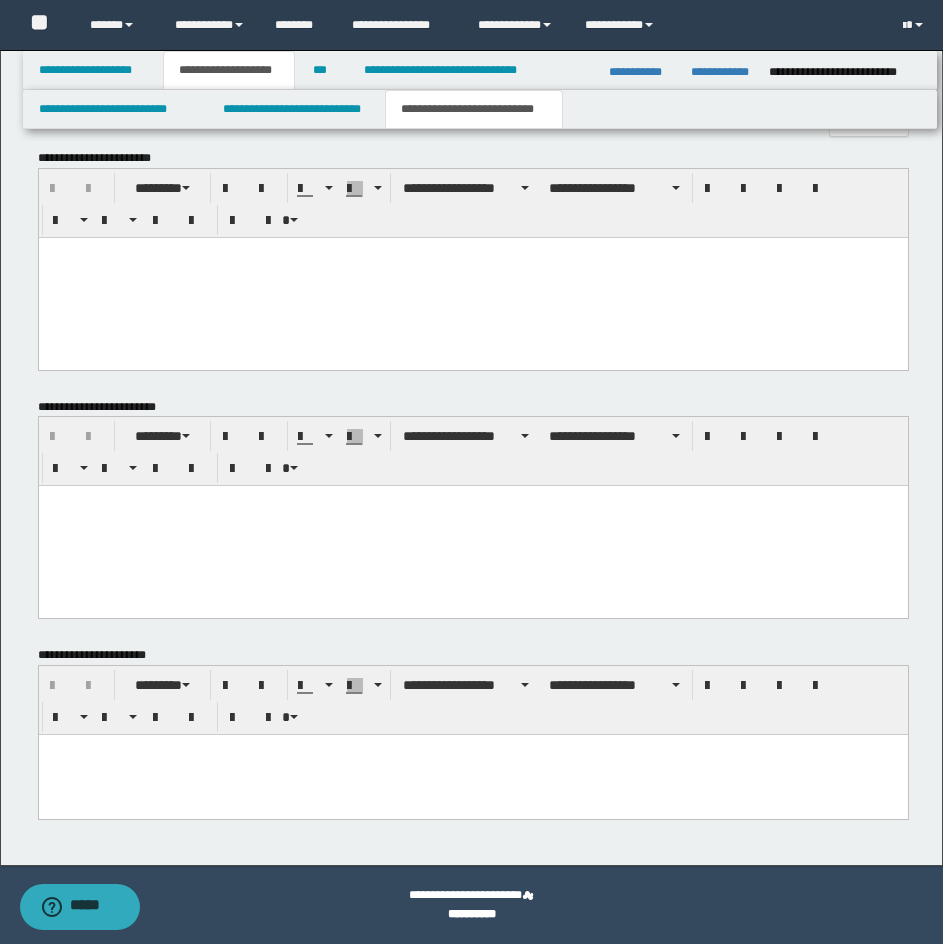 type on "**********" 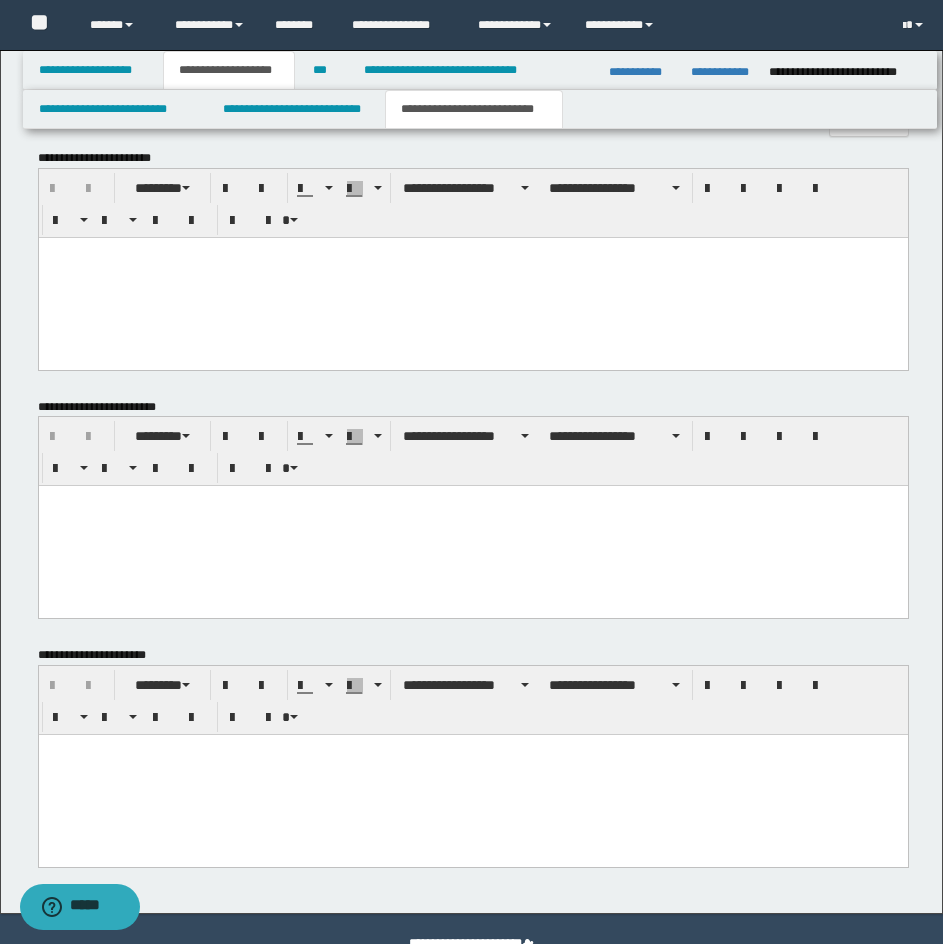 click at bounding box center [472, 775] 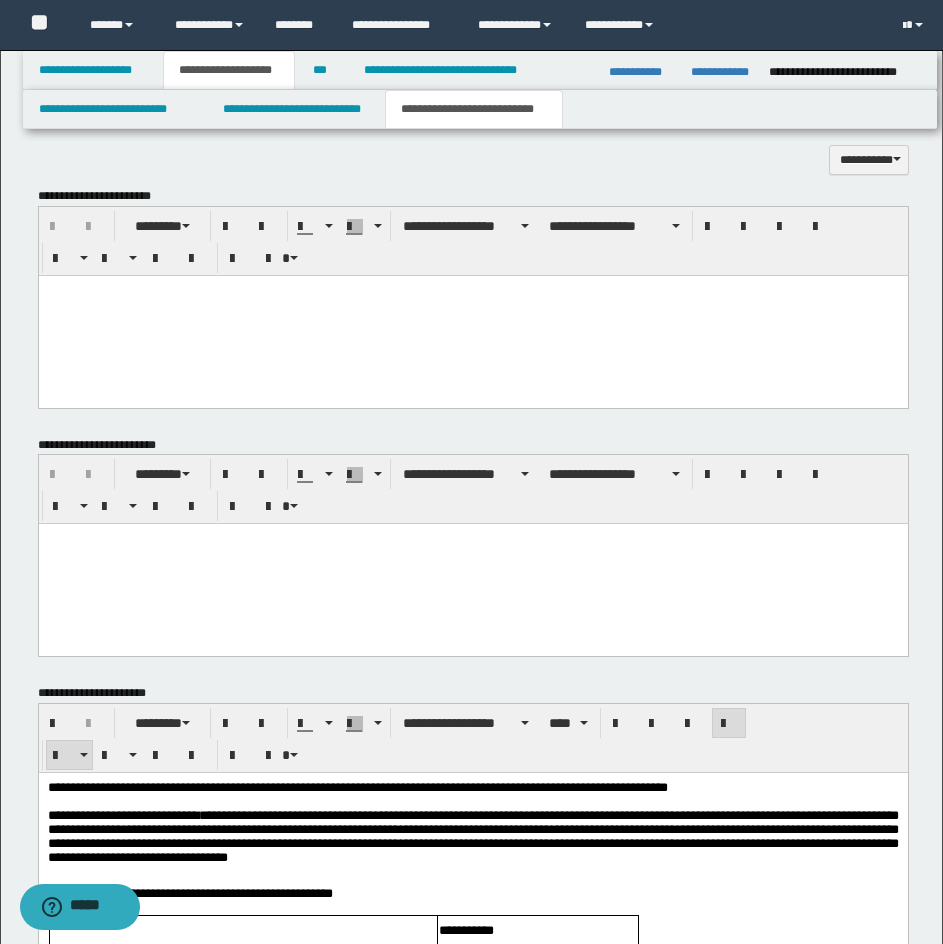 scroll, scrollTop: 1464, scrollLeft: 0, axis: vertical 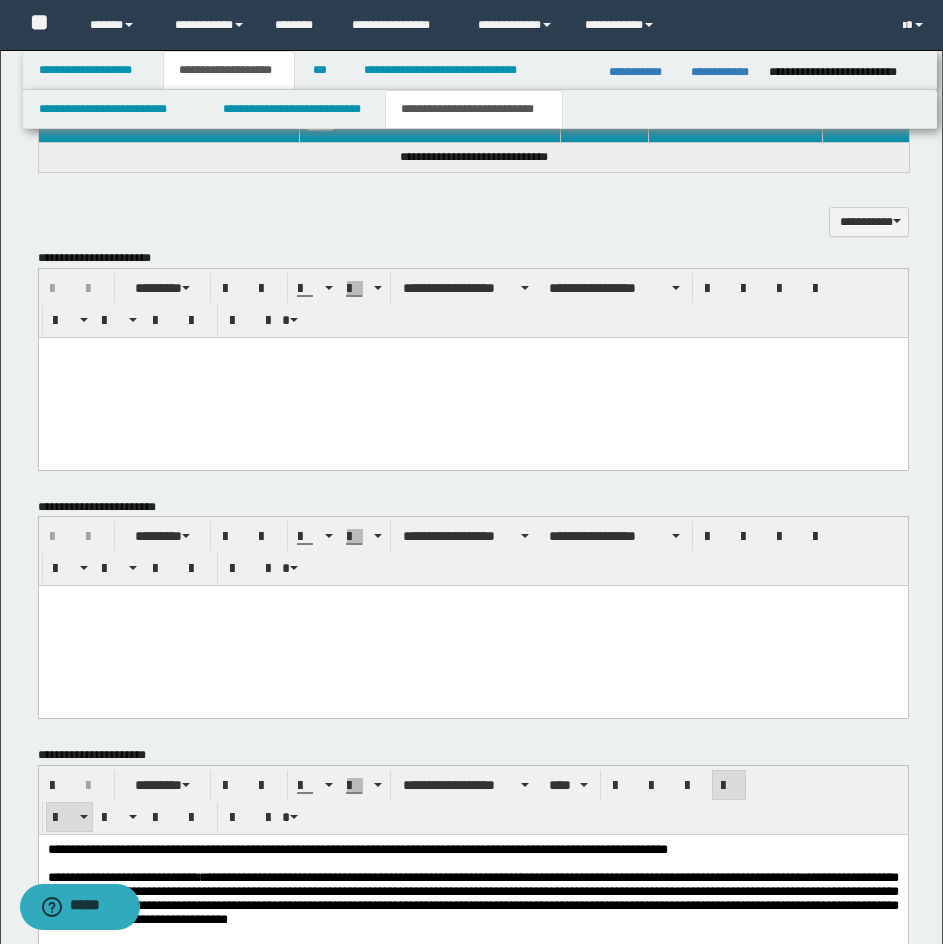 click at bounding box center [472, 352] 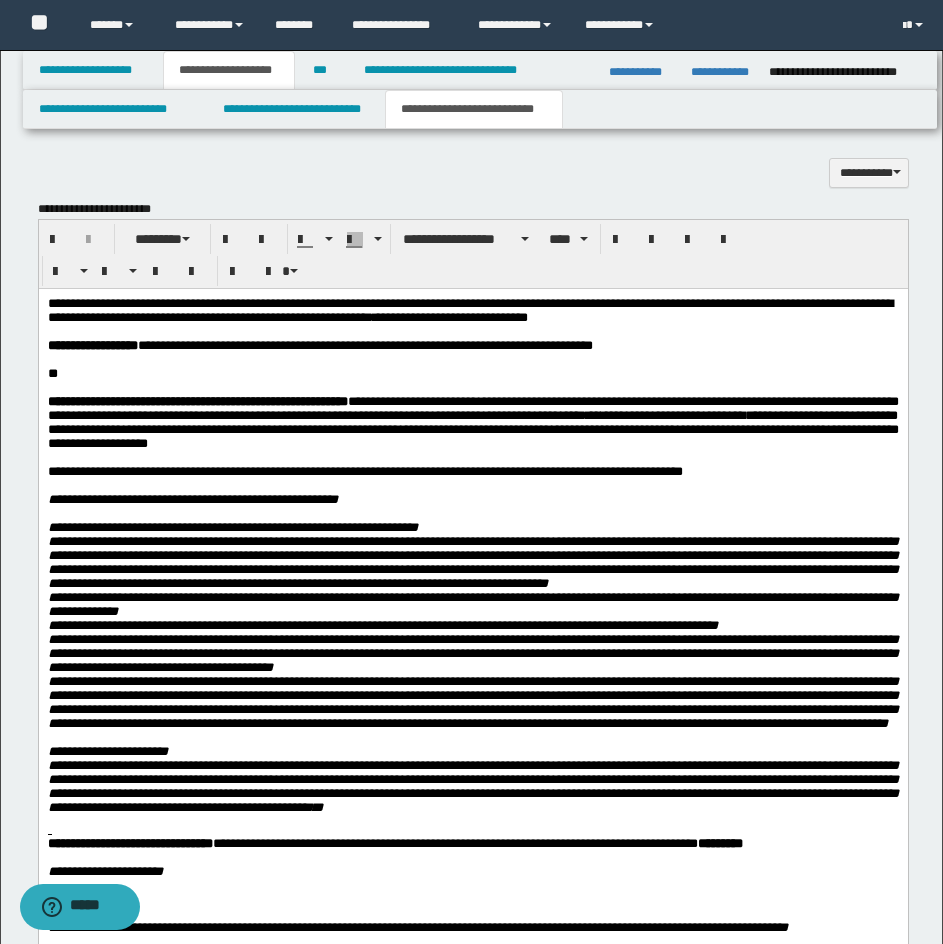 scroll, scrollTop: 1464, scrollLeft: 0, axis: vertical 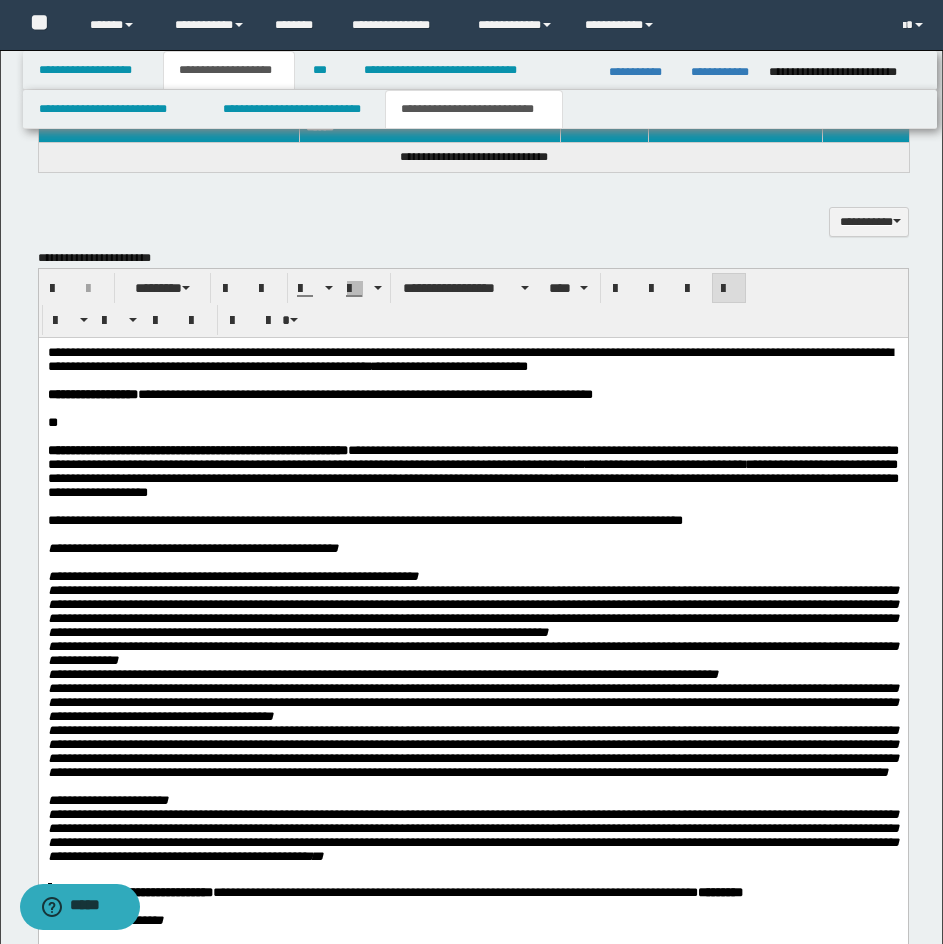 click on "**********" at bounding box center [472, 456] 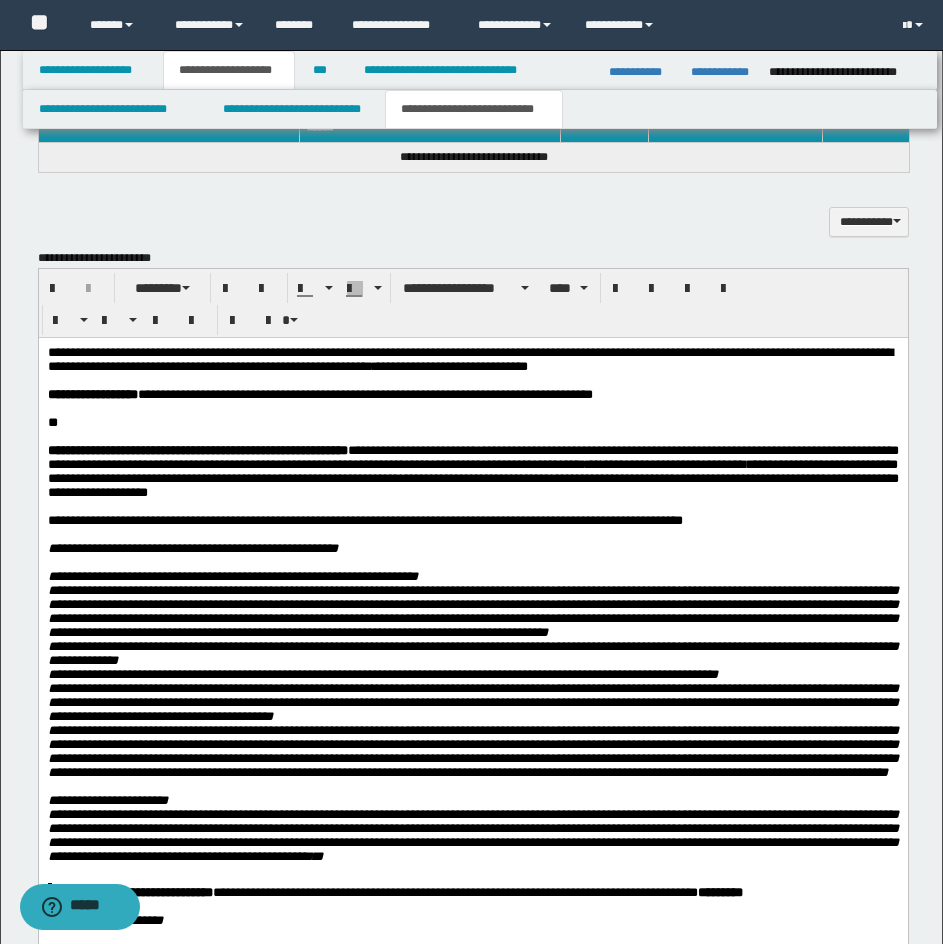 click on "**********" at bounding box center [364, 393] 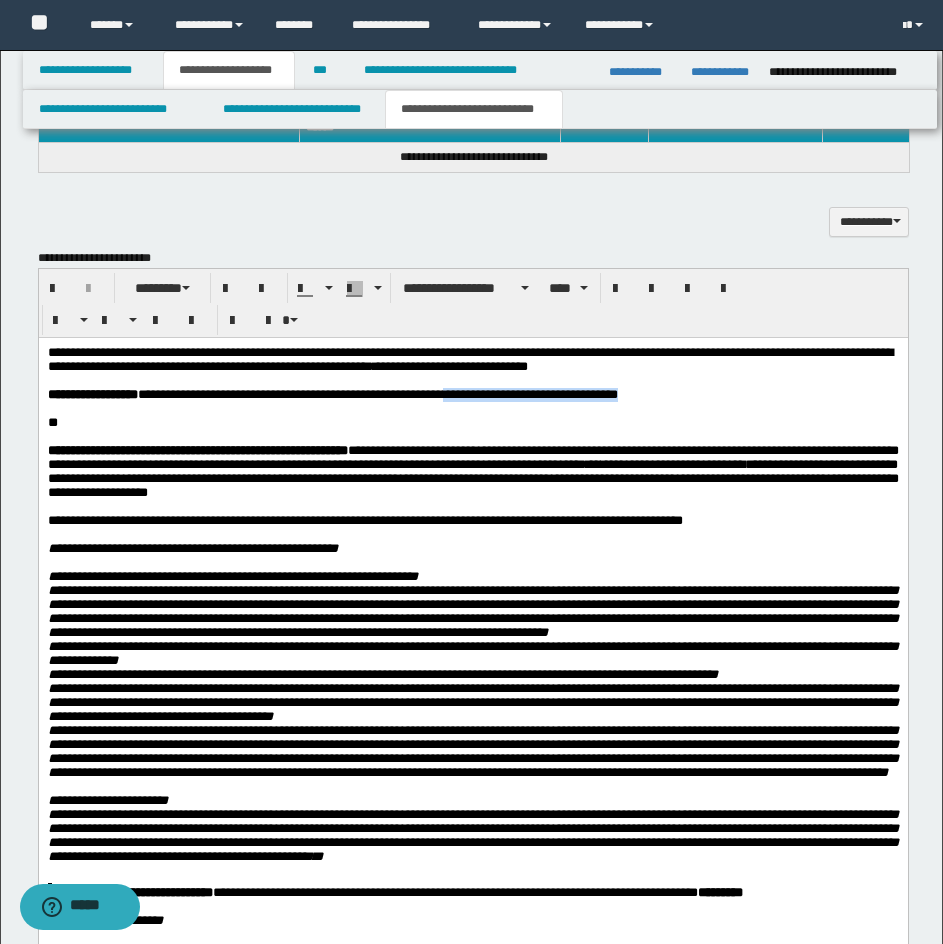 drag, startPoint x: 715, startPoint y: 403, endPoint x: 490, endPoint y: 402, distance: 225.00223 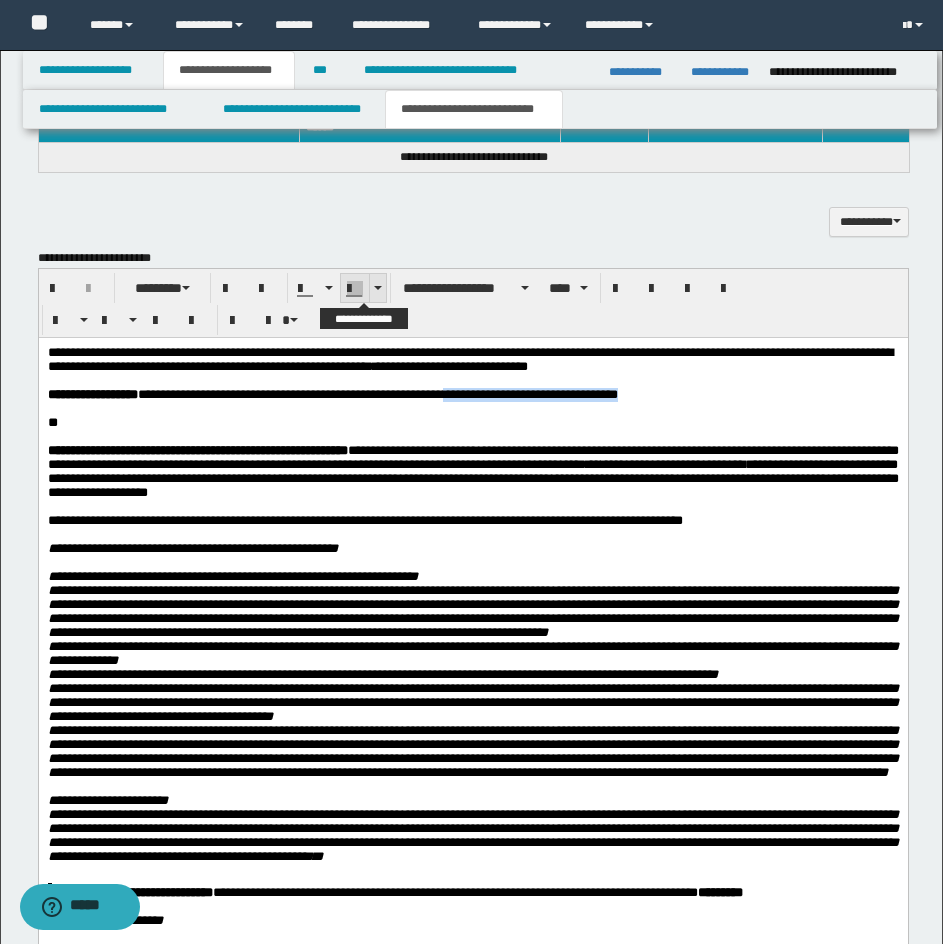 click at bounding box center (377, 288) 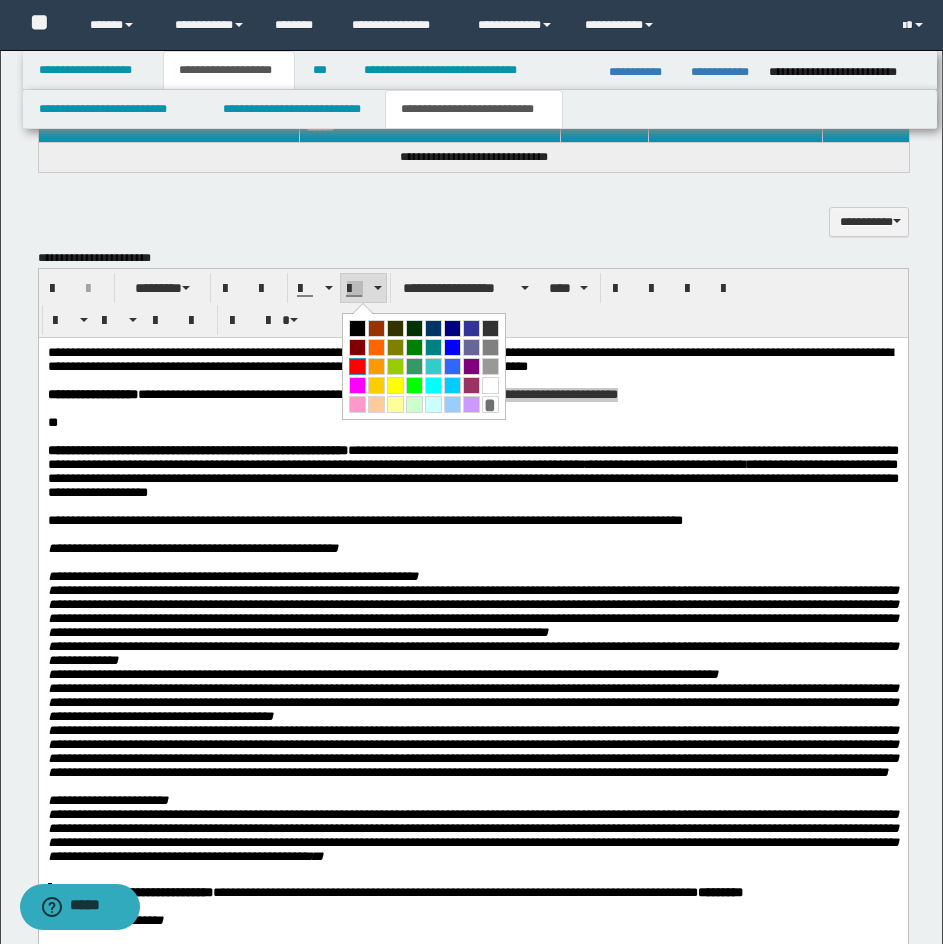 click at bounding box center (357, 366) 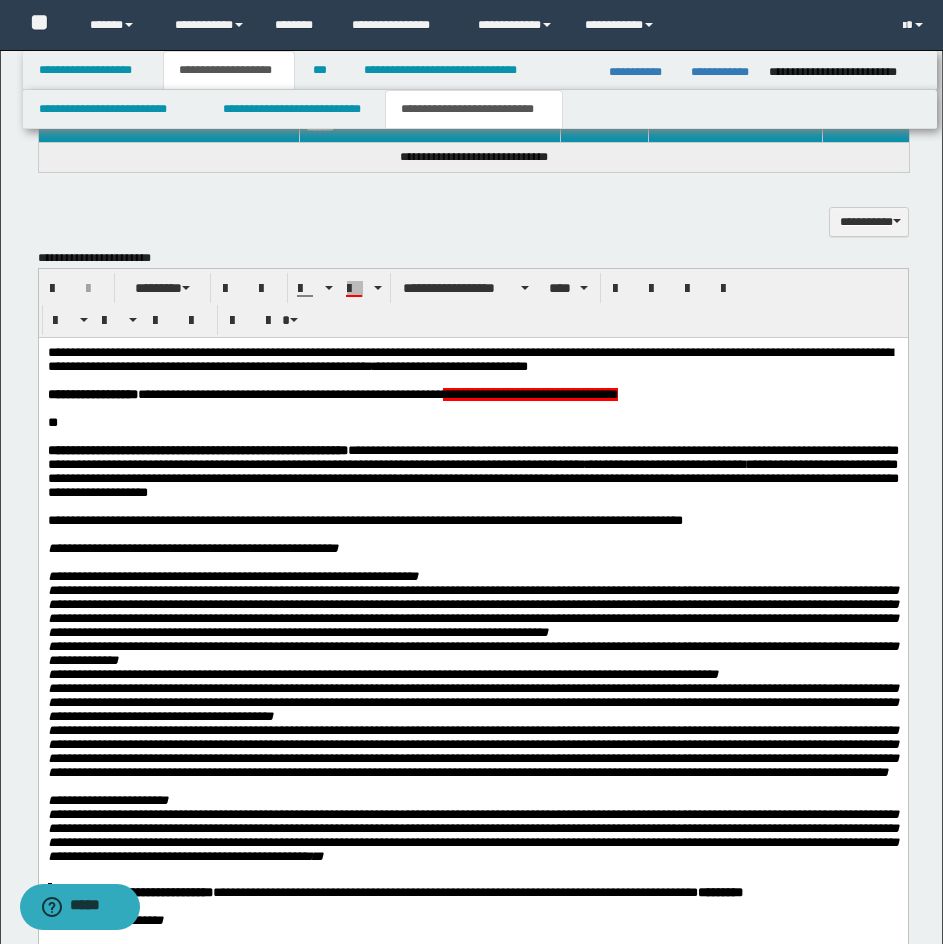 click at bounding box center (472, 408) 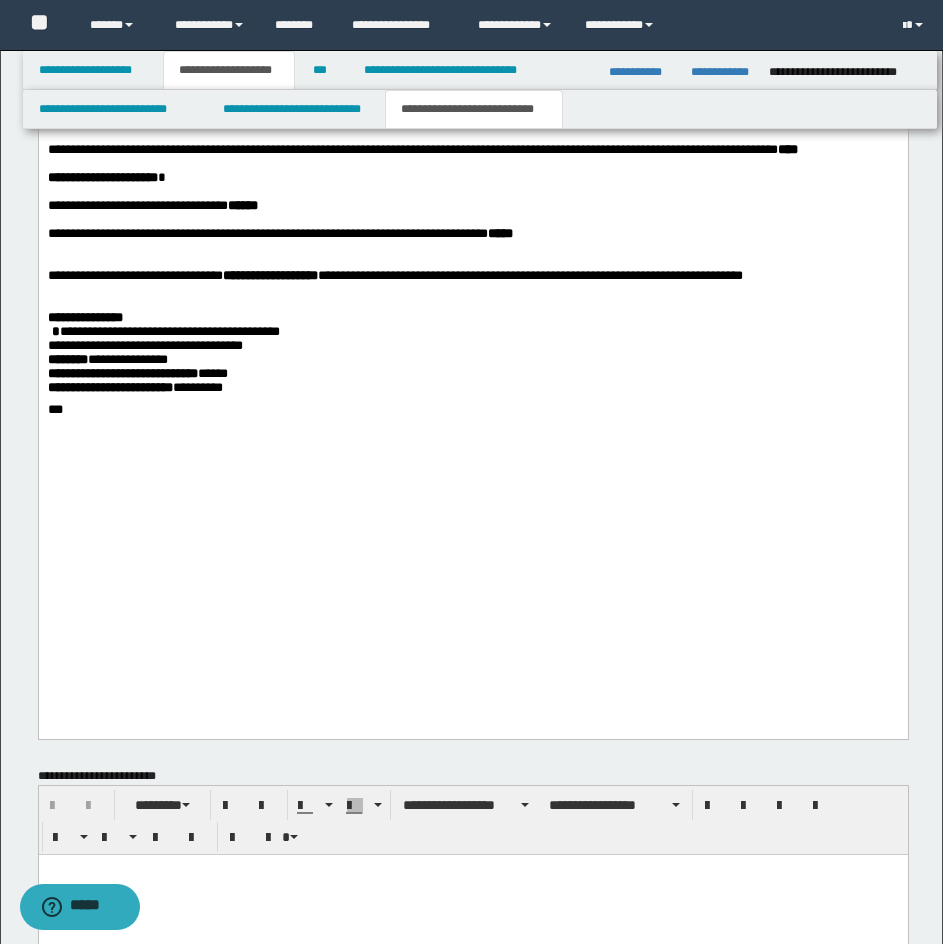 scroll, scrollTop: 2664, scrollLeft: 0, axis: vertical 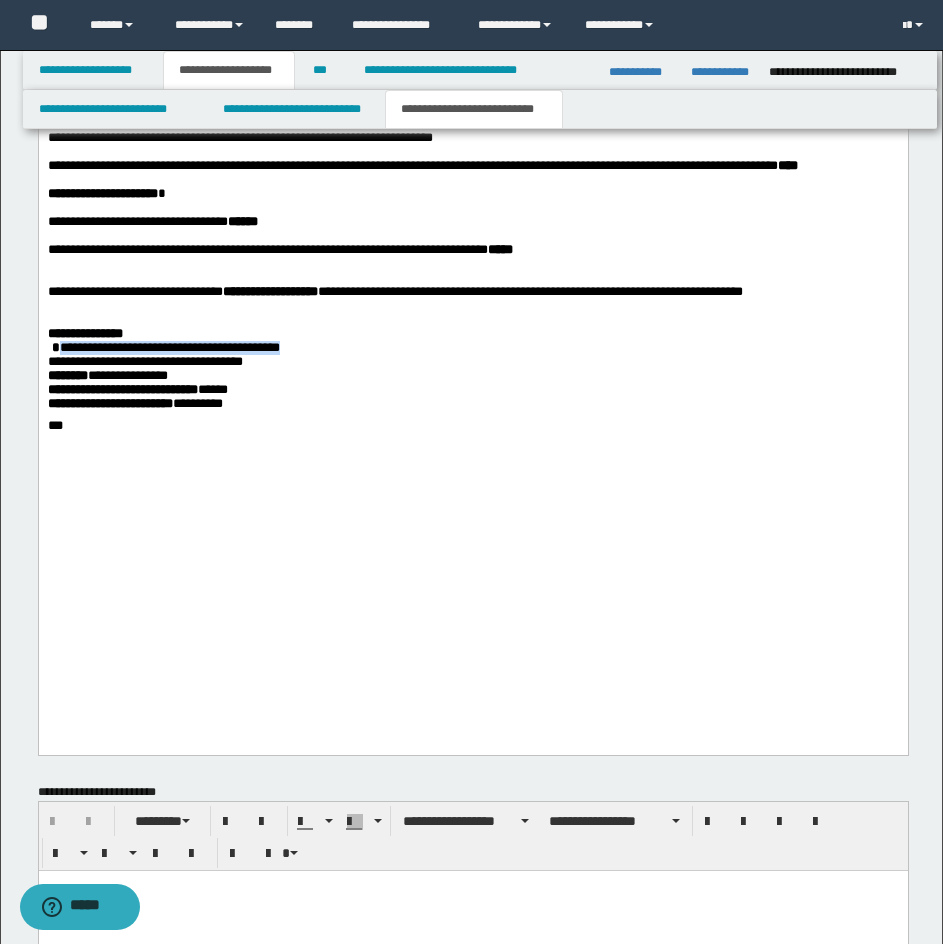 drag, startPoint x: 55, startPoint y: 553, endPoint x: 292, endPoint y: 548, distance: 237.05273 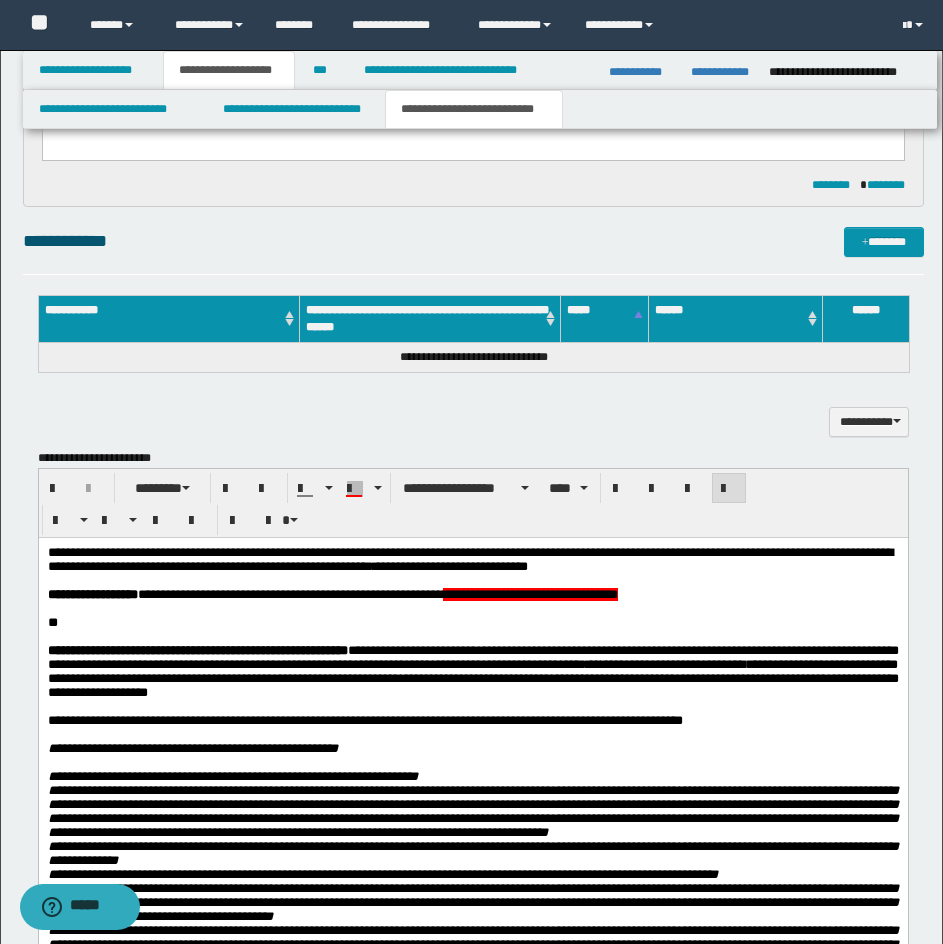 scroll, scrollTop: 964, scrollLeft: 0, axis: vertical 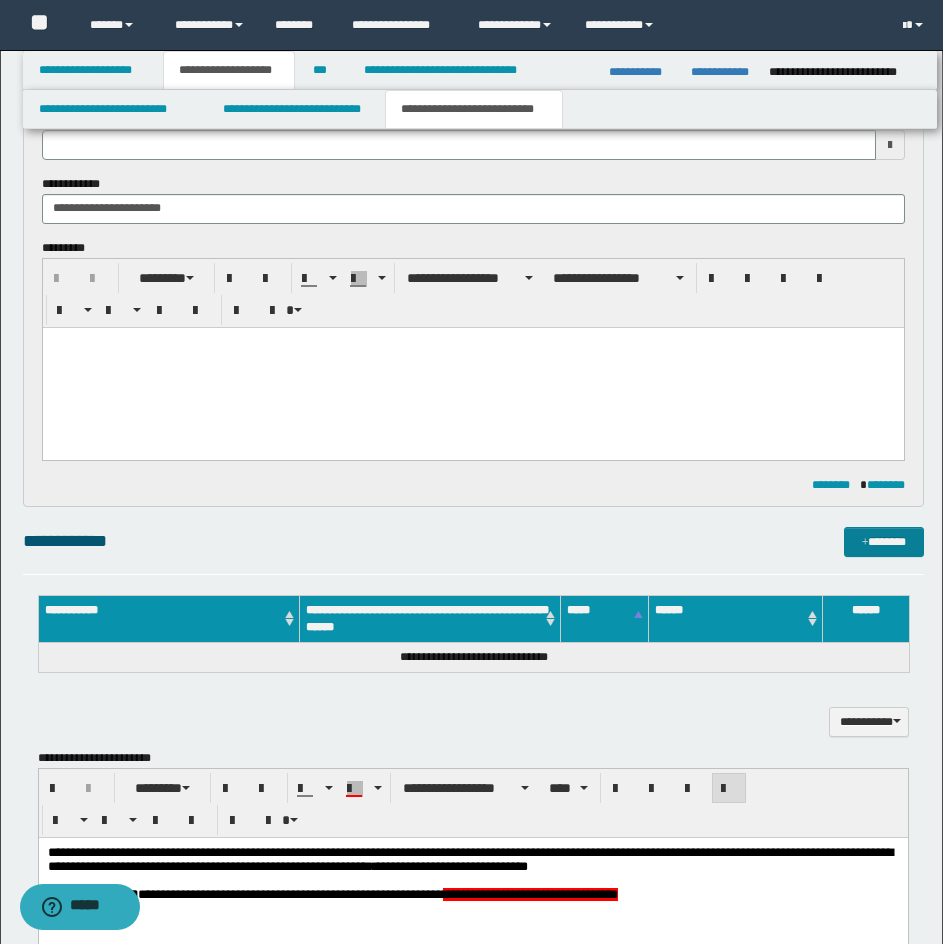 click on "*******" at bounding box center (884, 542) 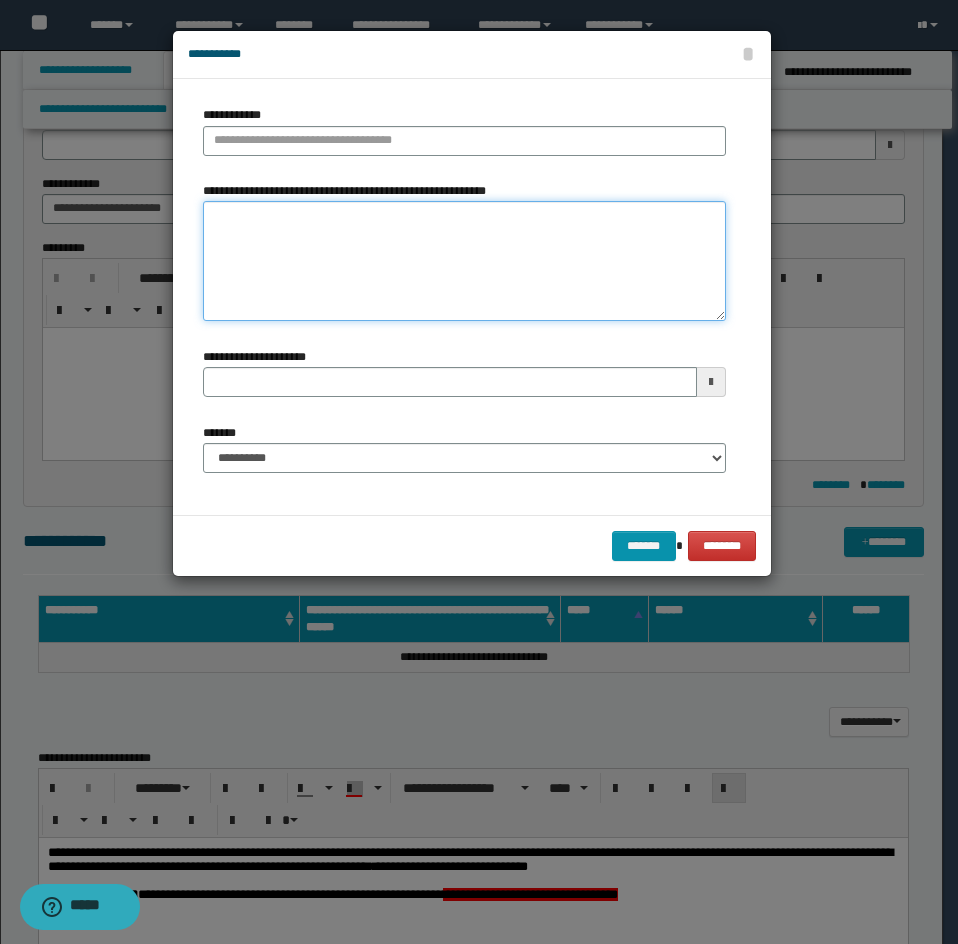 click on "**********" at bounding box center (464, 261) 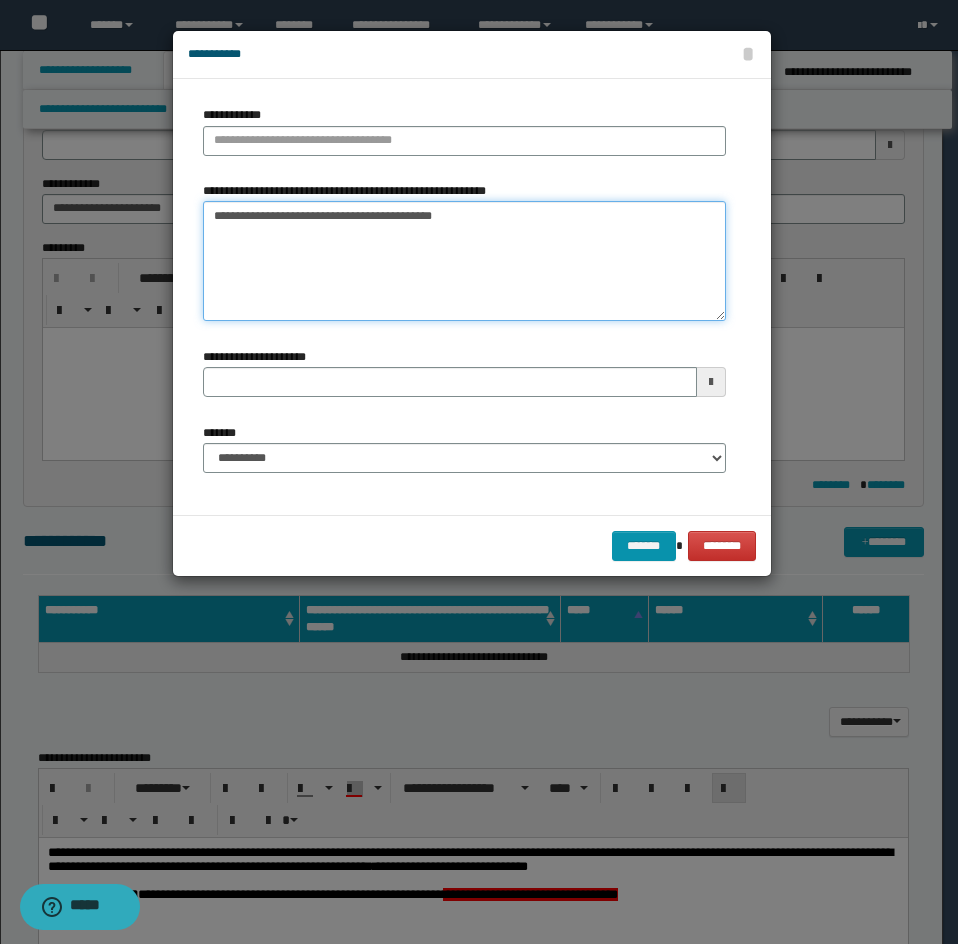 type on "**********" 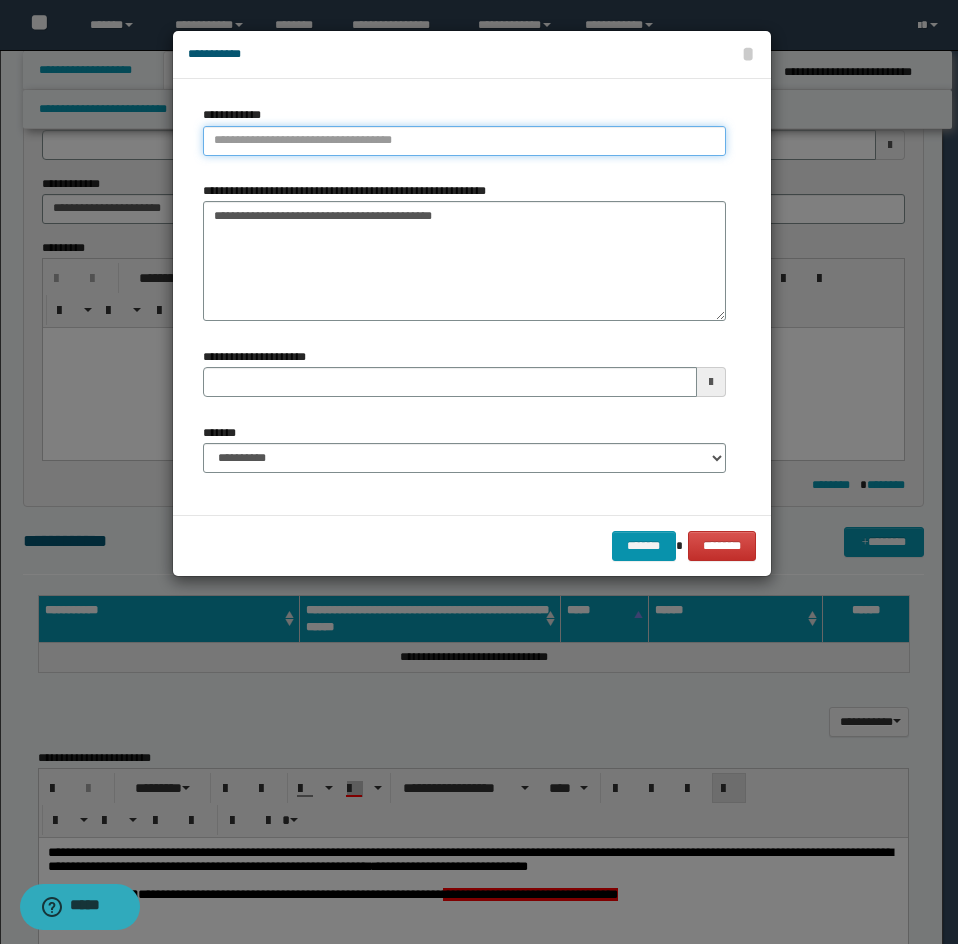 click on "**********" at bounding box center (464, 141) 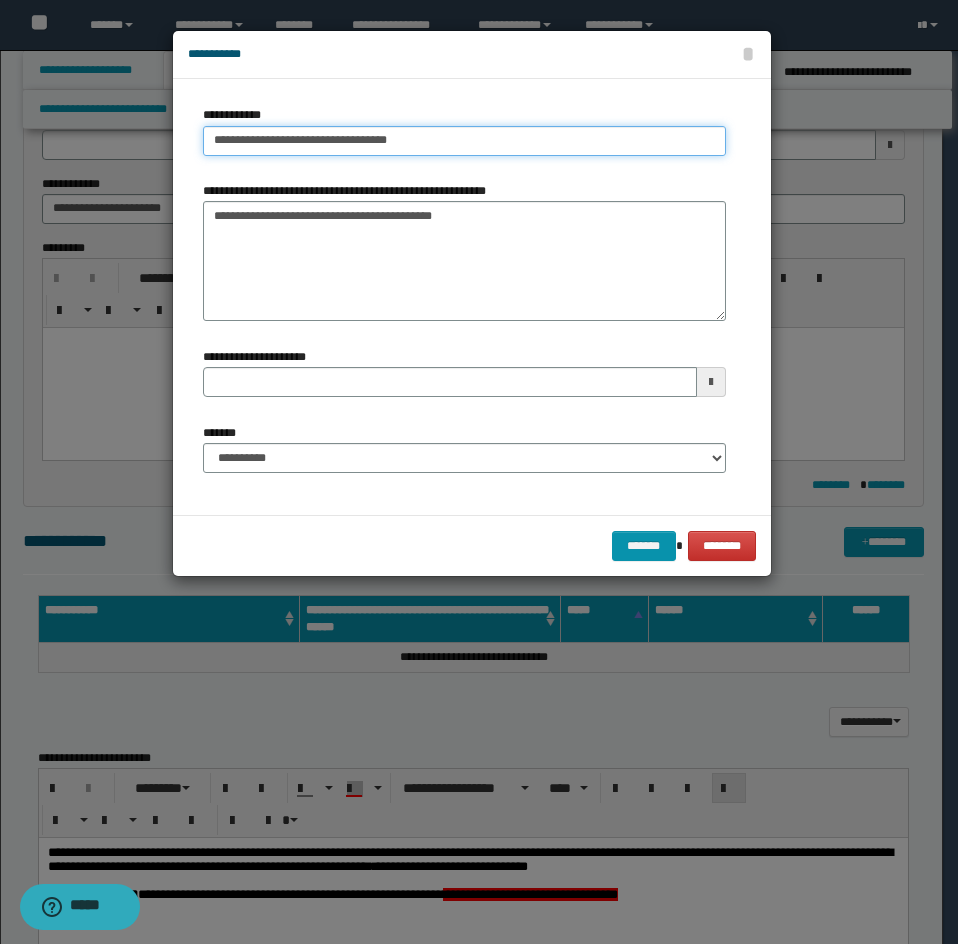 type on "**********" 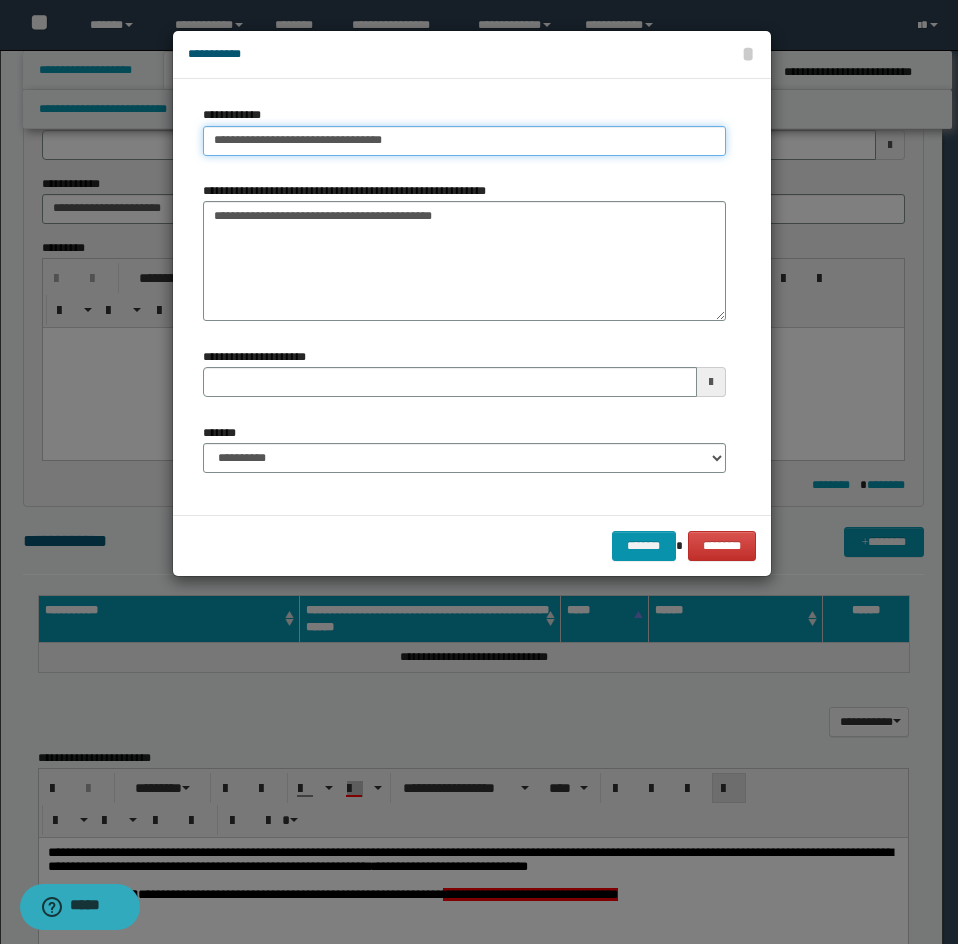 type on "**********" 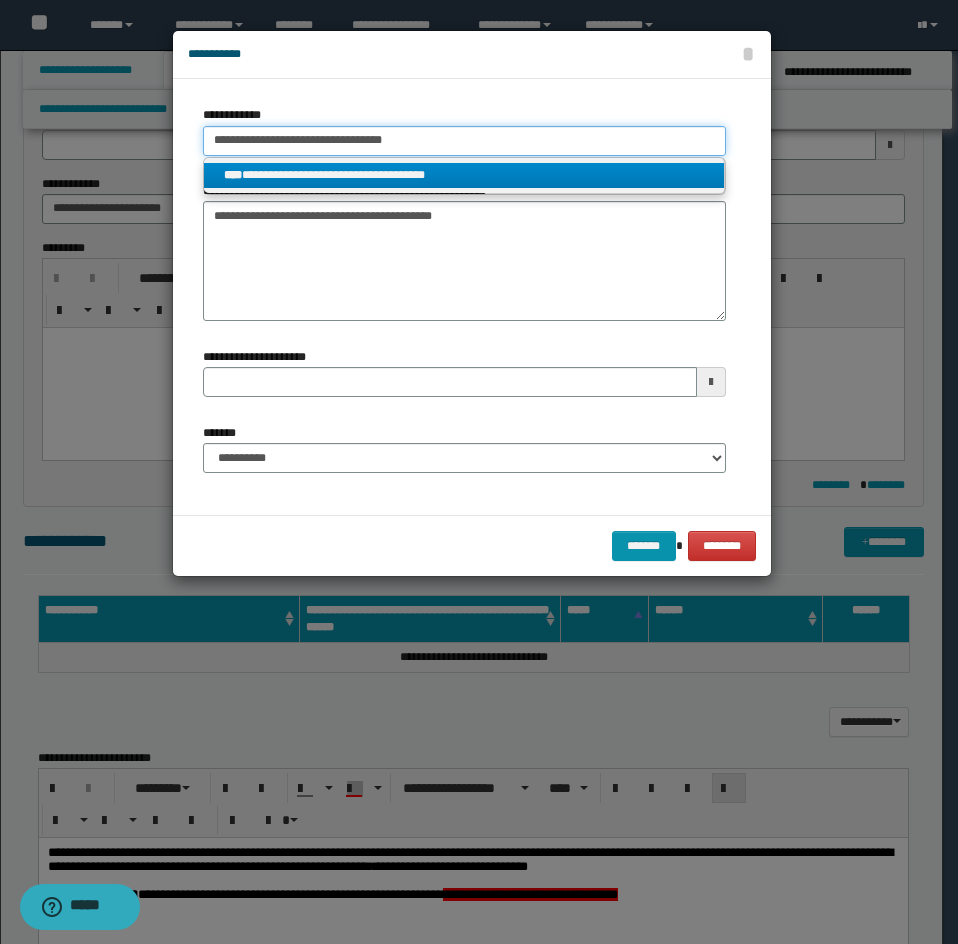 type on "**********" 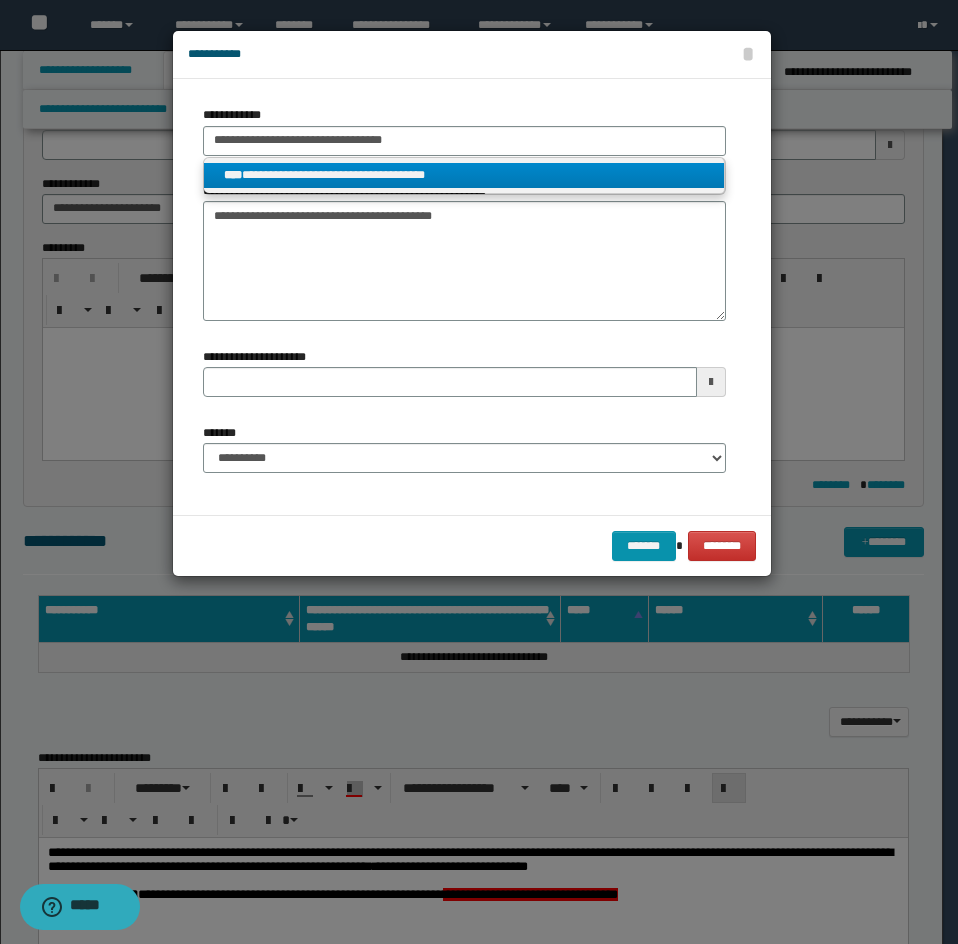 click on "**********" at bounding box center [464, 175] 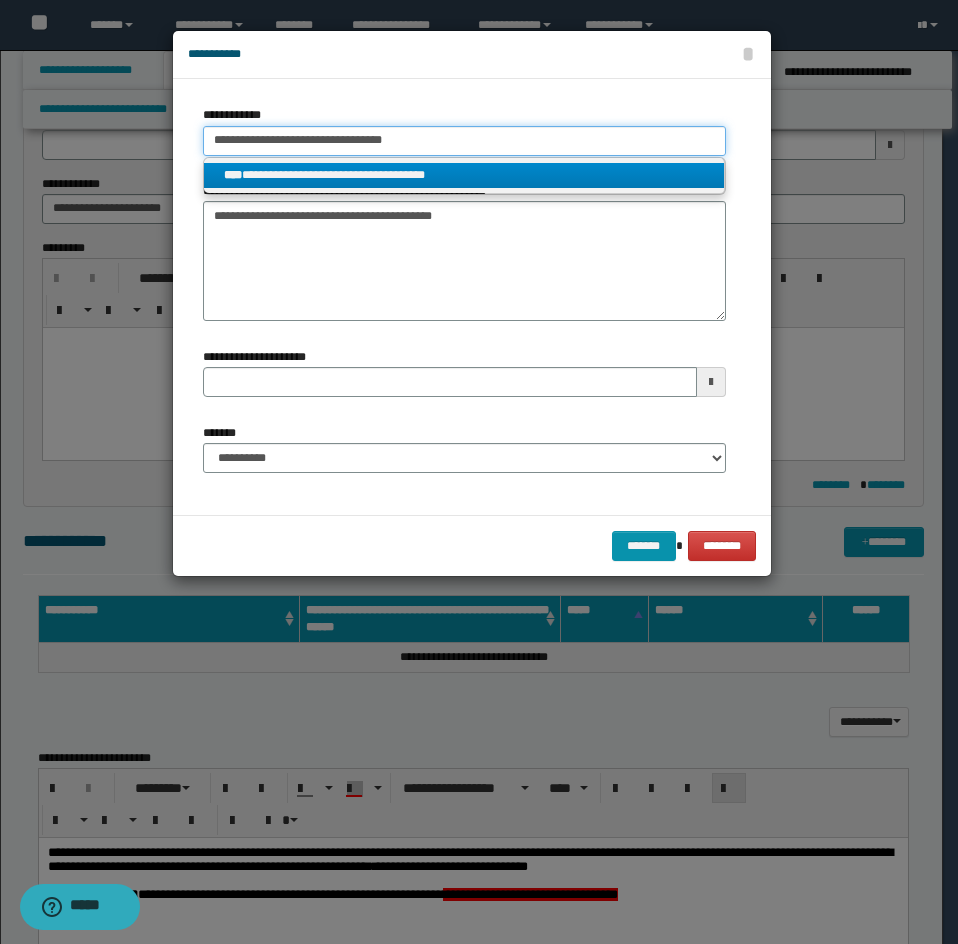 type 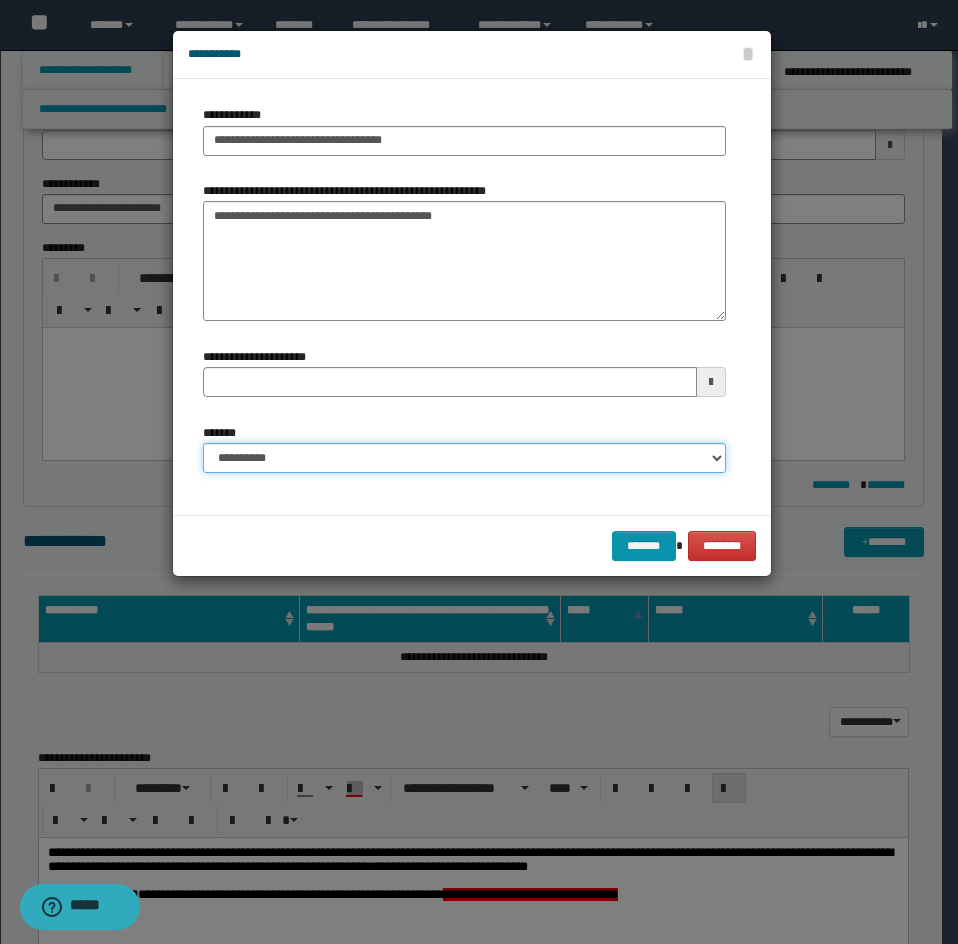 click on "**********" at bounding box center [464, 458] 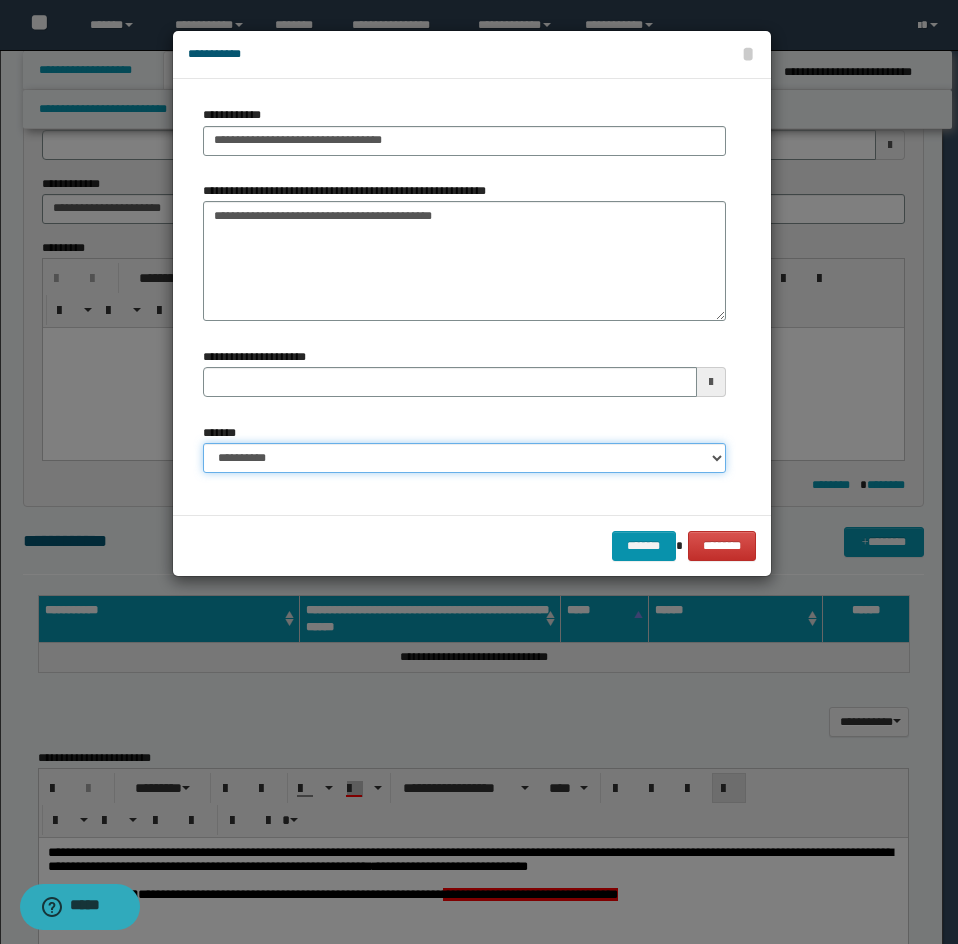 select on "*" 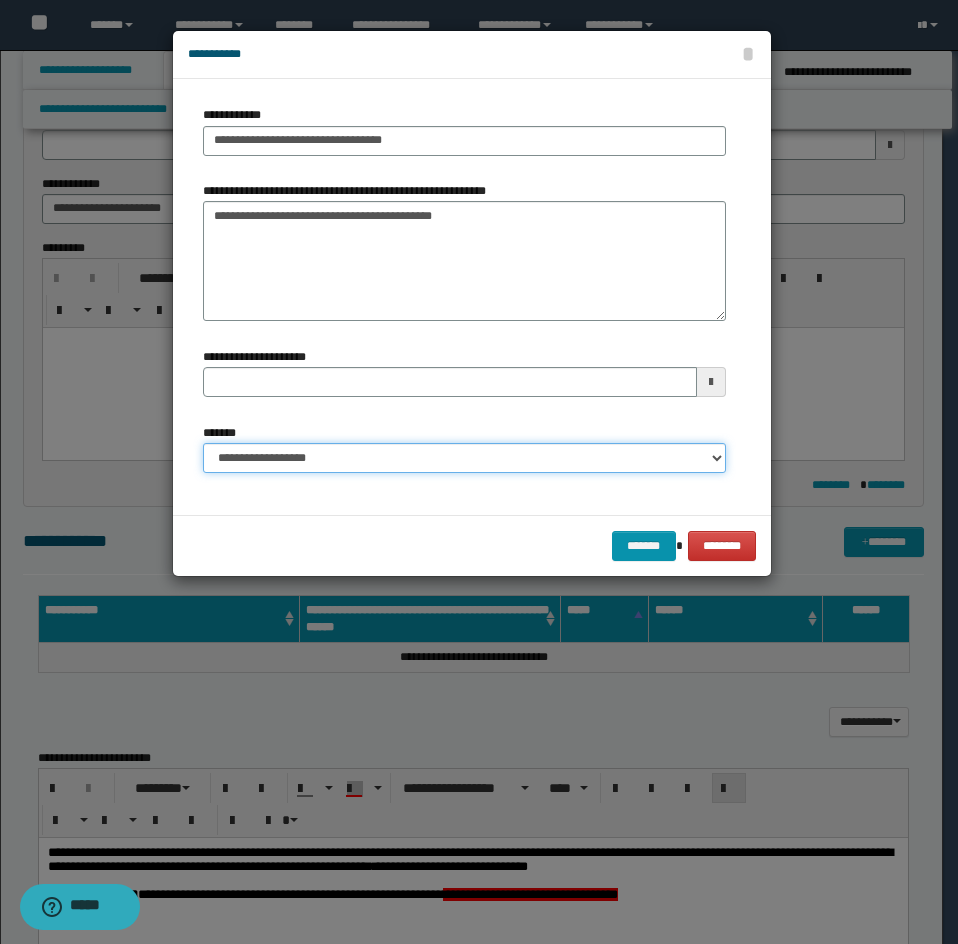 click on "**********" at bounding box center [464, 458] 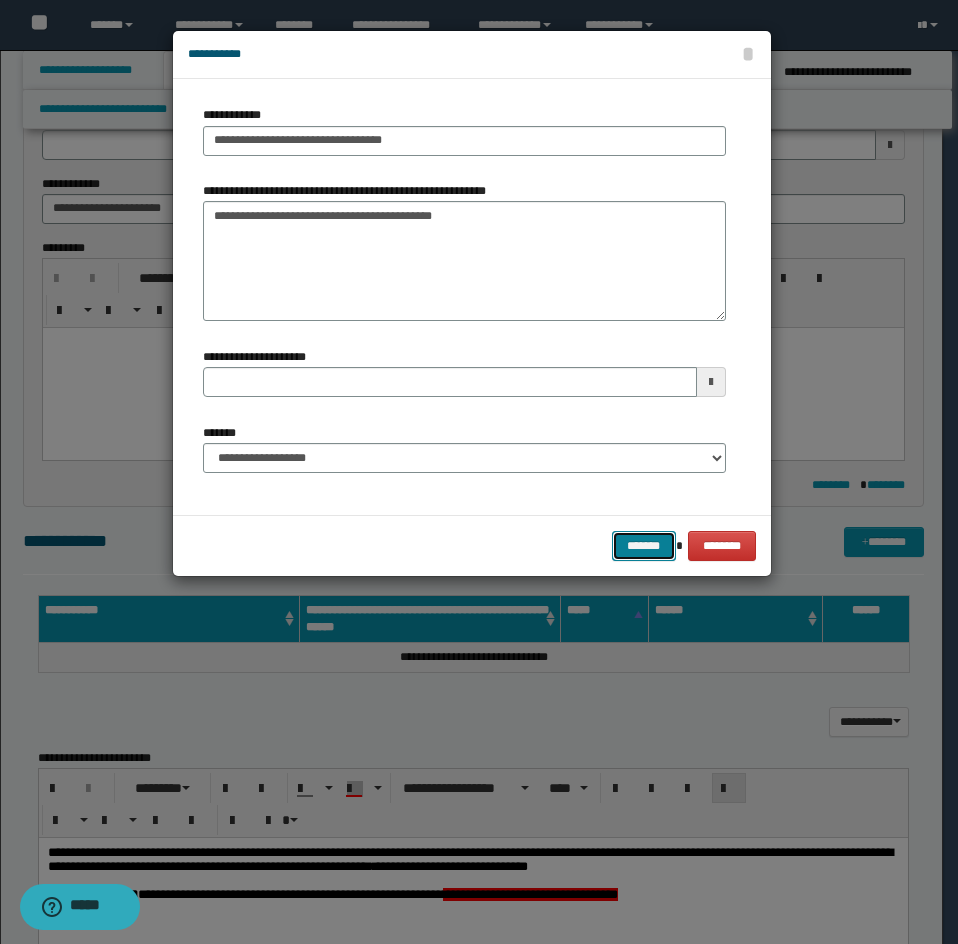 click on "*******" at bounding box center (644, 546) 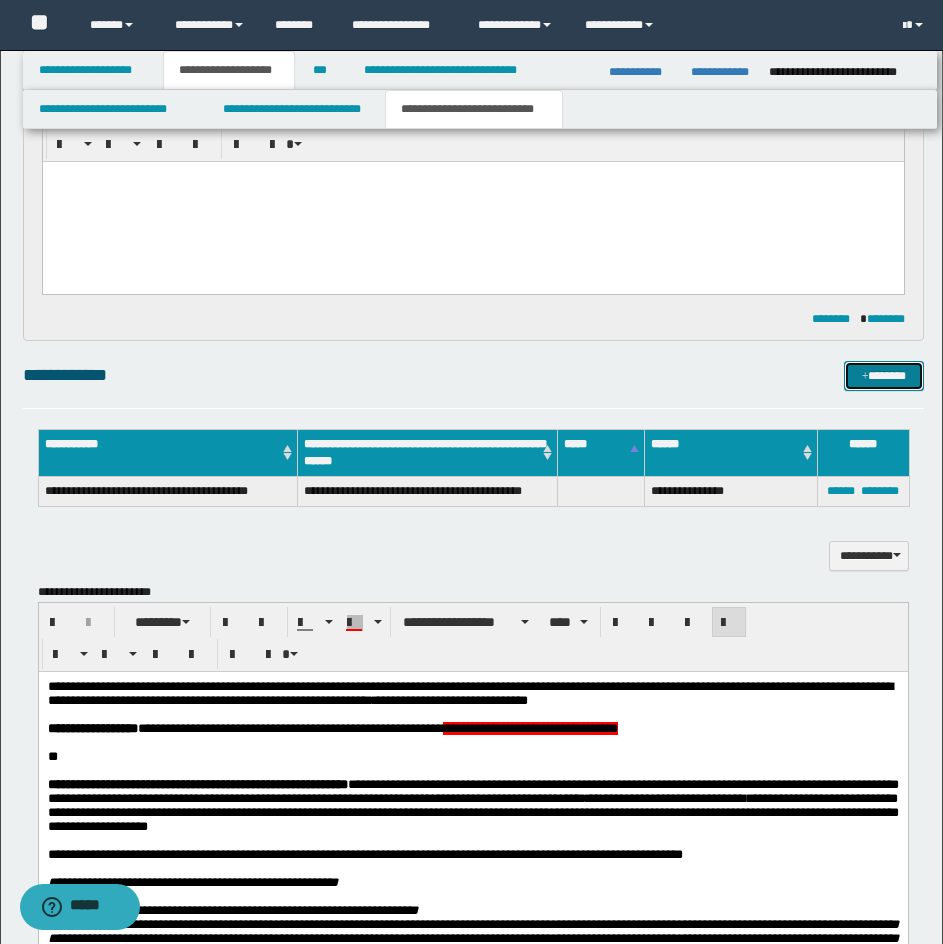scroll, scrollTop: 1164, scrollLeft: 0, axis: vertical 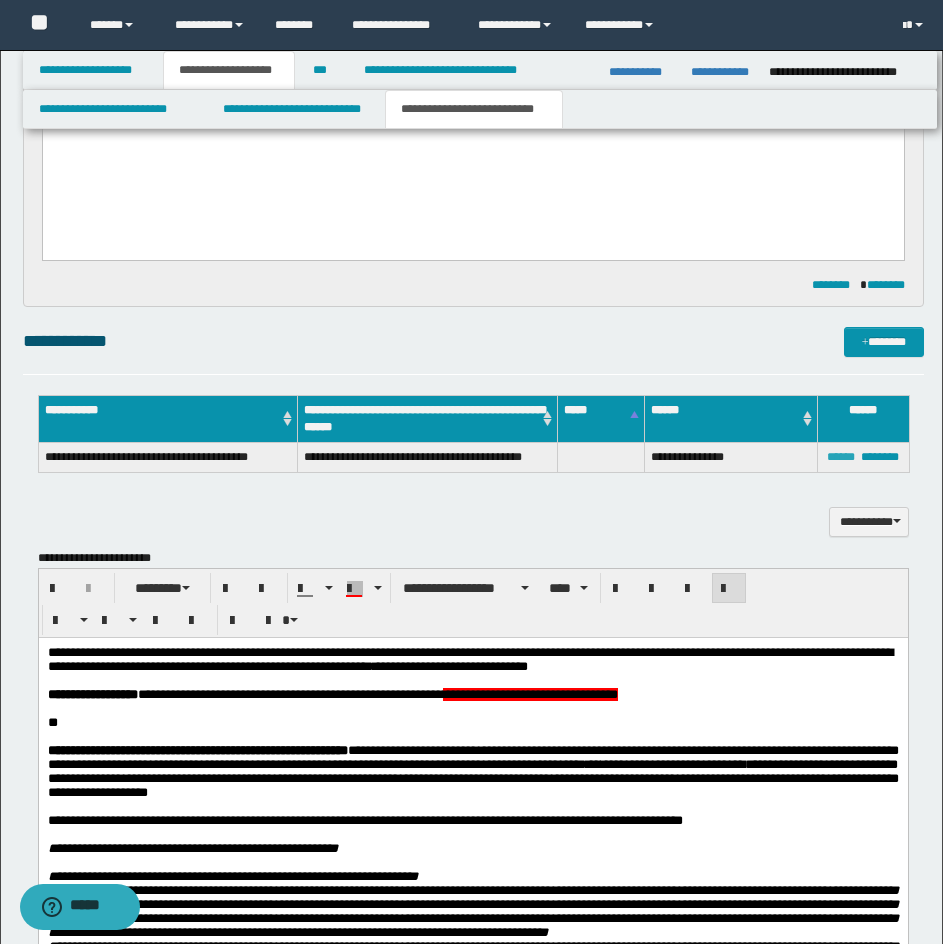 click on "******" at bounding box center [841, 457] 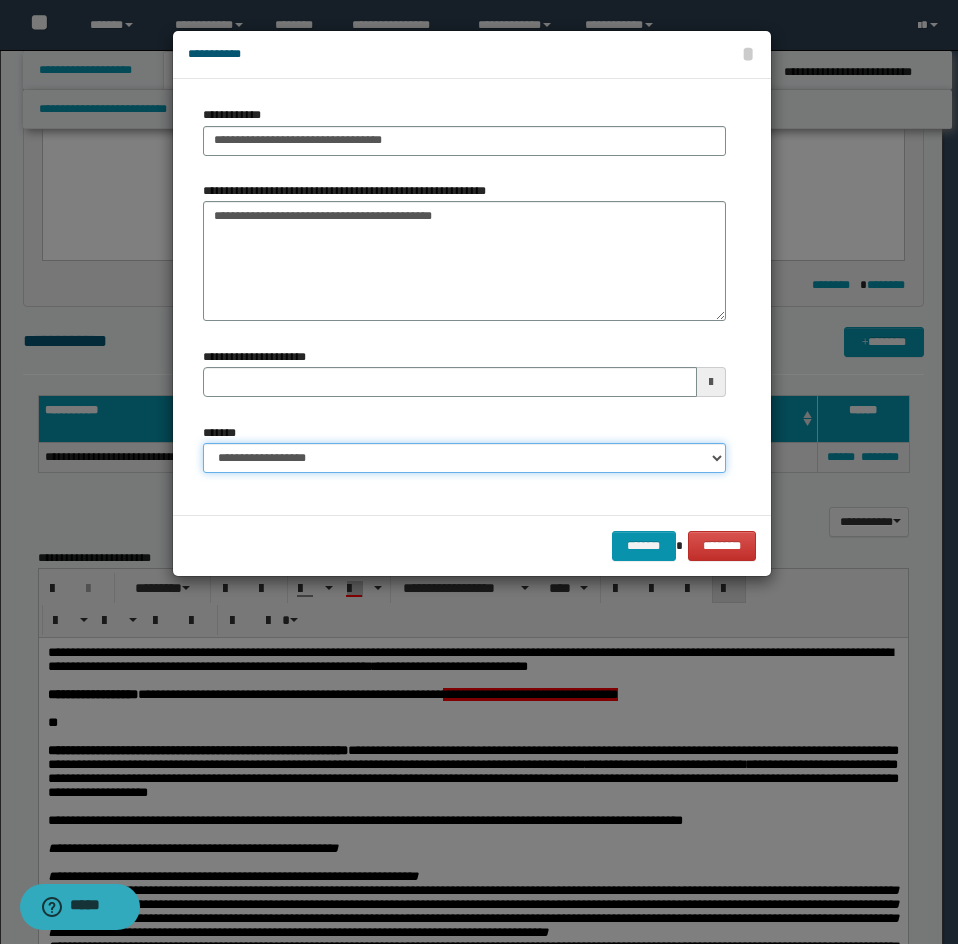 click on "**********" at bounding box center (464, 458) 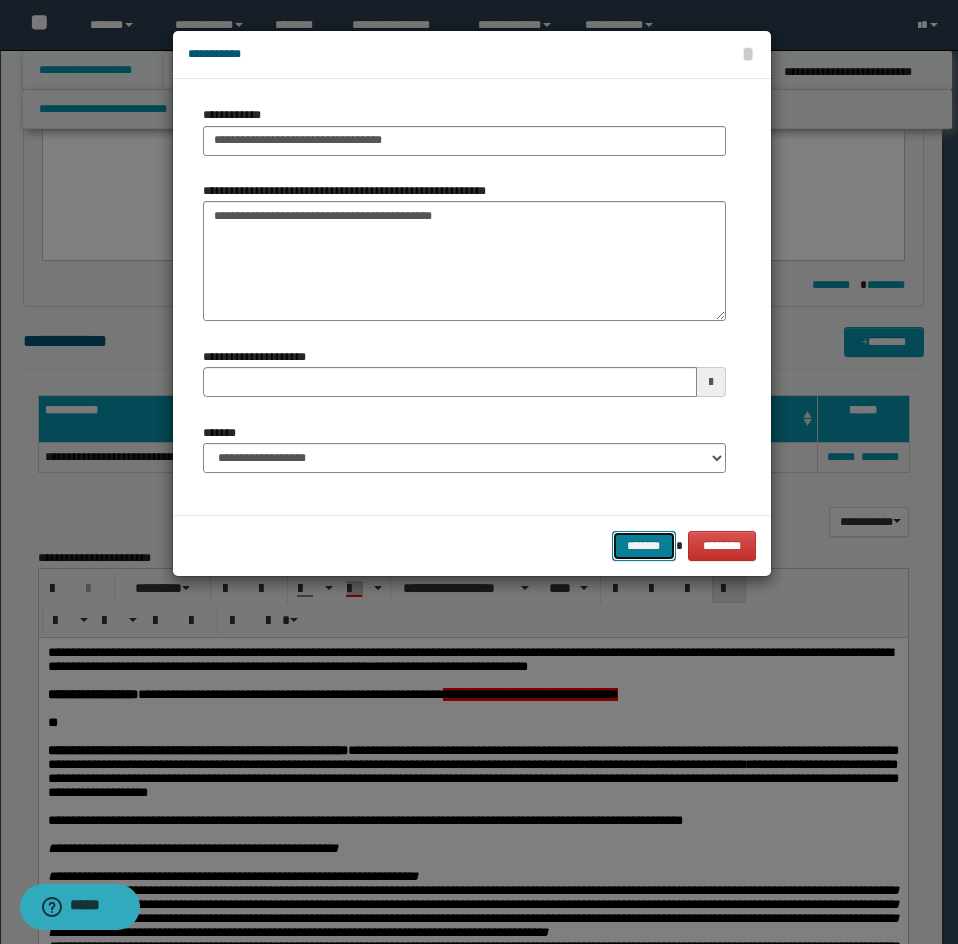 click on "*******" at bounding box center [644, 546] 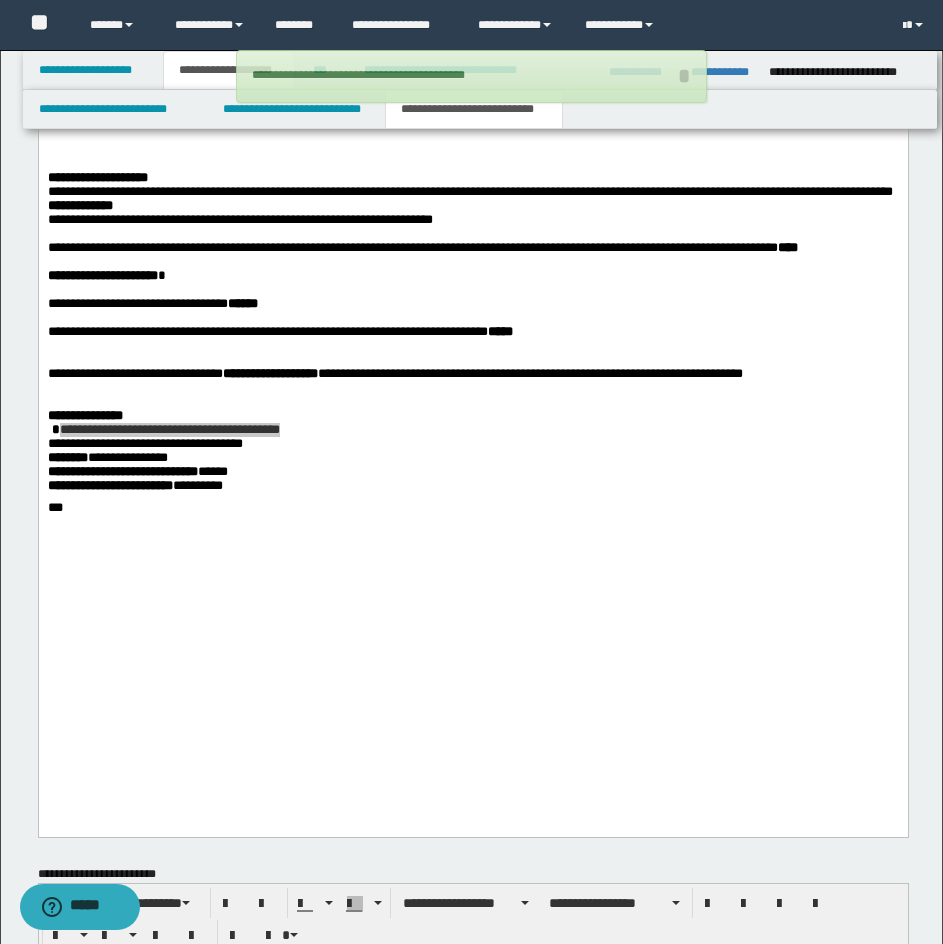 scroll, scrollTop: 2764, scrollLeft: 0, axis: vertical 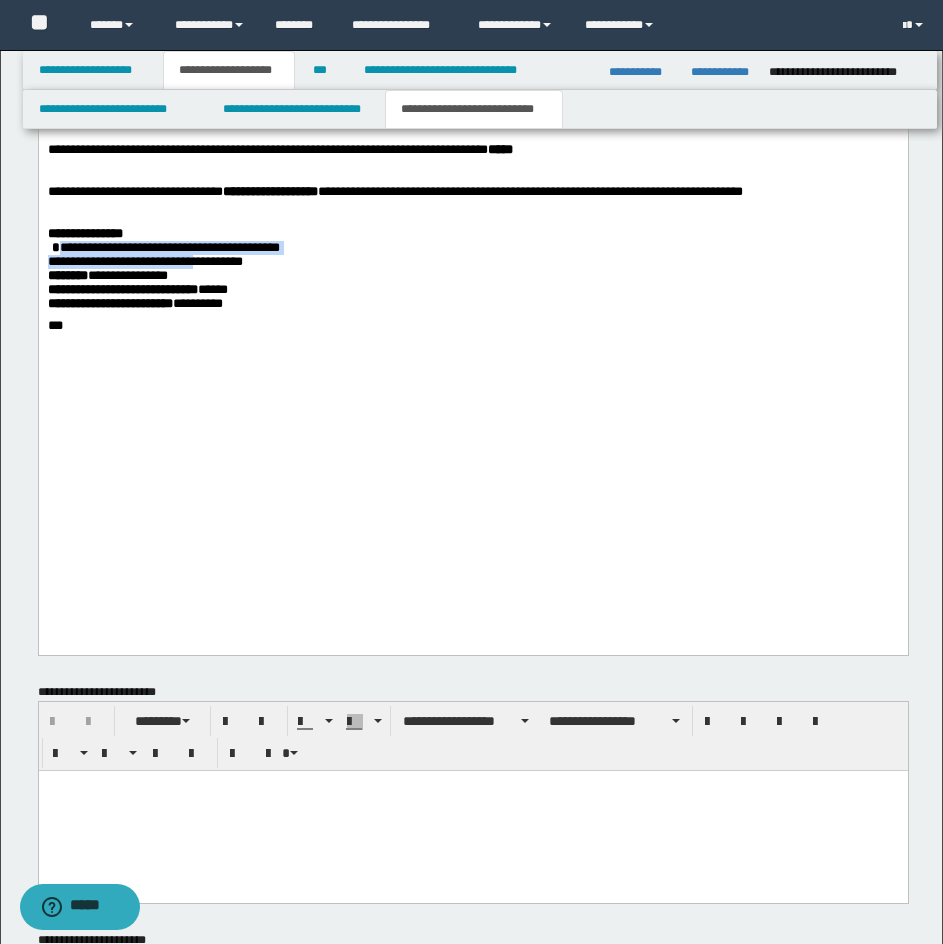 drag, startPoint x: 54, startPoint y: 468, endPoint x: 221, endPoint y: 466, distance: 167.01198 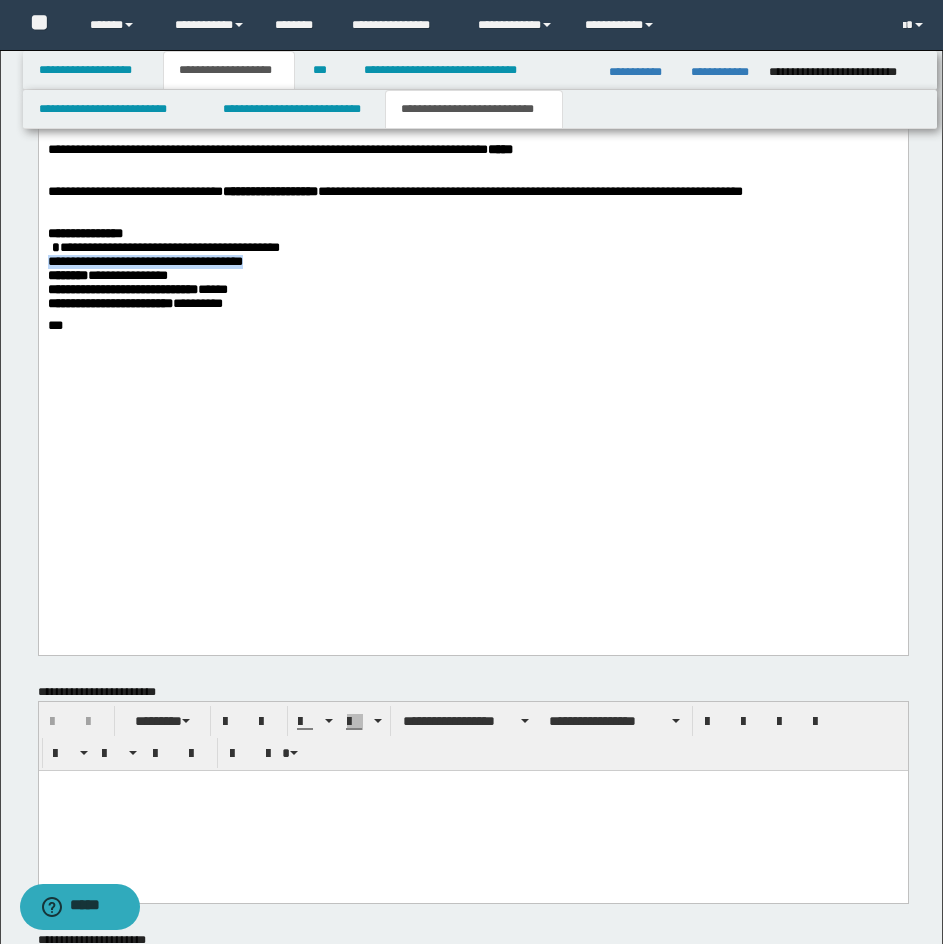drag, startPoint x: 55, startPoint y: 462, endPoint x: 270, endPoint y: 465, distance: 215.02094 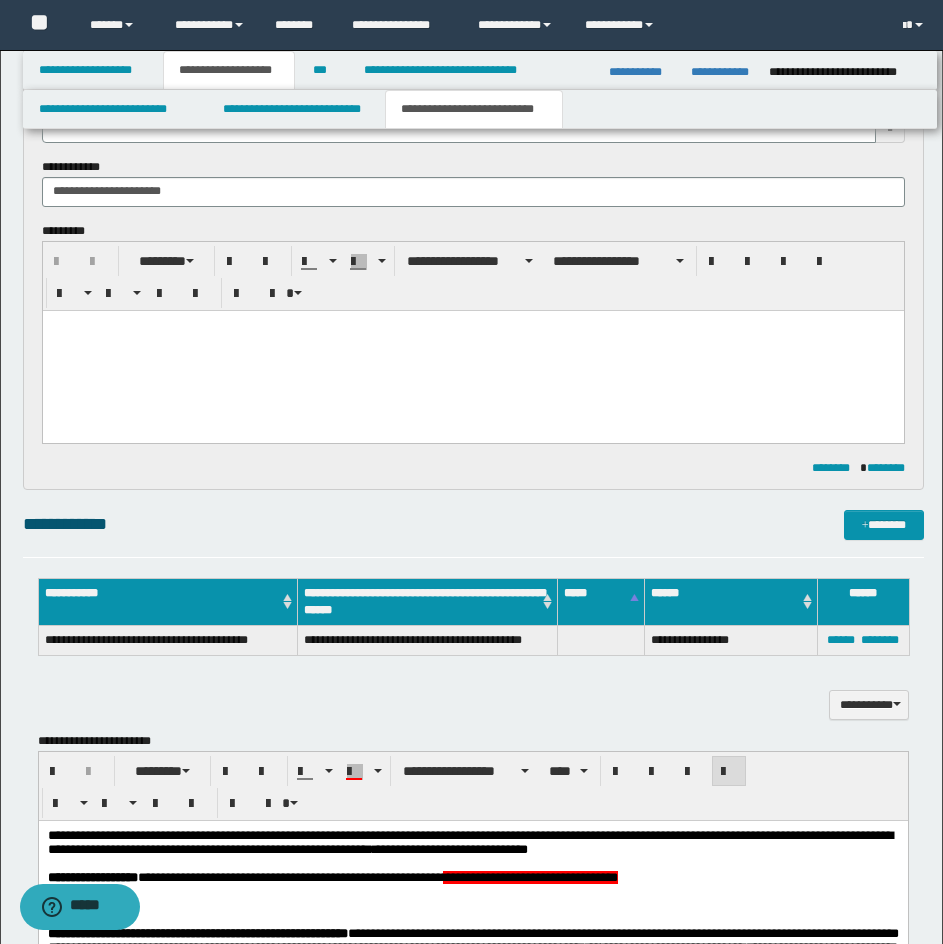scroll, scrollTop: 964, scrollLeft: 0, axis: vertical 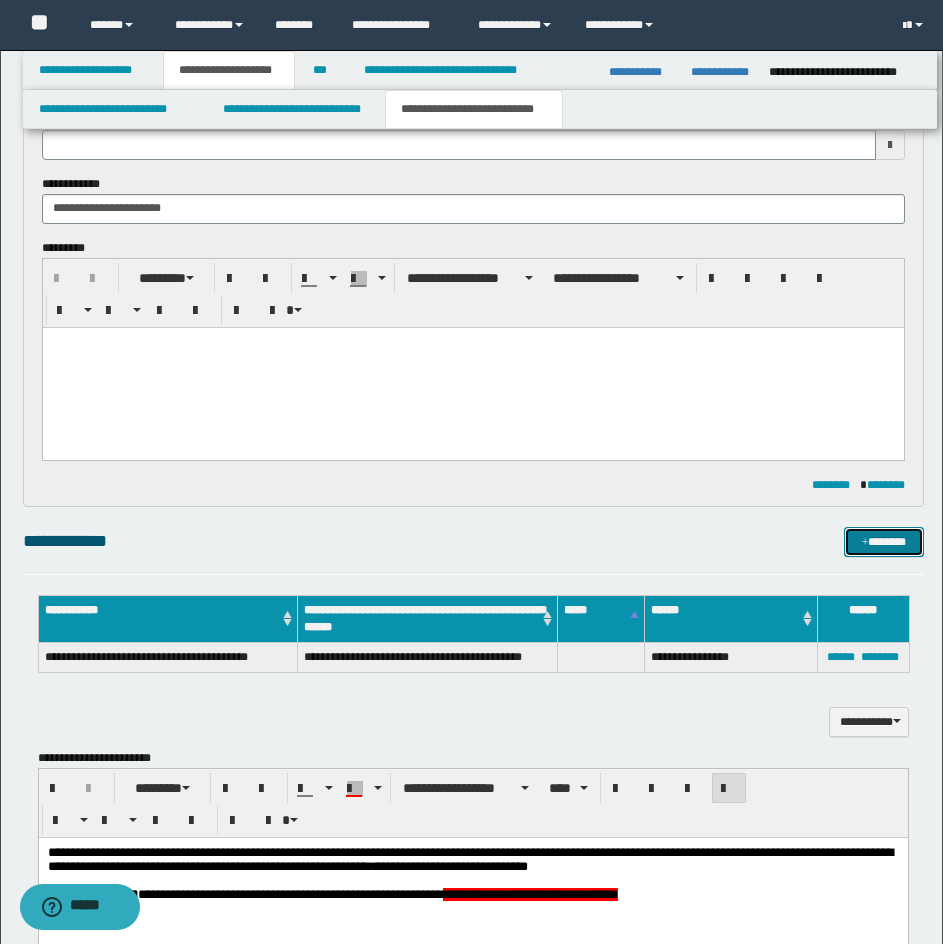 click on "*******" at bounding box center [884, 542] 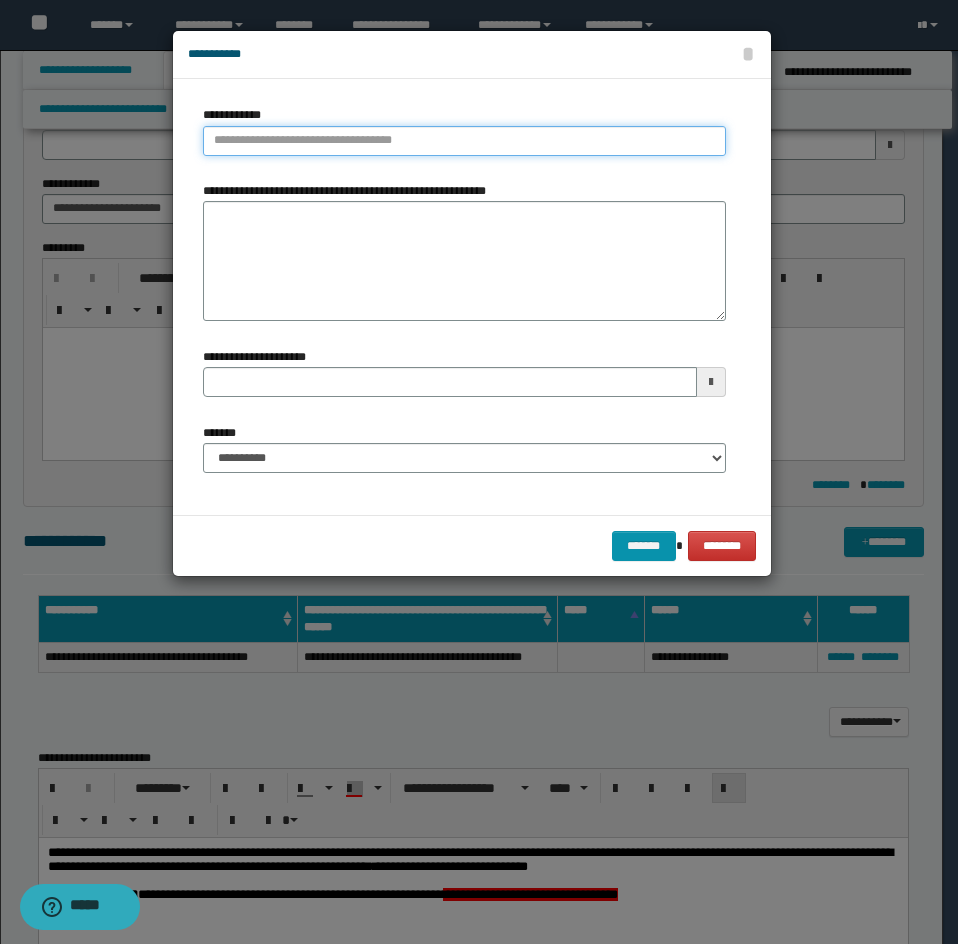 type on "**********" 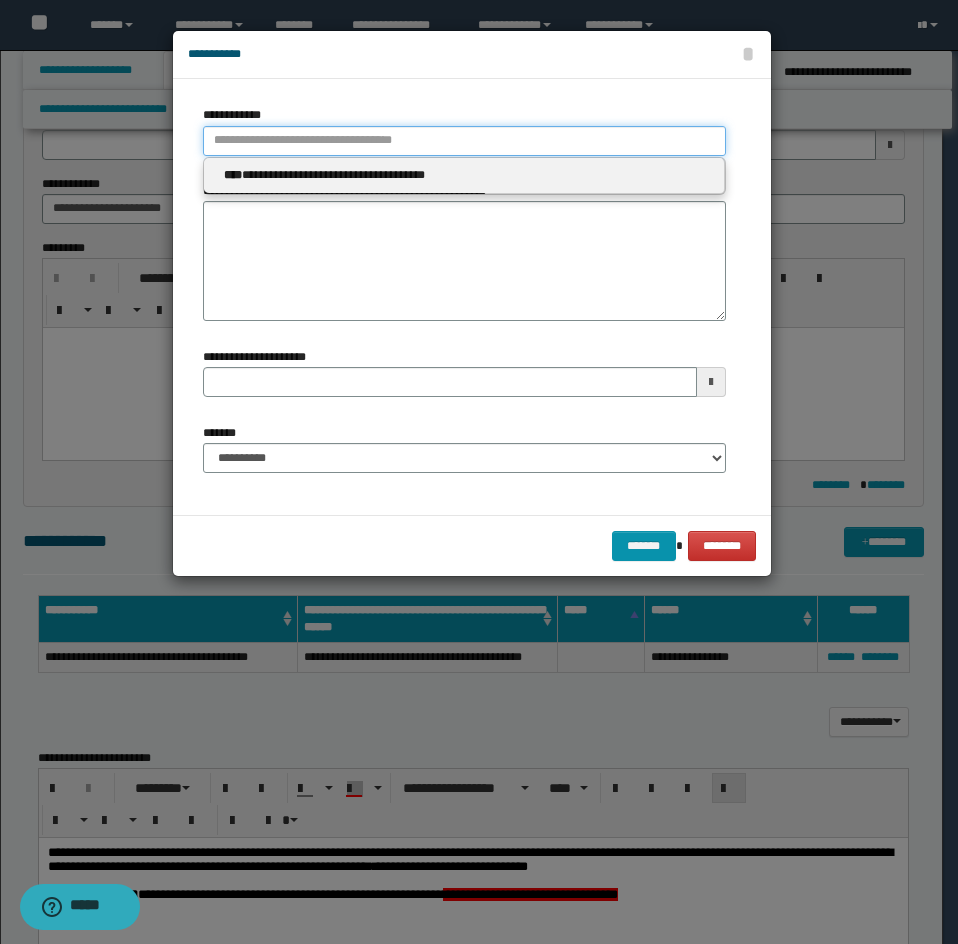 click on "**********" at bounding box center (464, 141) 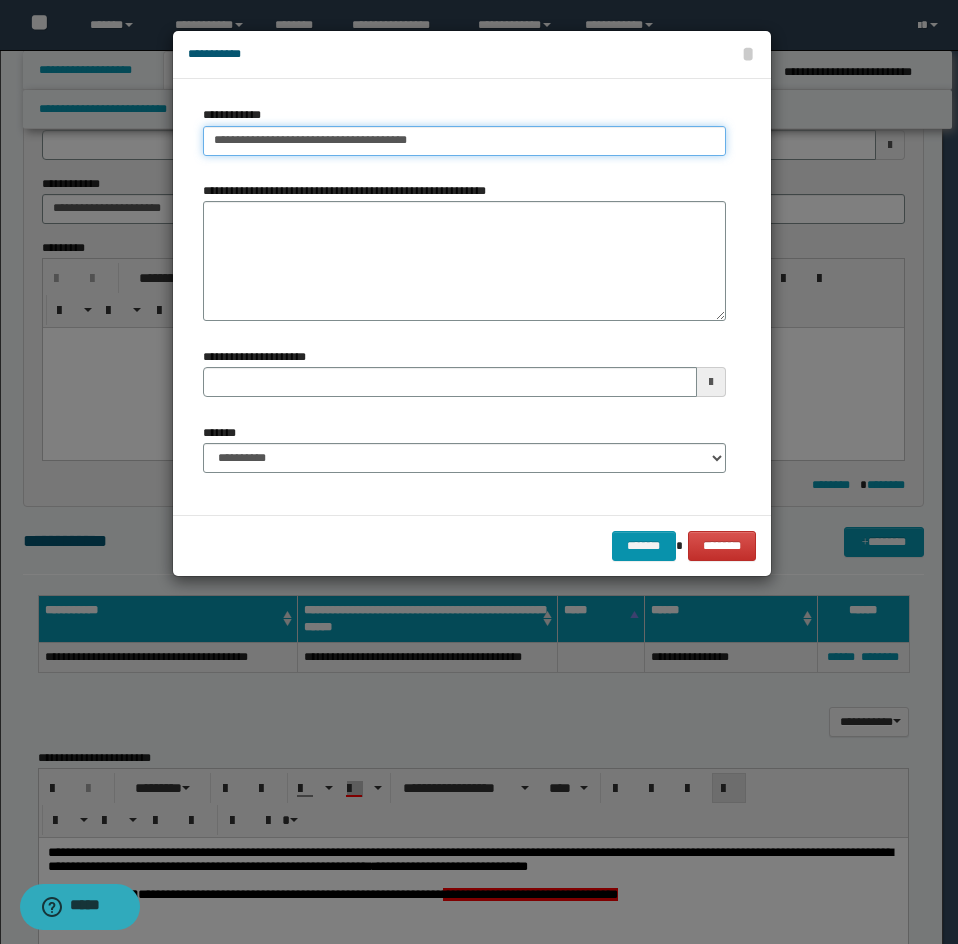 drag, startPoint x: 497, startPoint y: 142, endPoint x: 381, endPoint y: 145, distance: 116.03879 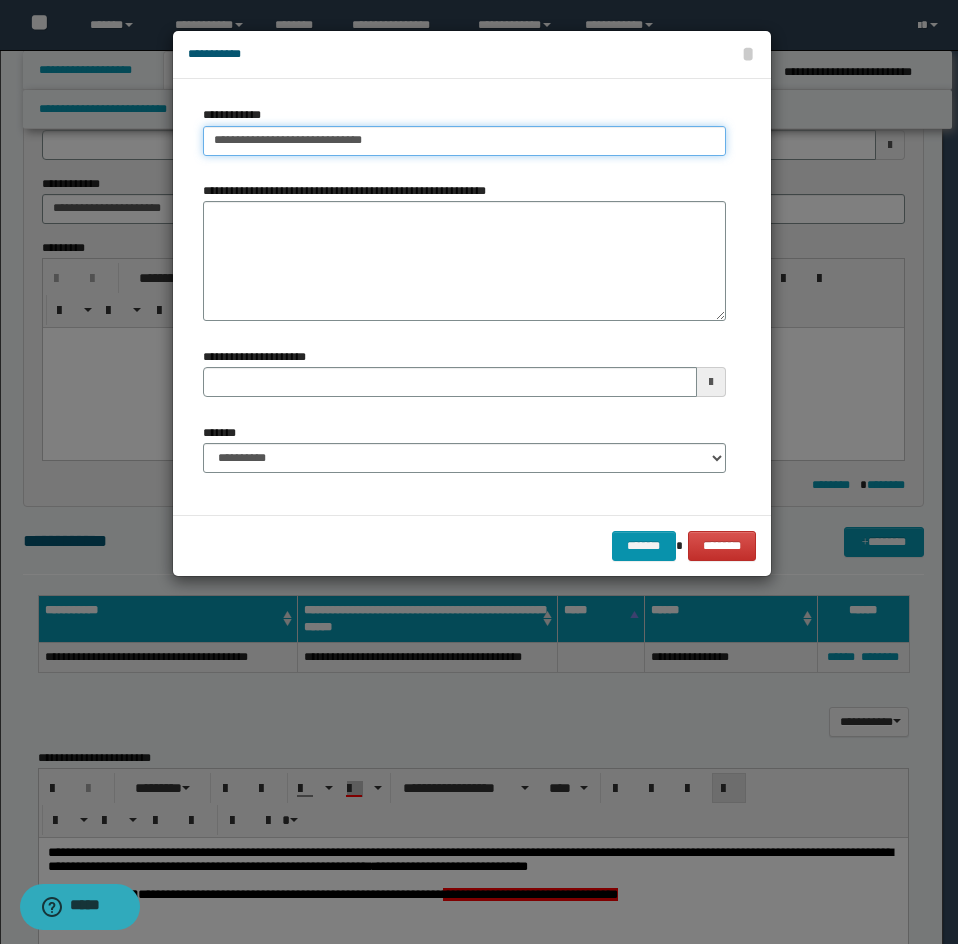 type on "**********" 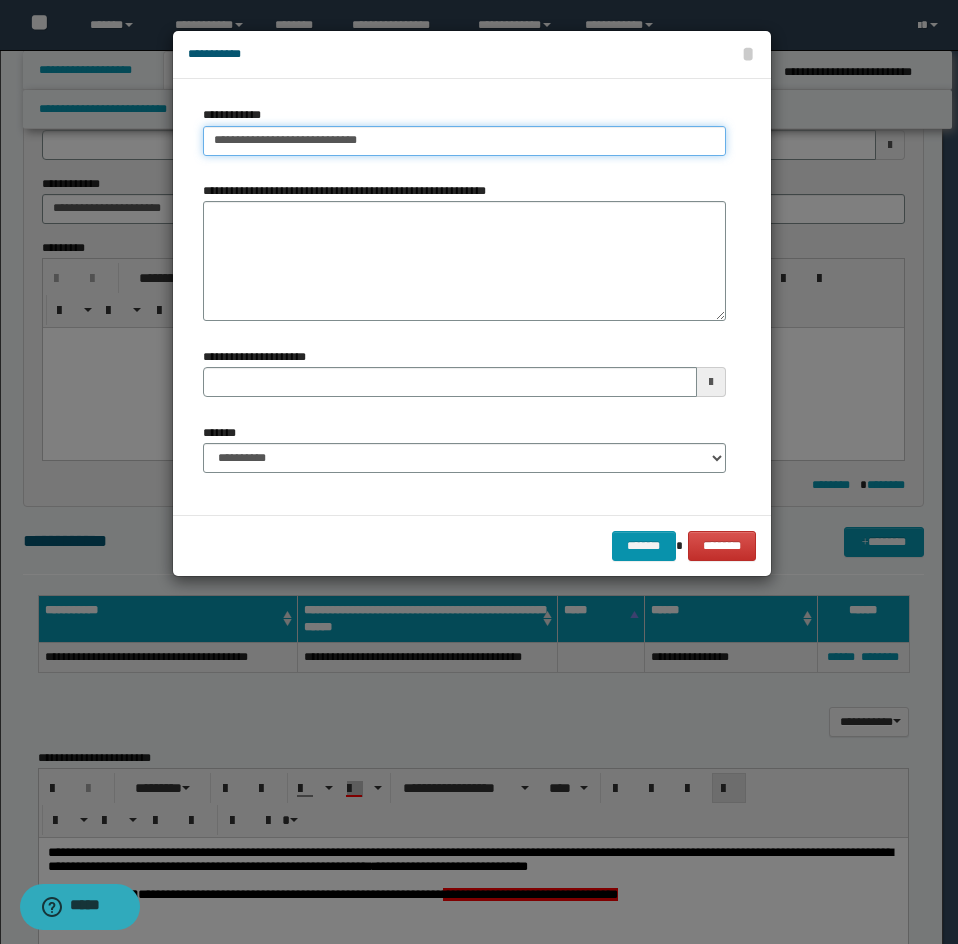 type on "**********" 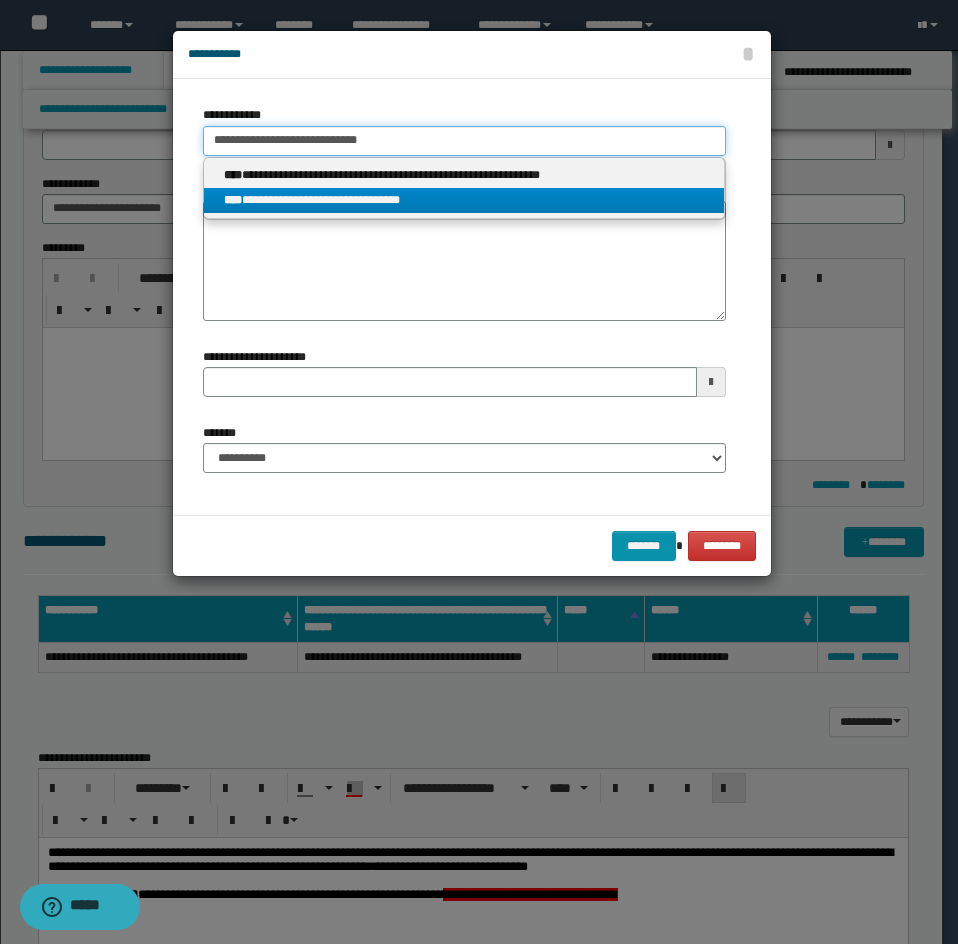 type on "**********" 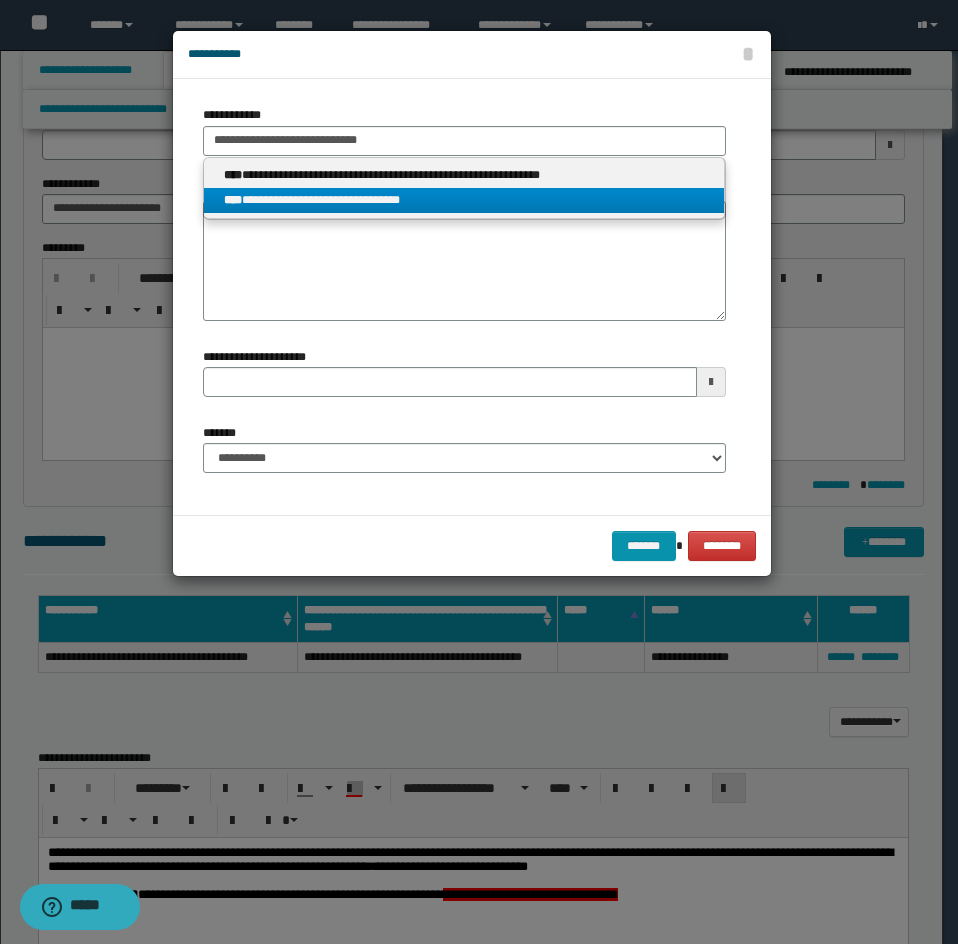 click on "**********" at bounding box center [464, 200] 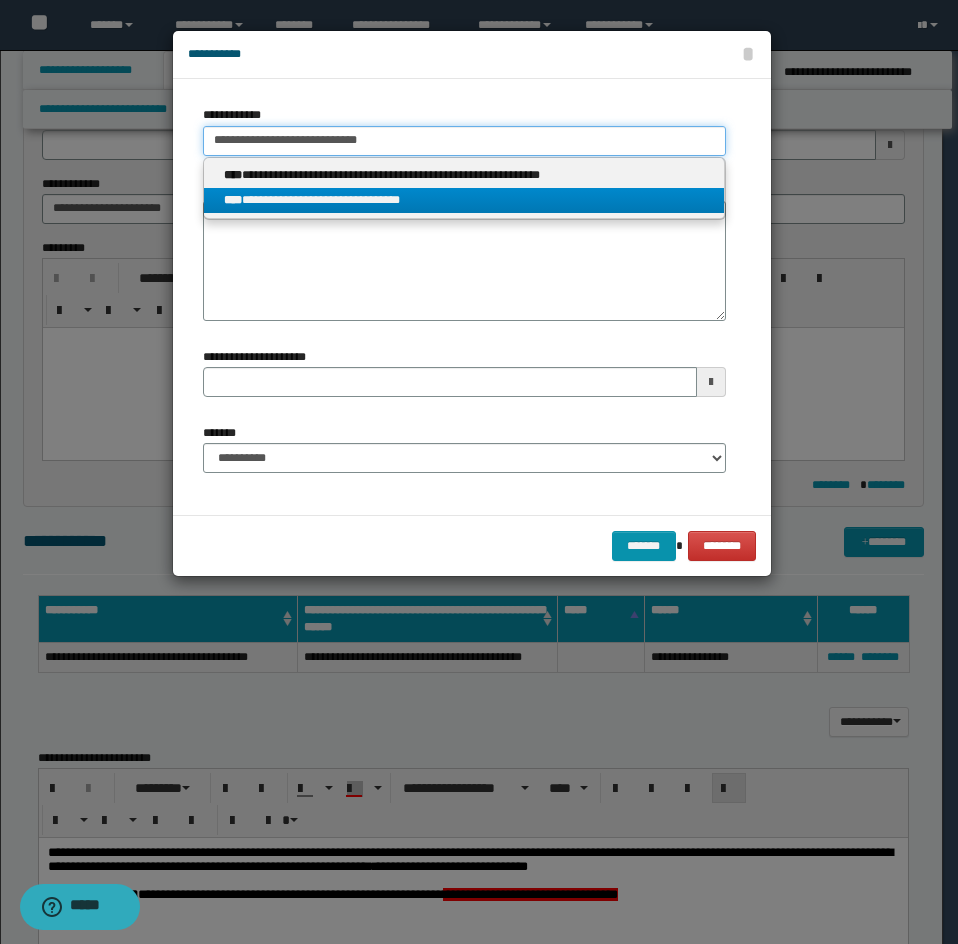 type 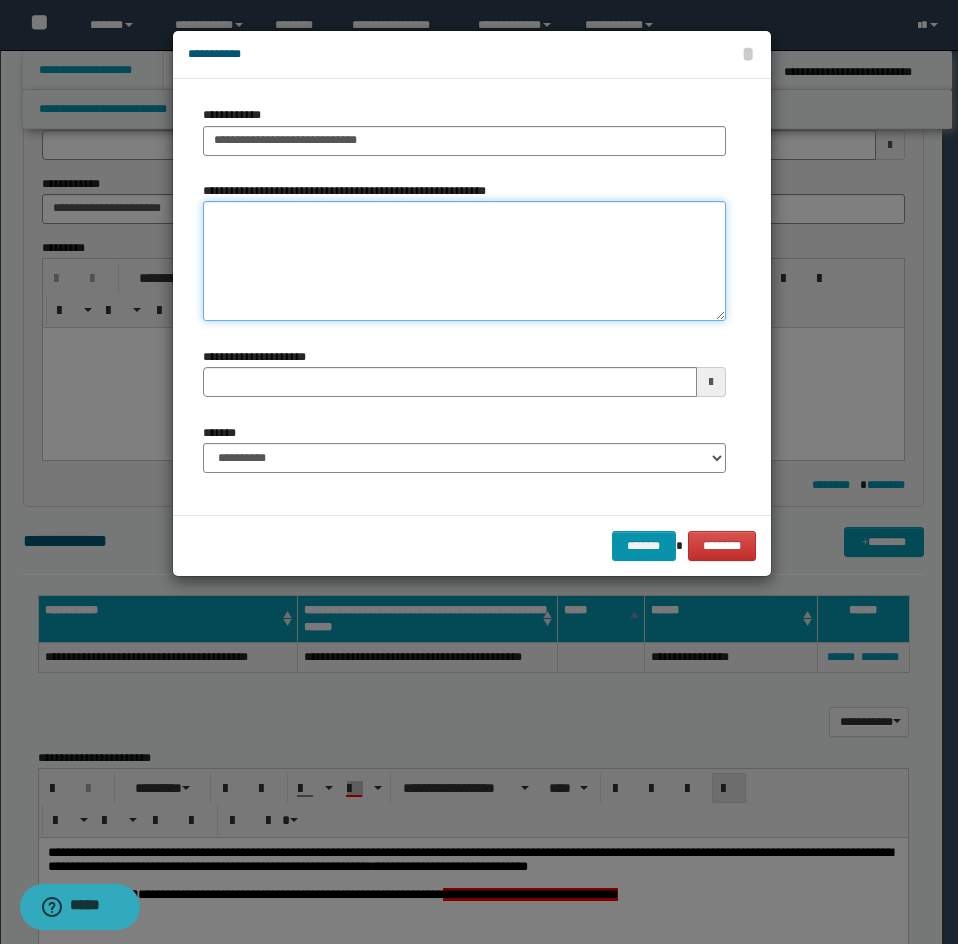 click on "**********" at bounding box center [464, 261] 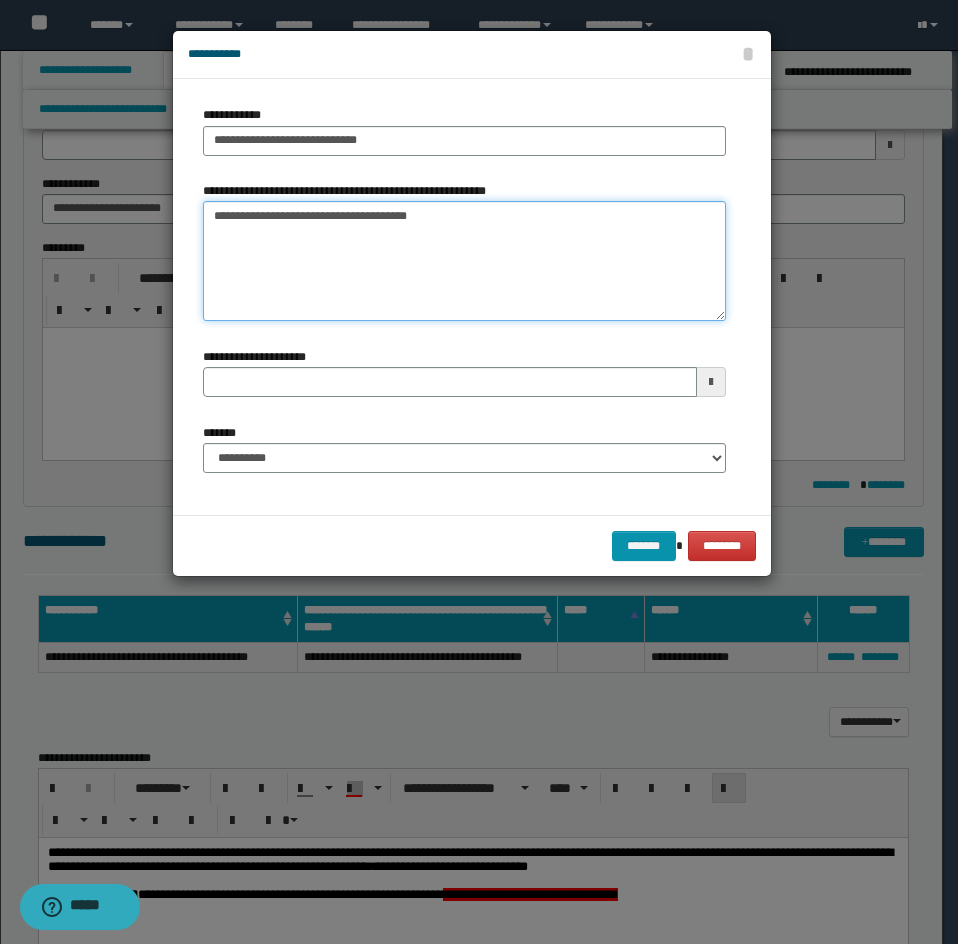 type on "**********" 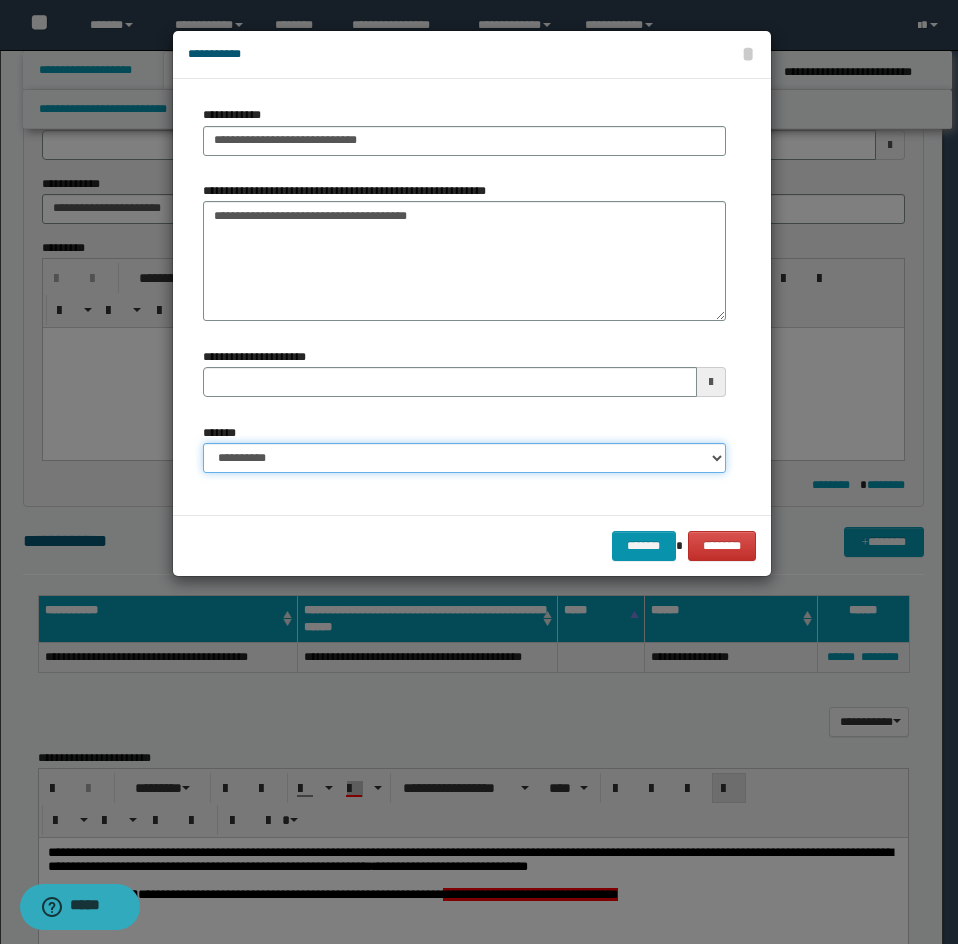 click on "**********" at bounding box center [464, 458] 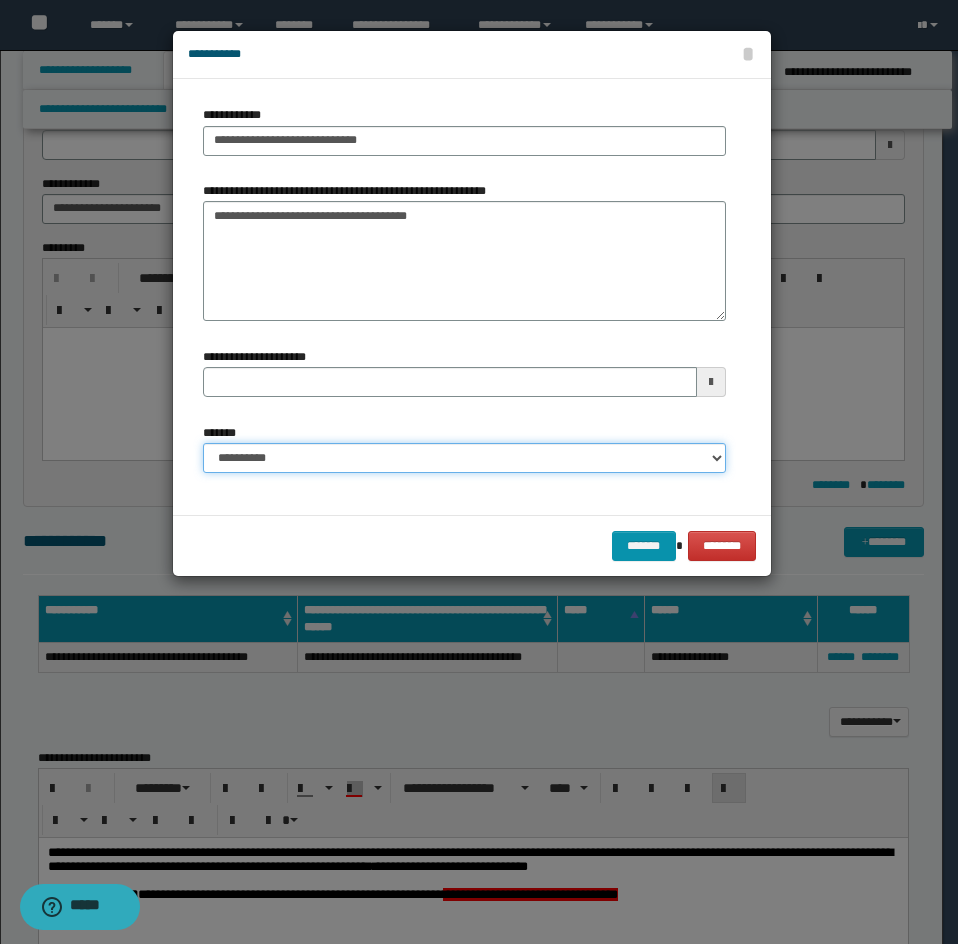 select on "*" 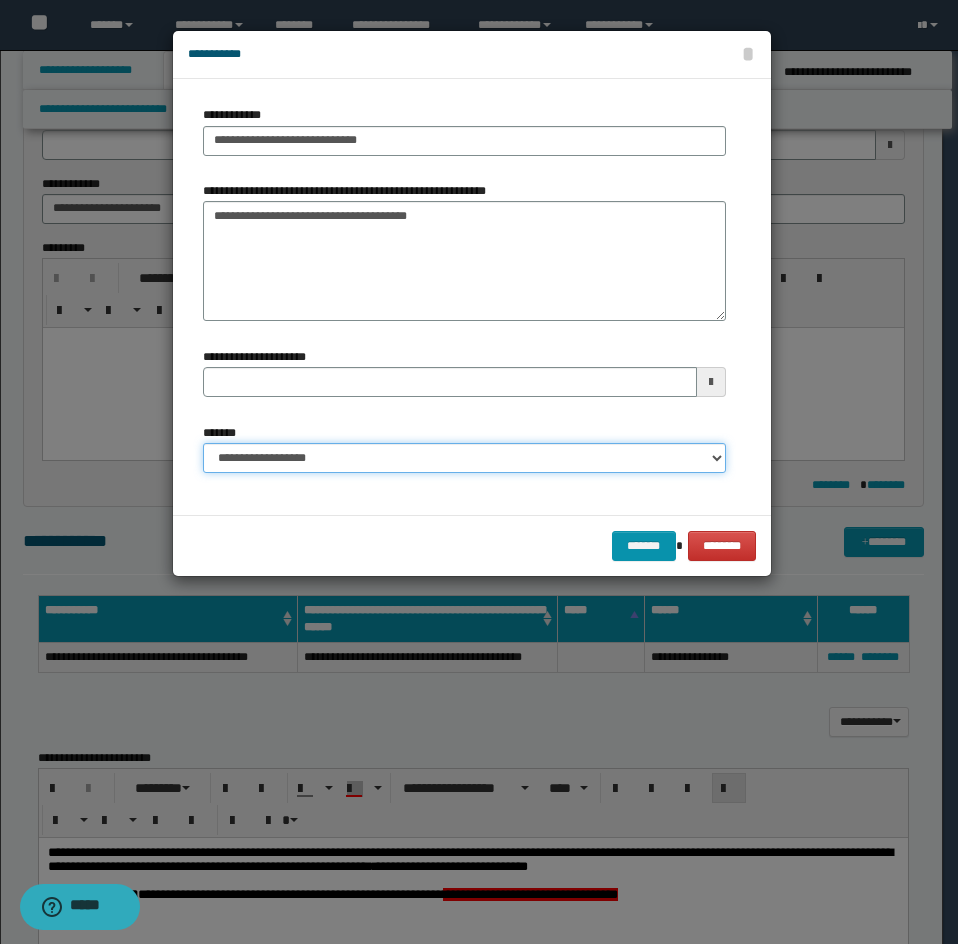 click on "**********" at bounding box center [464, 458] 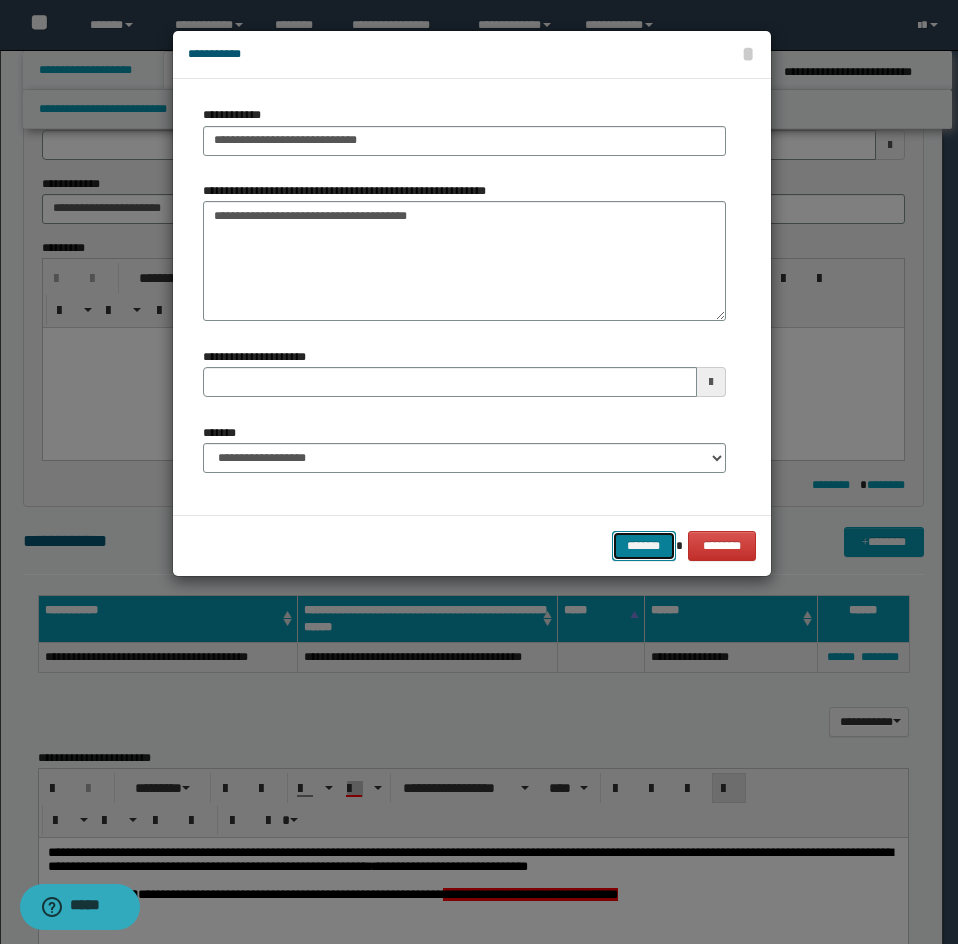 click on "*******" at bounding box center [644, 546] 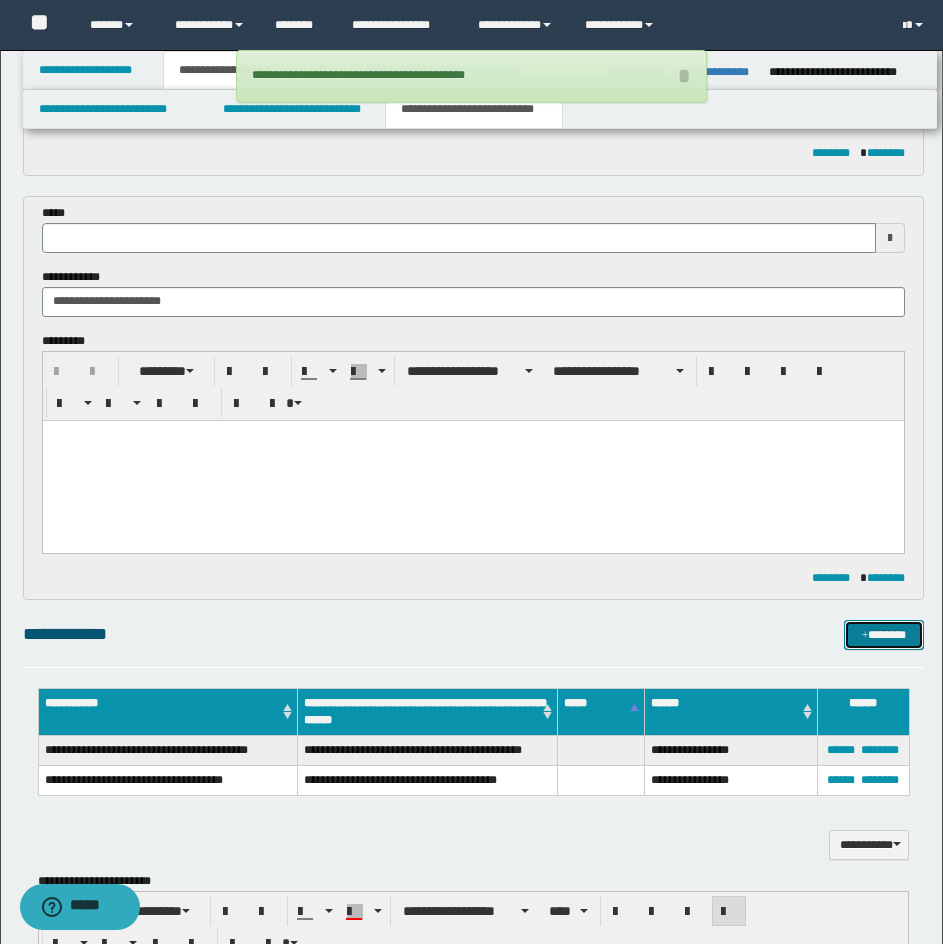scroll, scrollTop: 864, scrollLeft: 0, axis: vertical 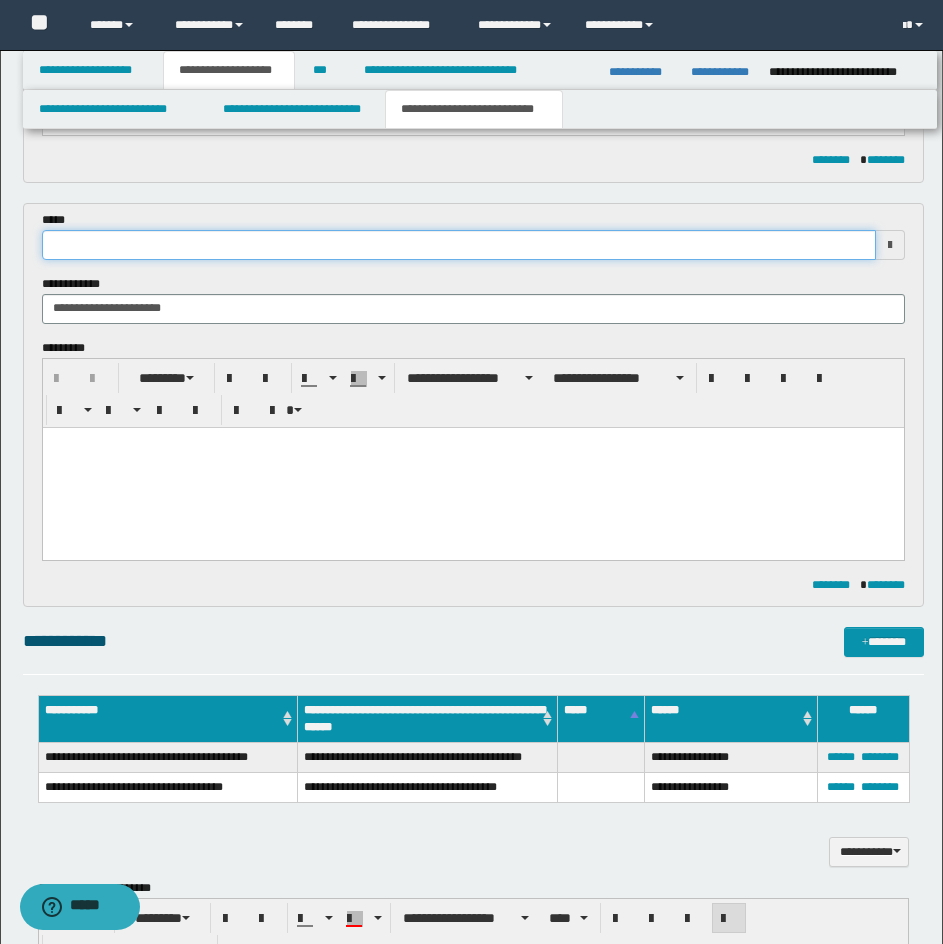 click at bounding box center [459, 245] 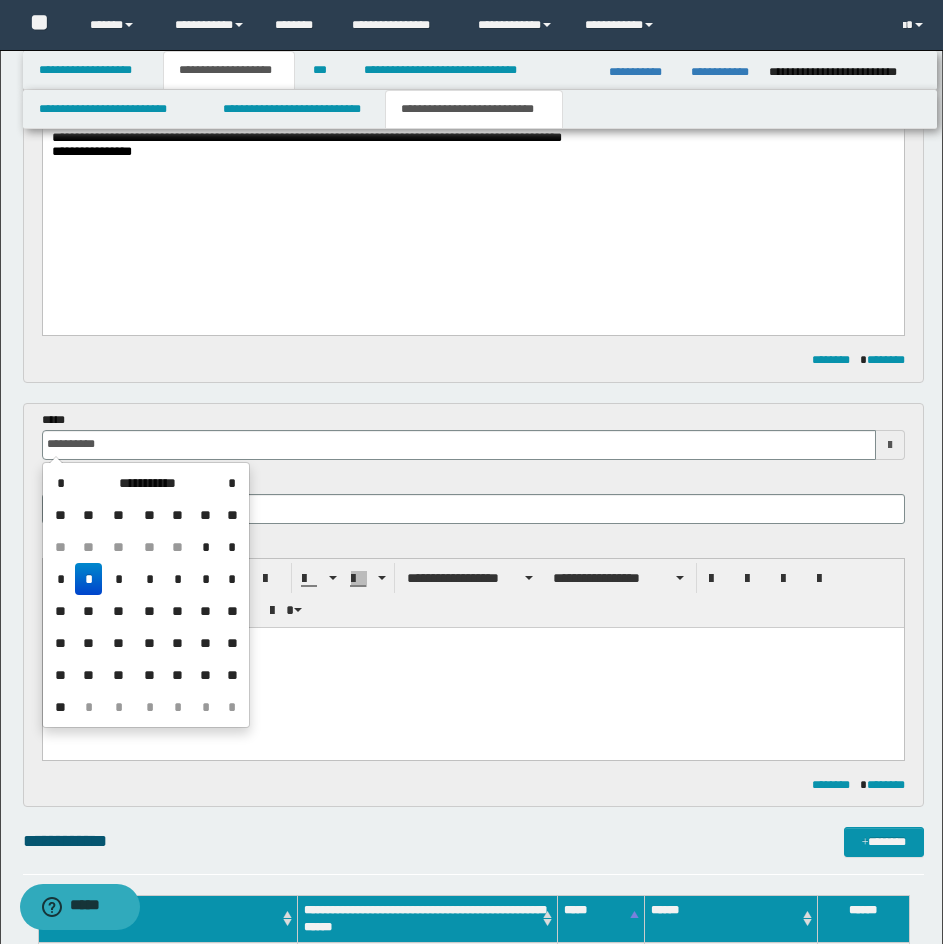 type on "**********" 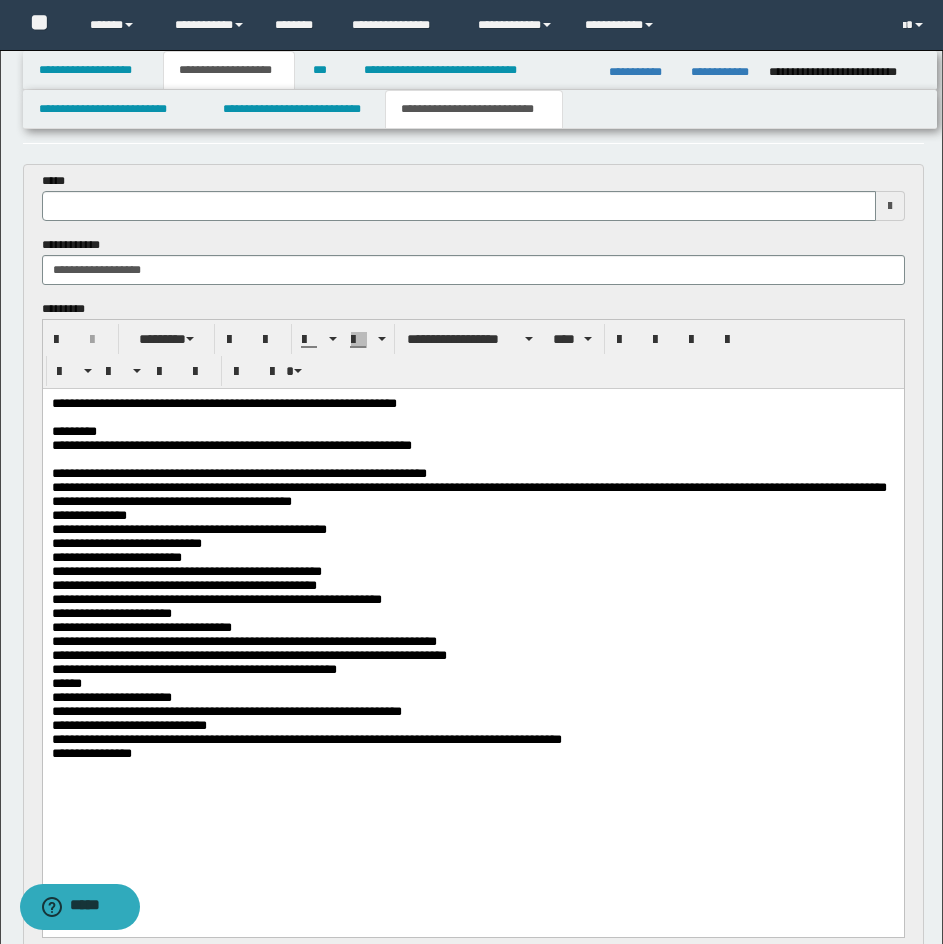 scroll, scrollTop: 0, scrollLeft: 0, axis: both 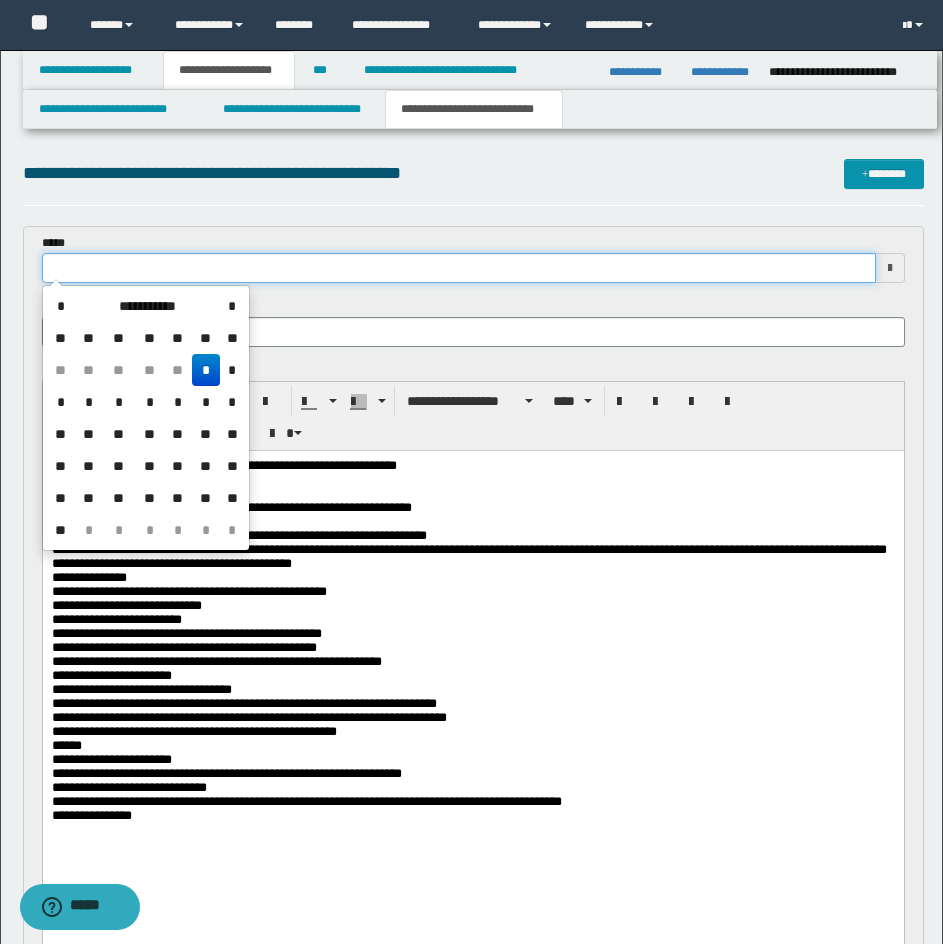 click at bounding box center [459, 268] 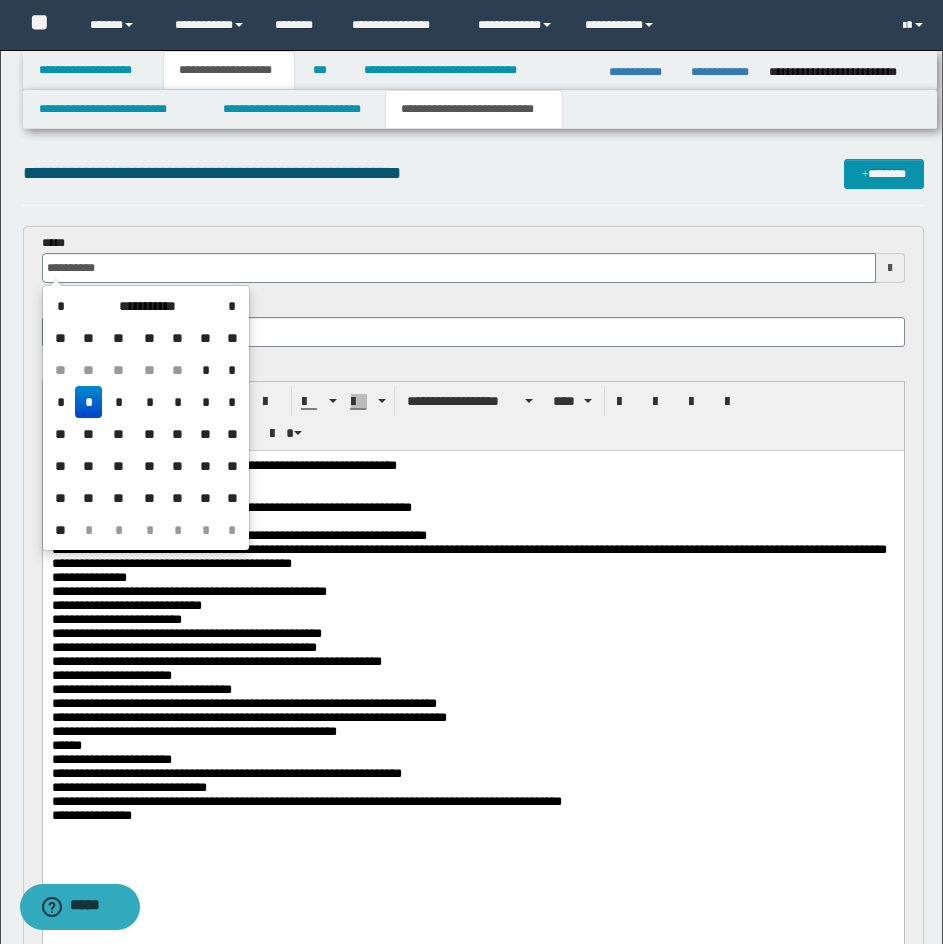 click on "**********" at bounding box center [473, 2377] 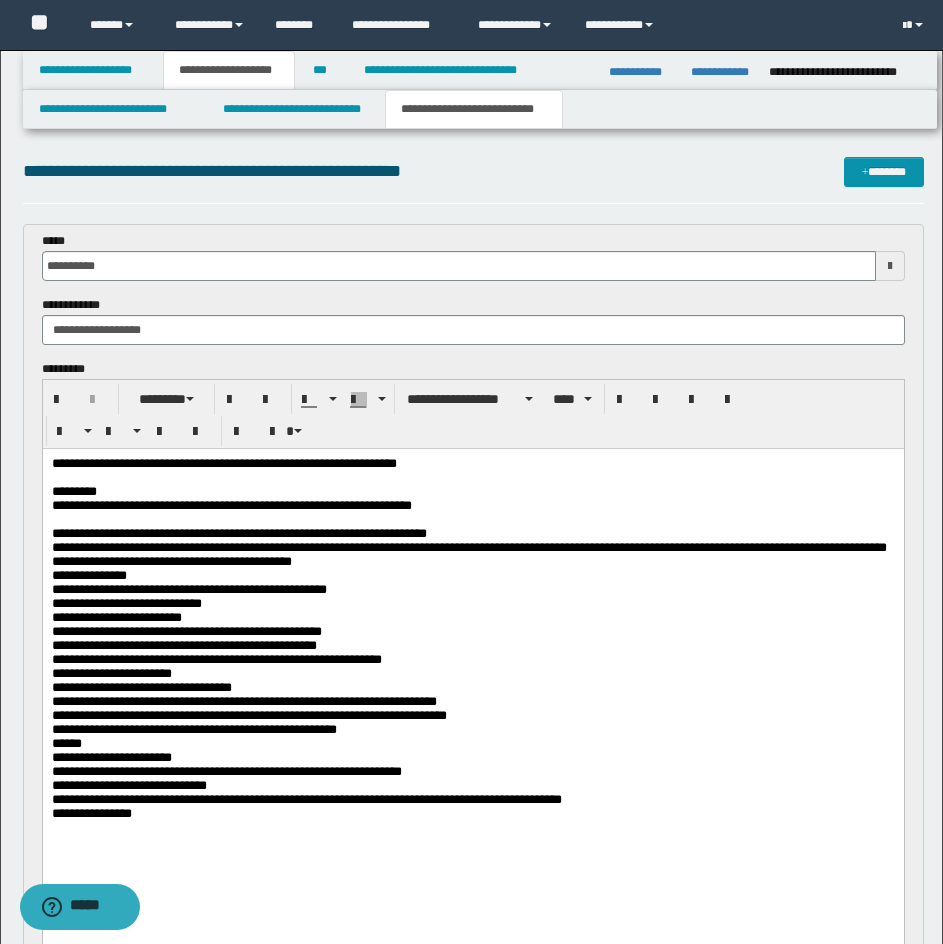scroll, scrollTop: 0, scrollLeft: 0, axis: both 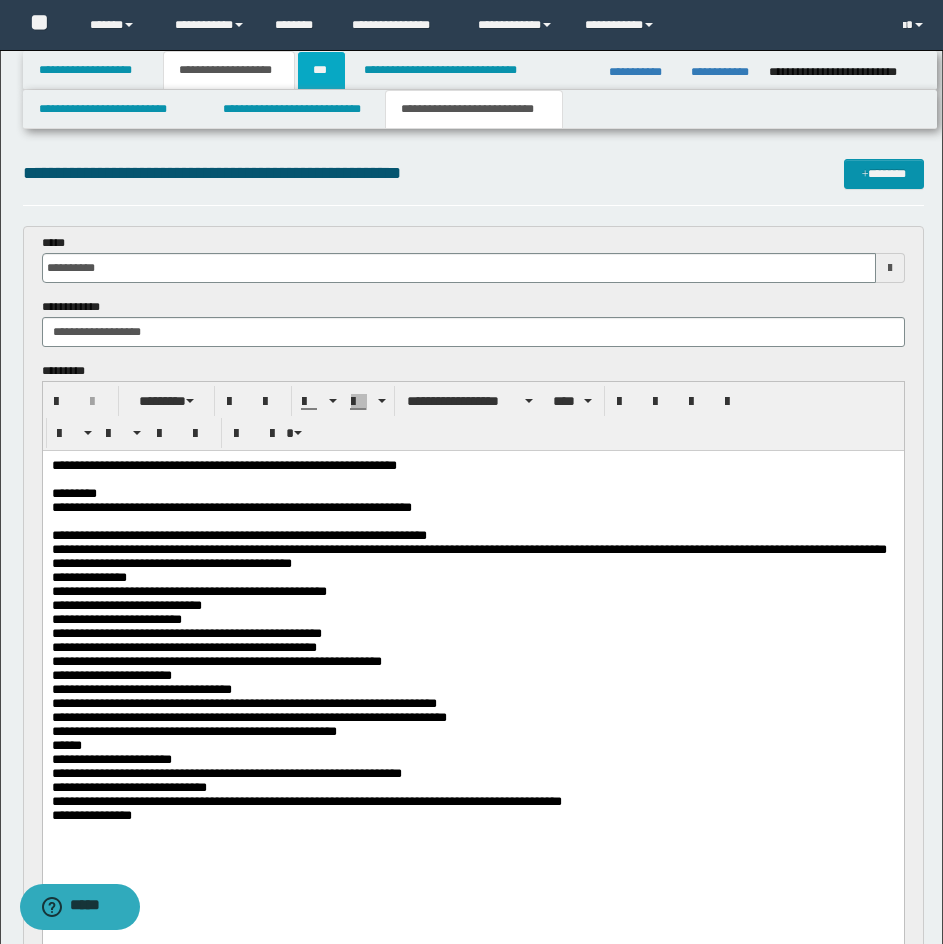 click on "***" at bounding box center [321, 70] 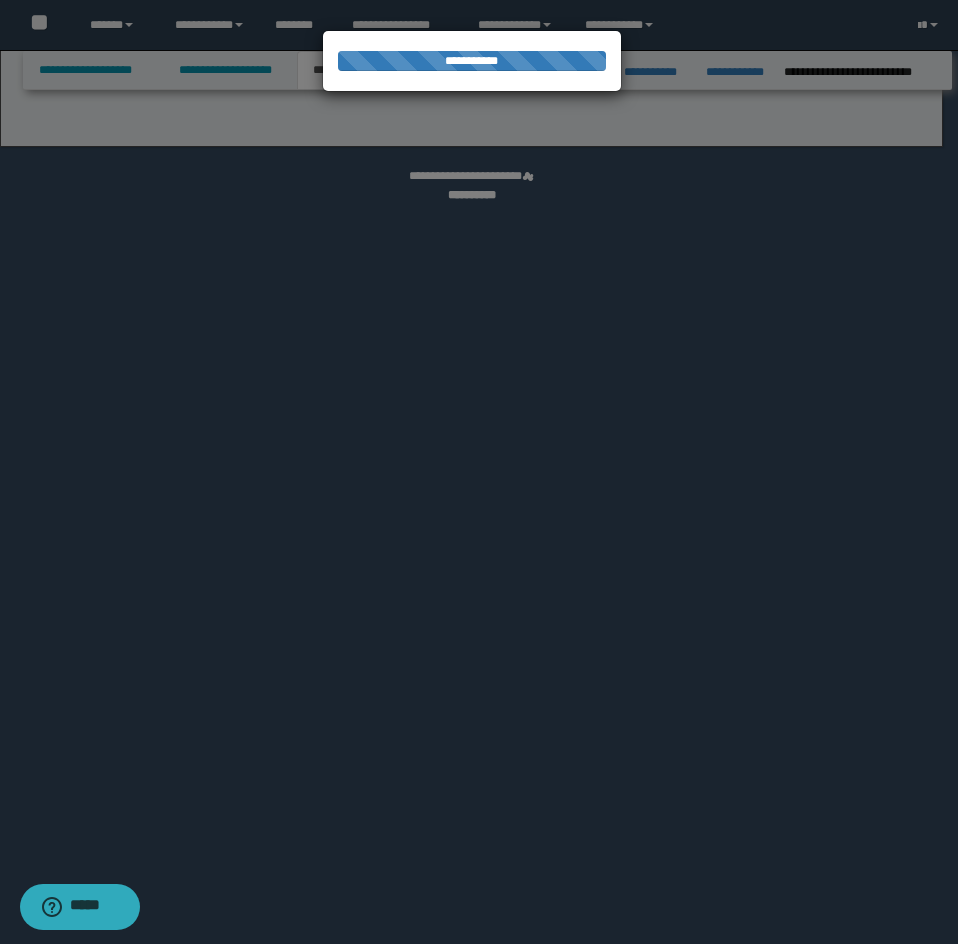 select on "***" 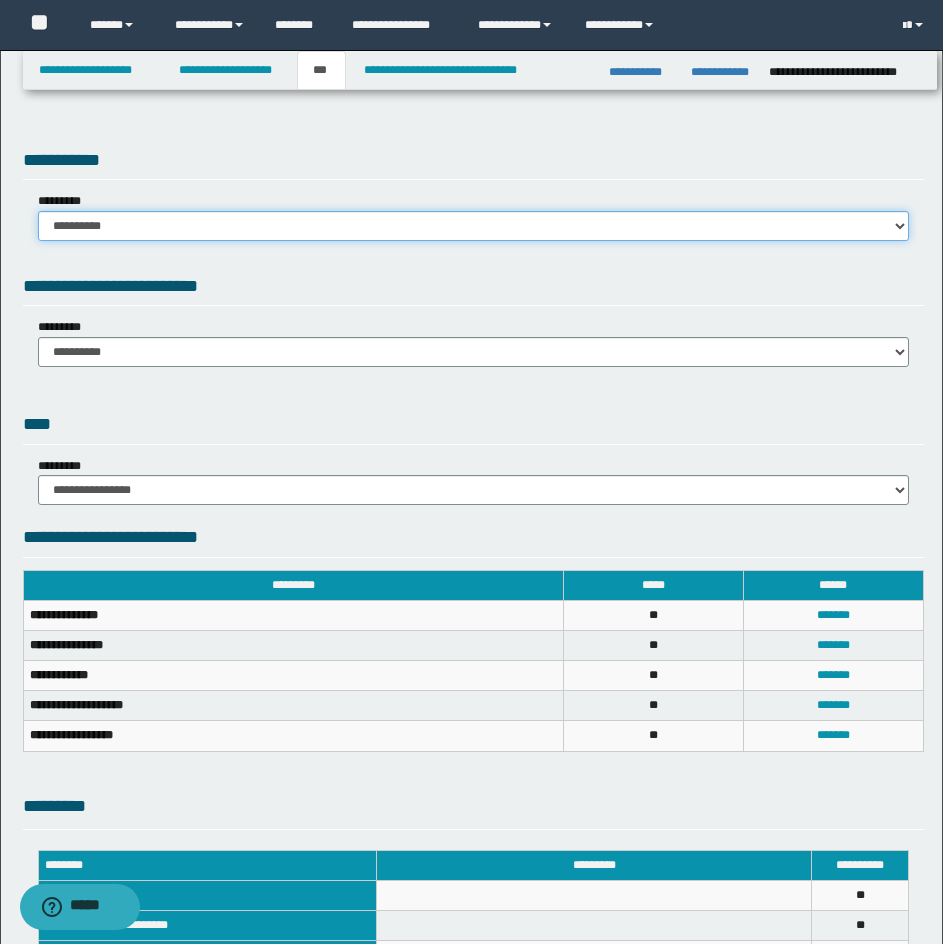 click on "**********" at bounding box center [473, 226] 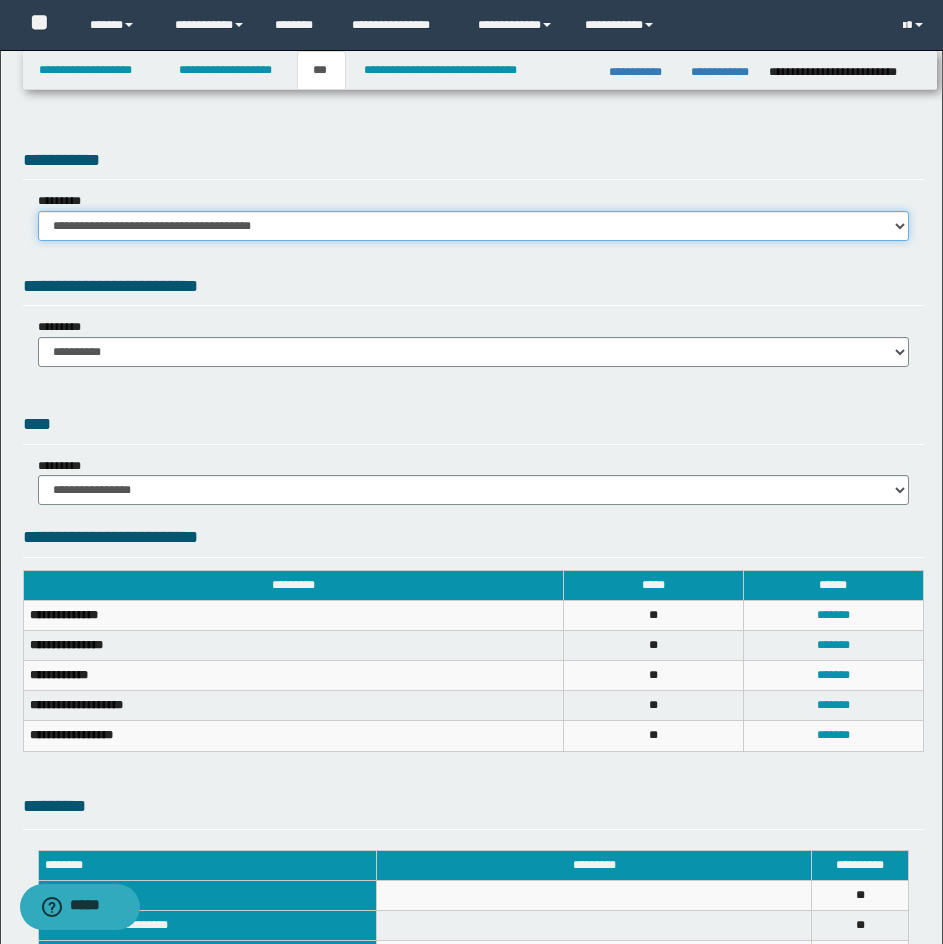 click on "**********" at bounding box center [473, 226] 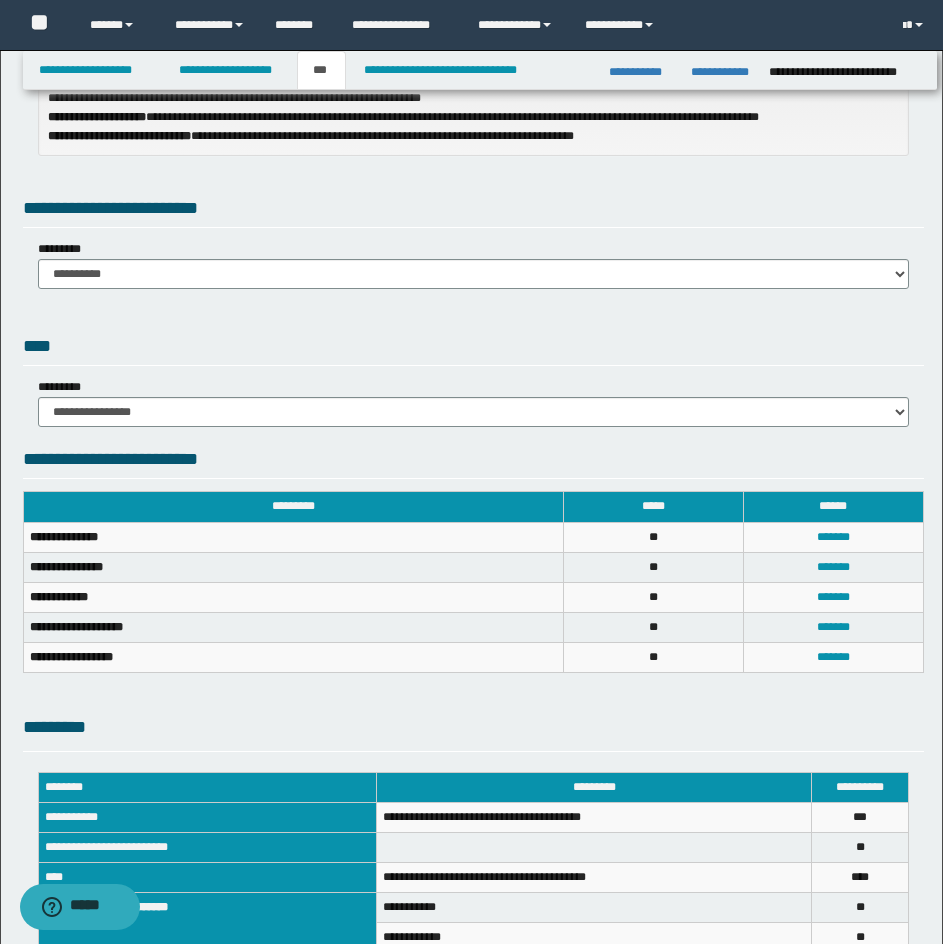 scroll, scrollTop: 300, scrollLeft: 0, axis: vertical 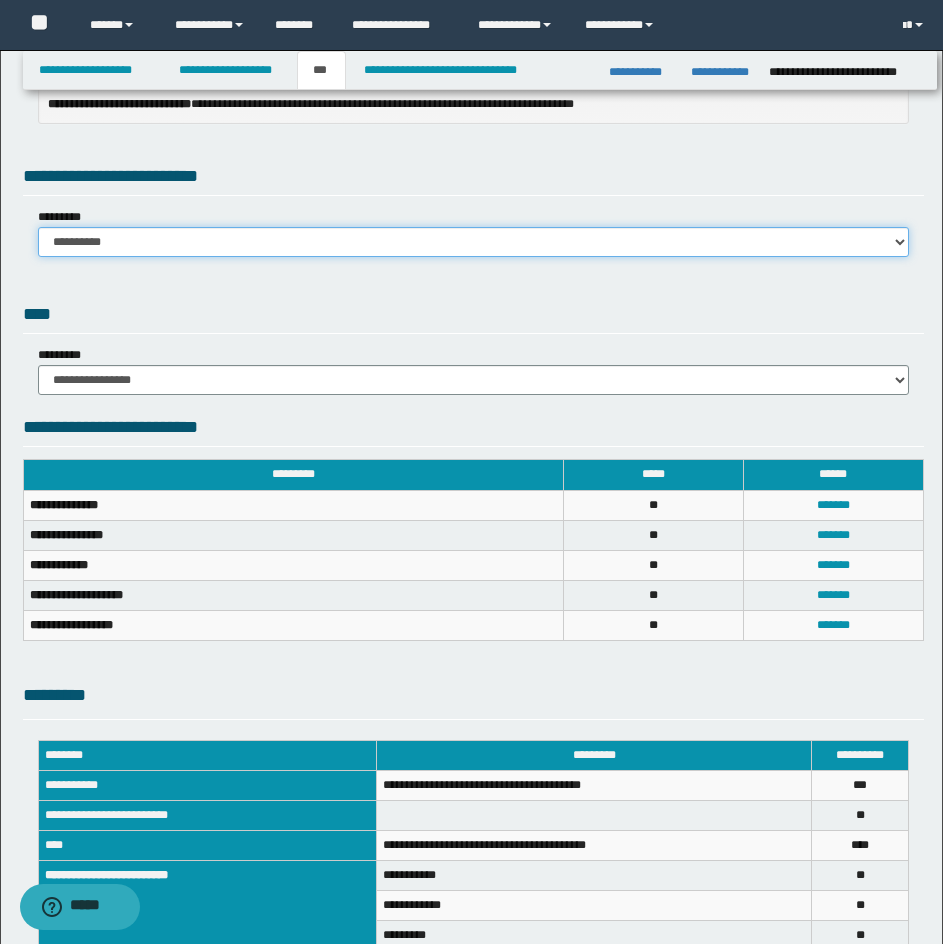 click on "**********" at bounding box center (473, 242) 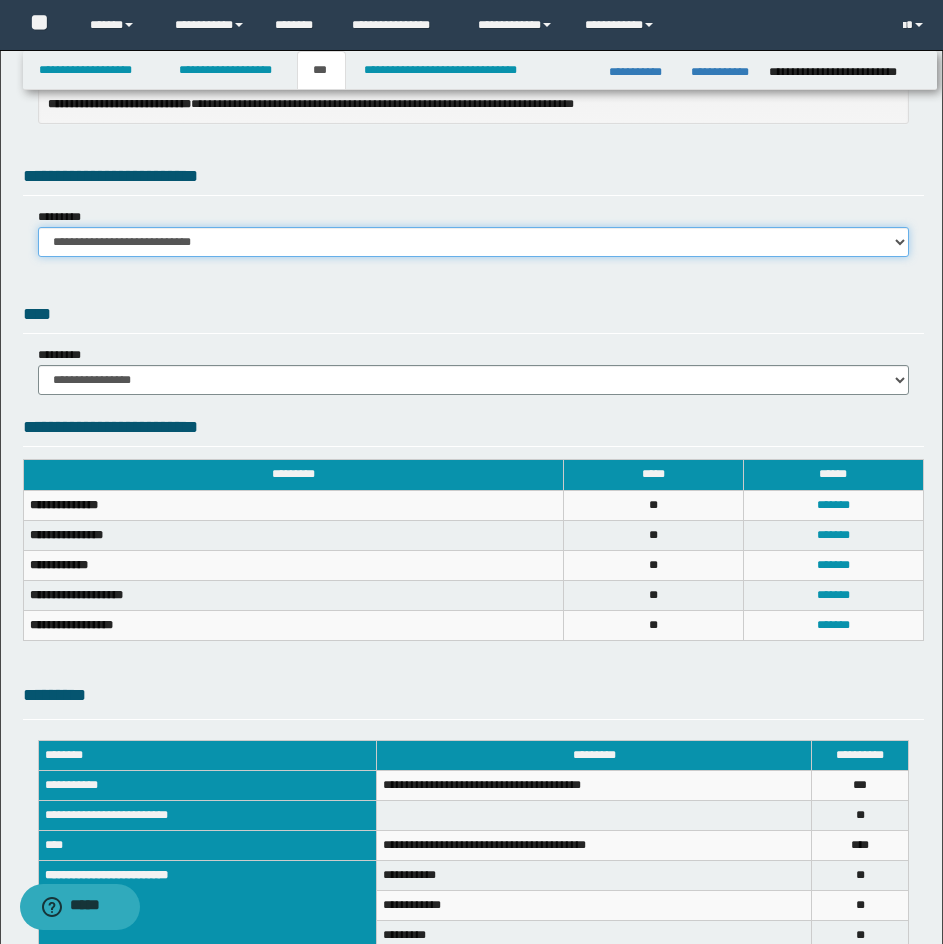 click on "**********" at bounding box center (473, 242) 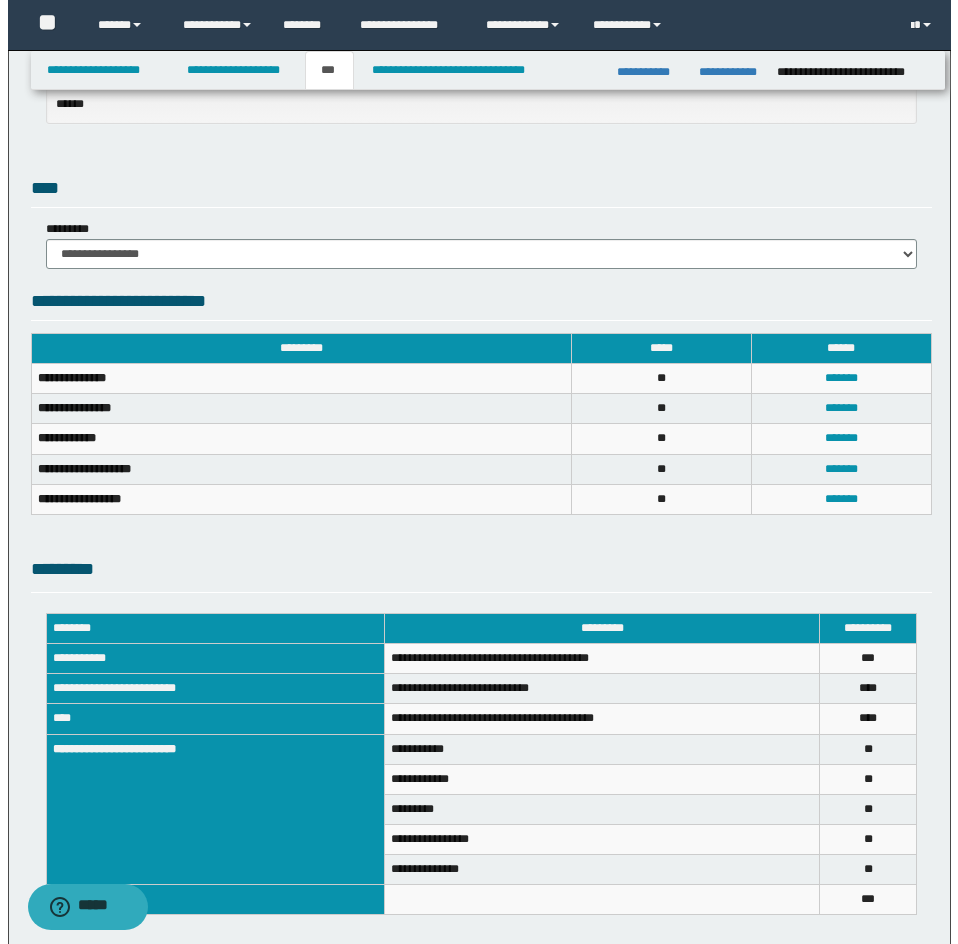 scroll, scrollTop: 422, scrollLeft: 0, axis: vertical 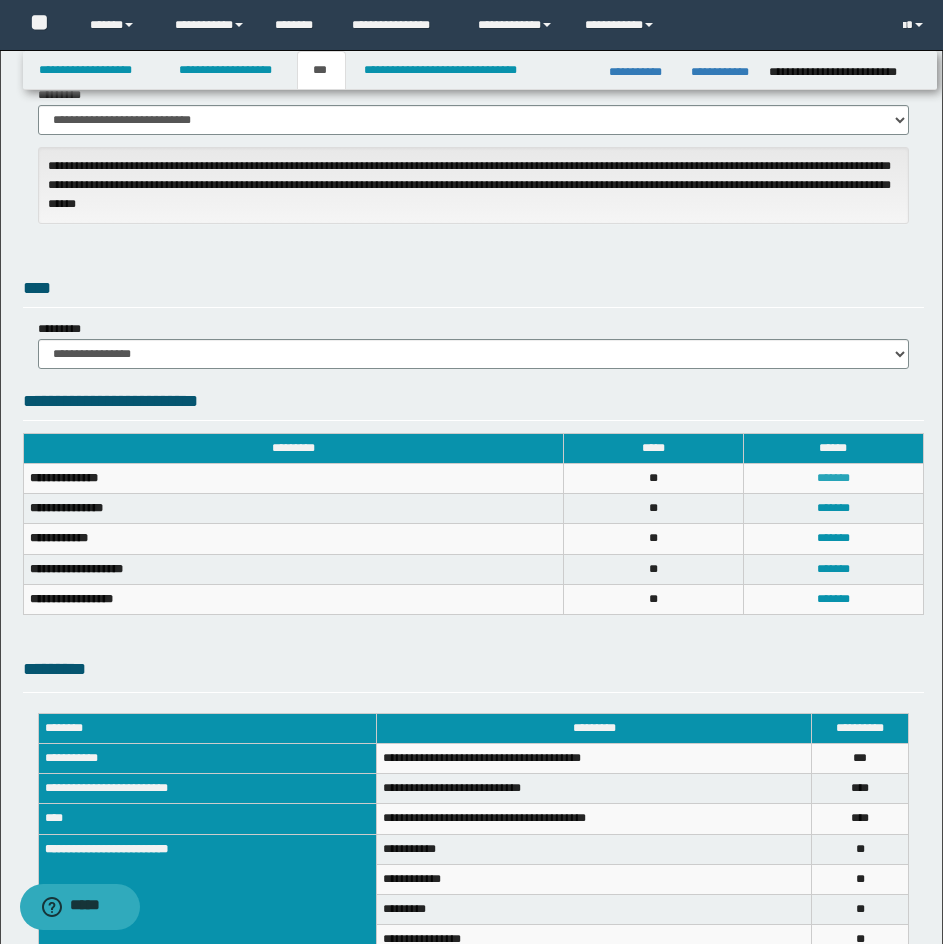click on "*******" at bounding box center [833, 478] 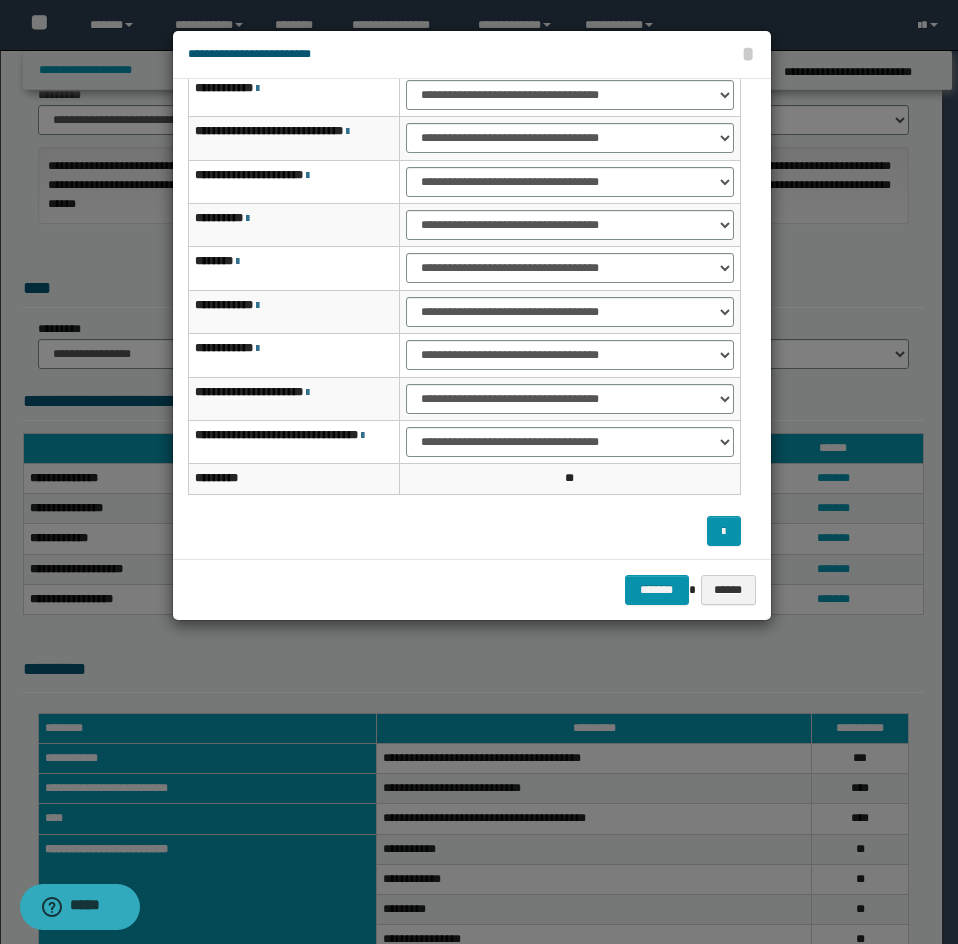 scroll, scrollTop: 127, scrollLeft: 0, axis: vertical 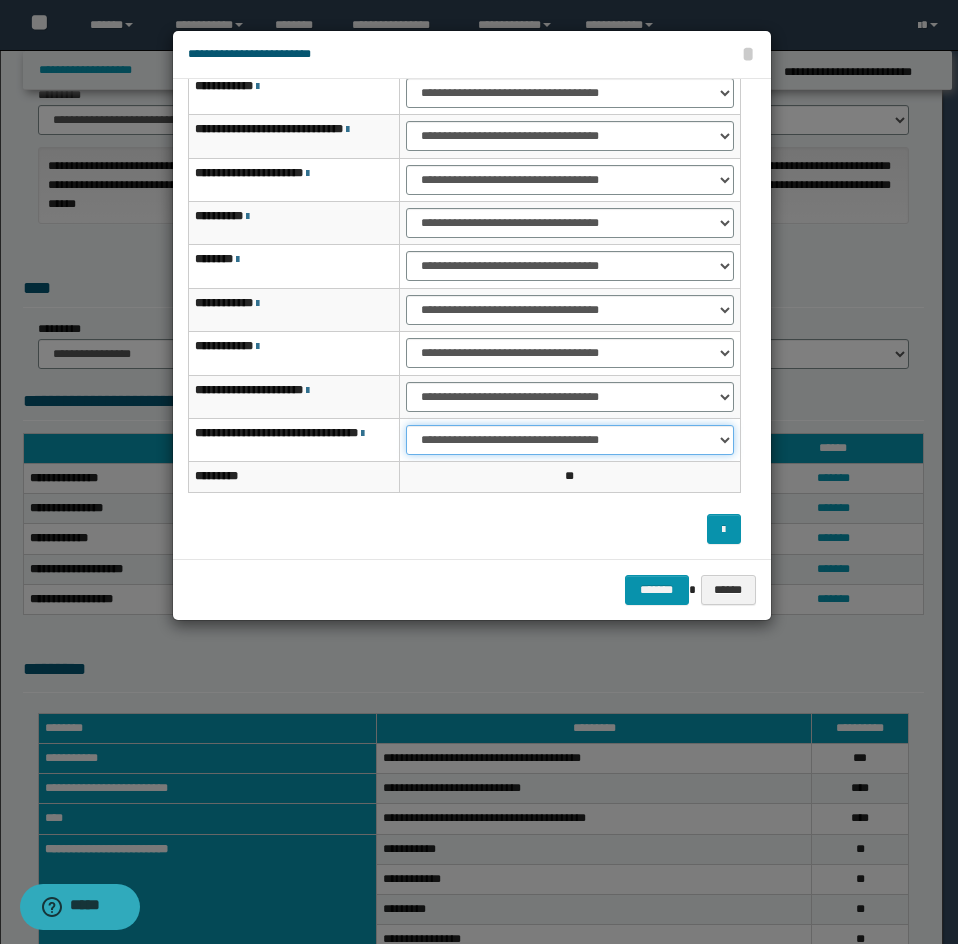 click on "**********" at bounding box center (569, 440) 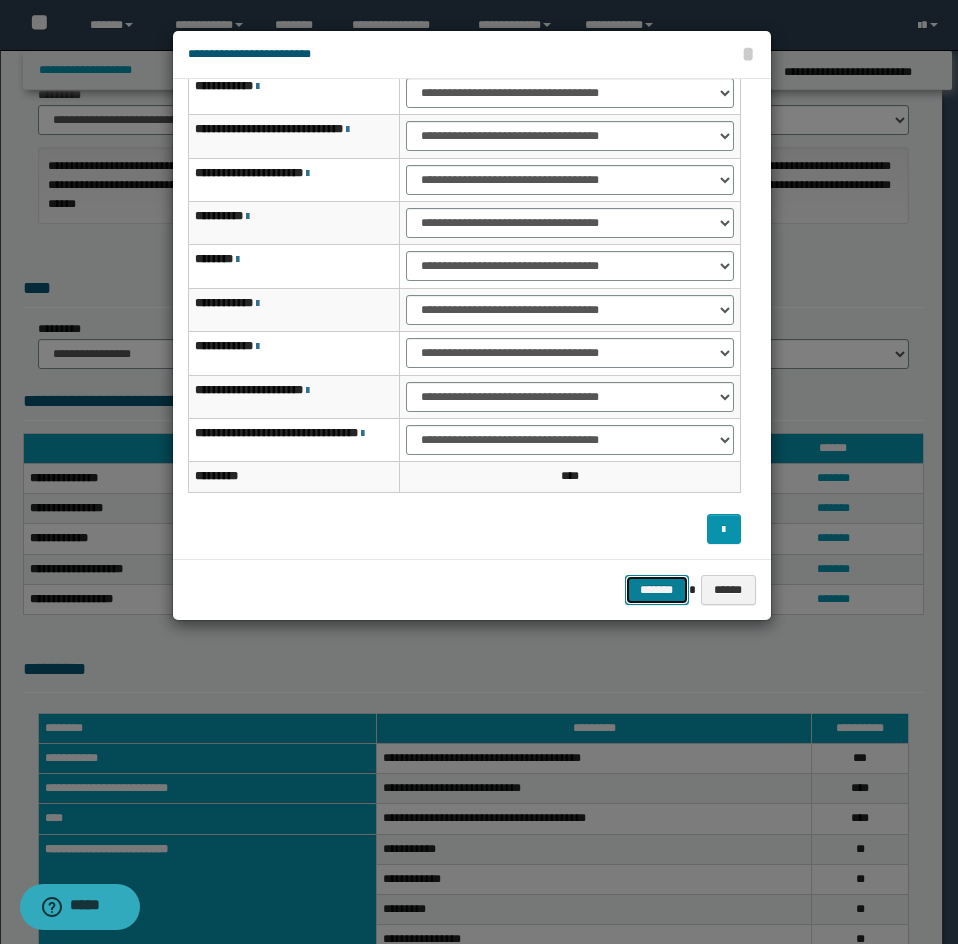 click on "*******" at bounding box center [657, 590] 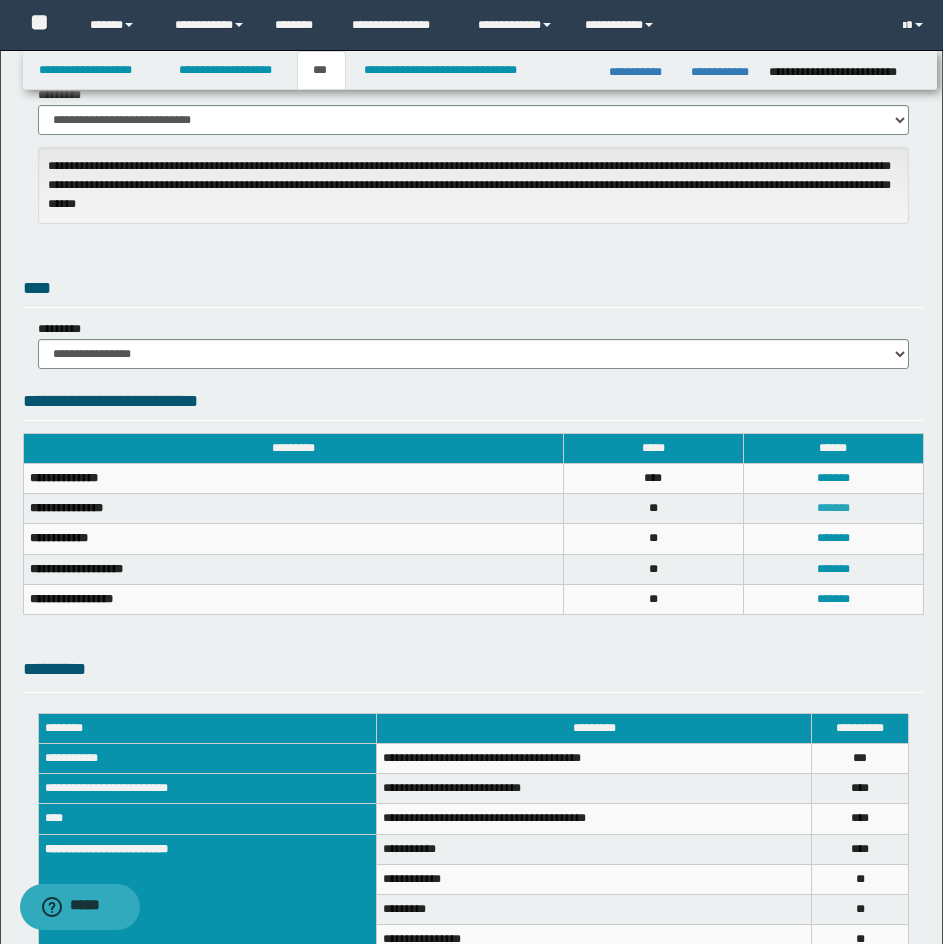 click on "*******" at bounding box center (833, 508) 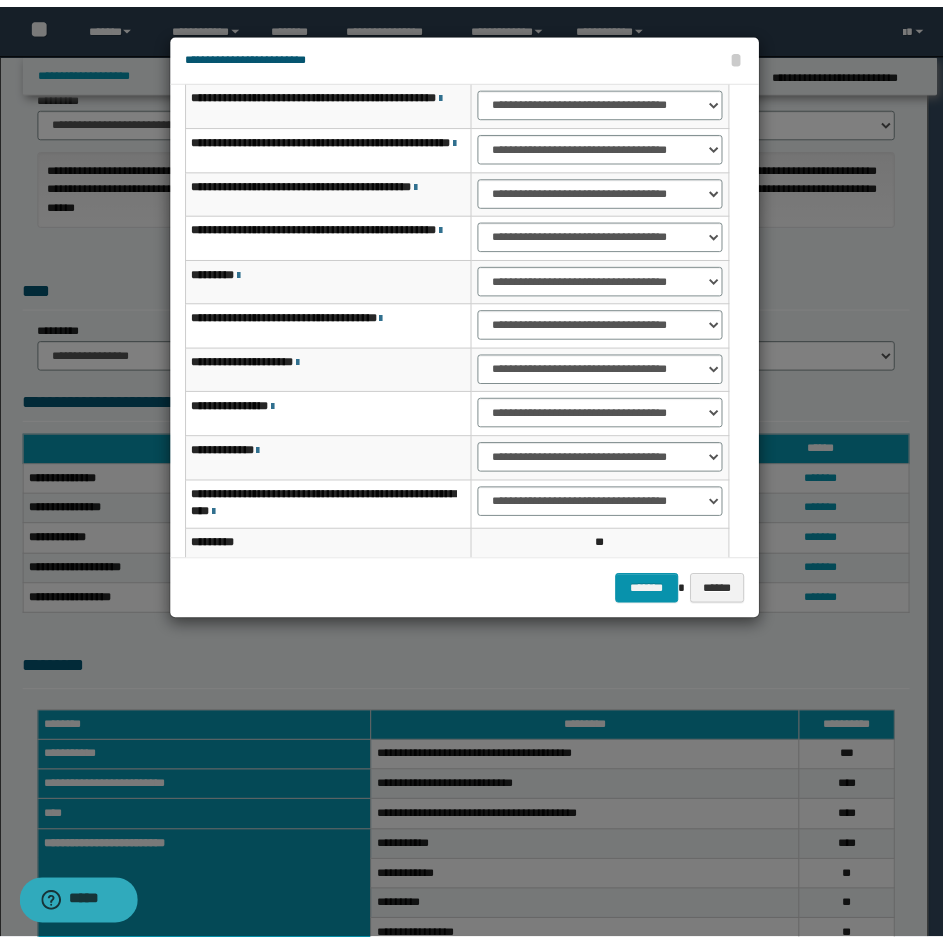 scroll, scrollTop: 173, scrollLeft: 0, axis: vertical 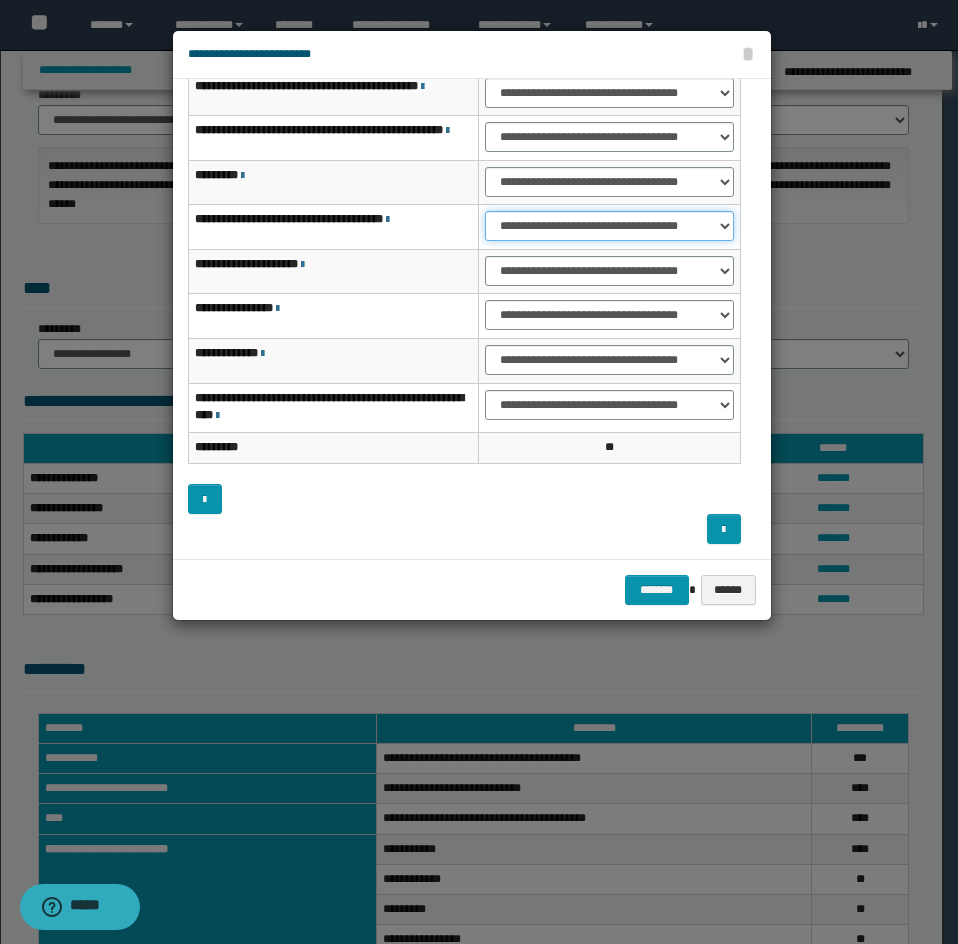click on "**********" at bounding box center [609, 226] 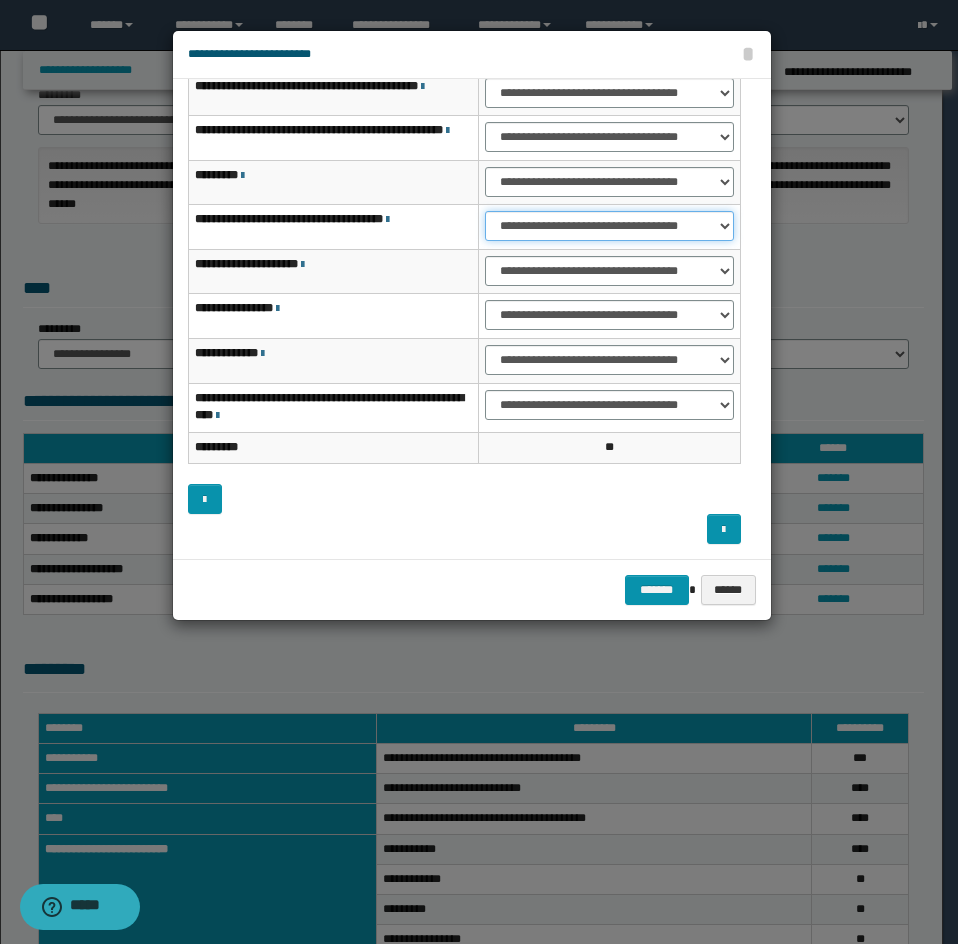 select on "***" 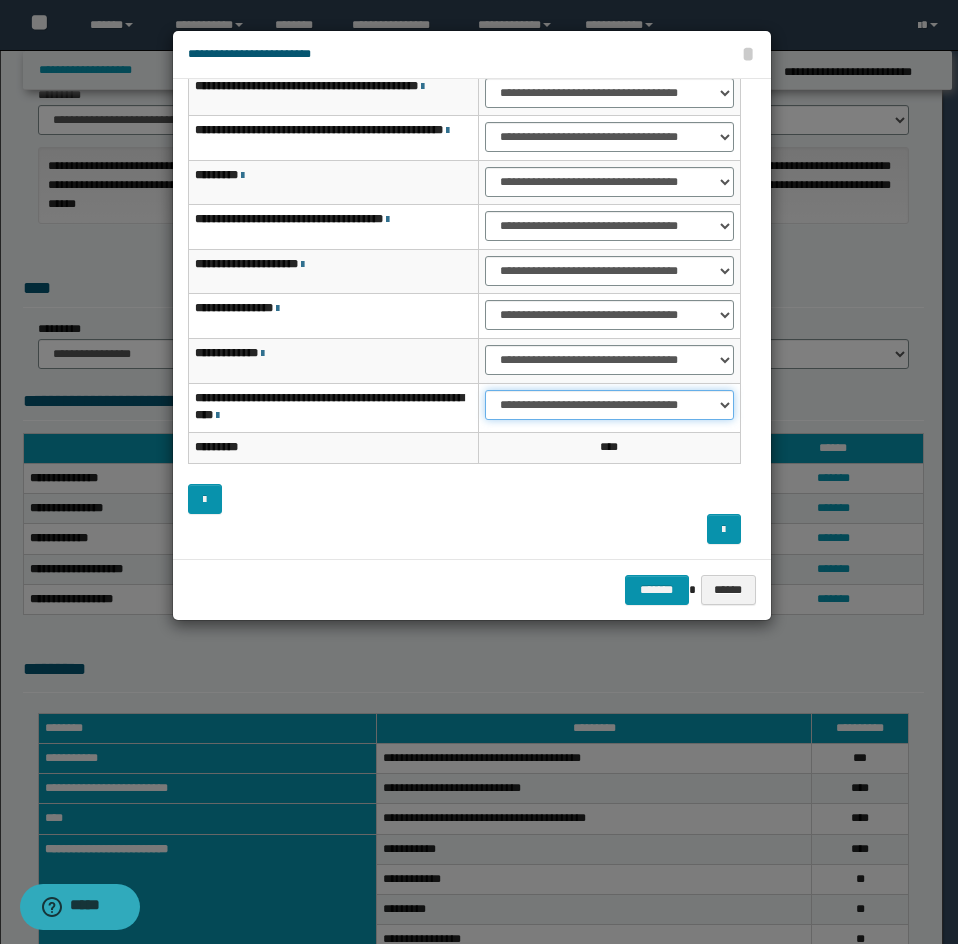 click on "**********" at bounding box center [609, 405] 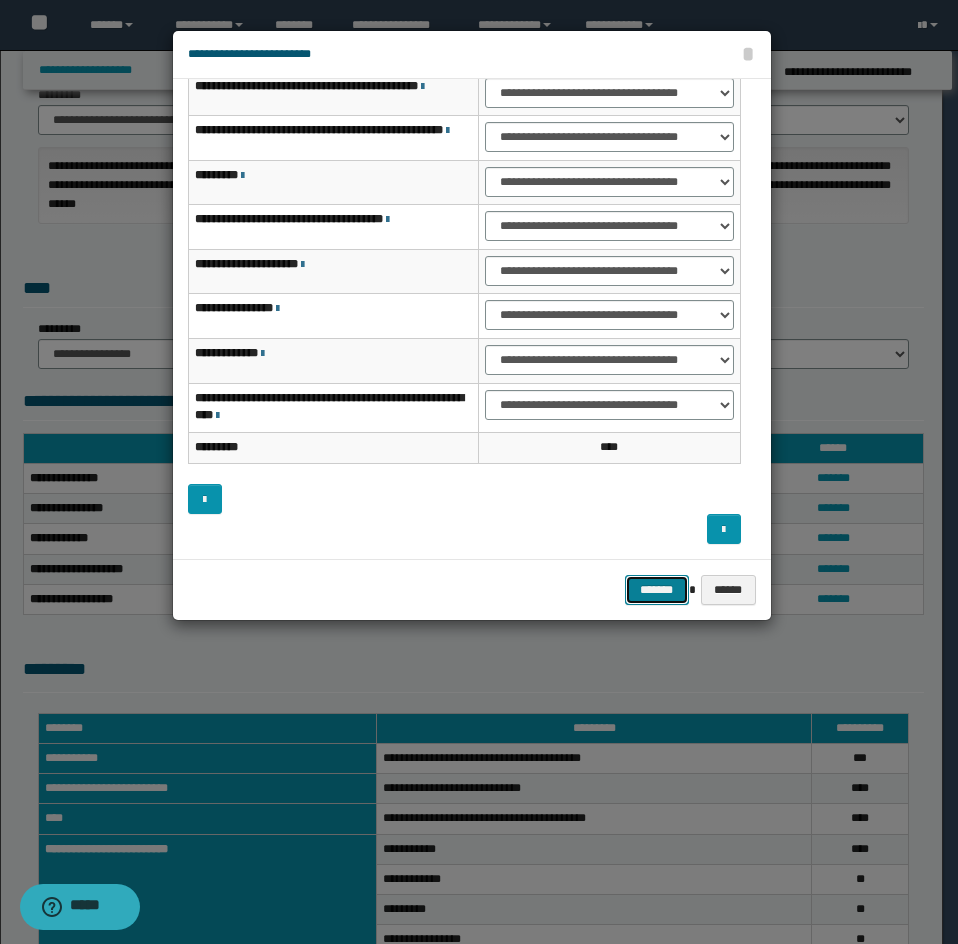 click on "*******" at bounding box center (657, 590) 